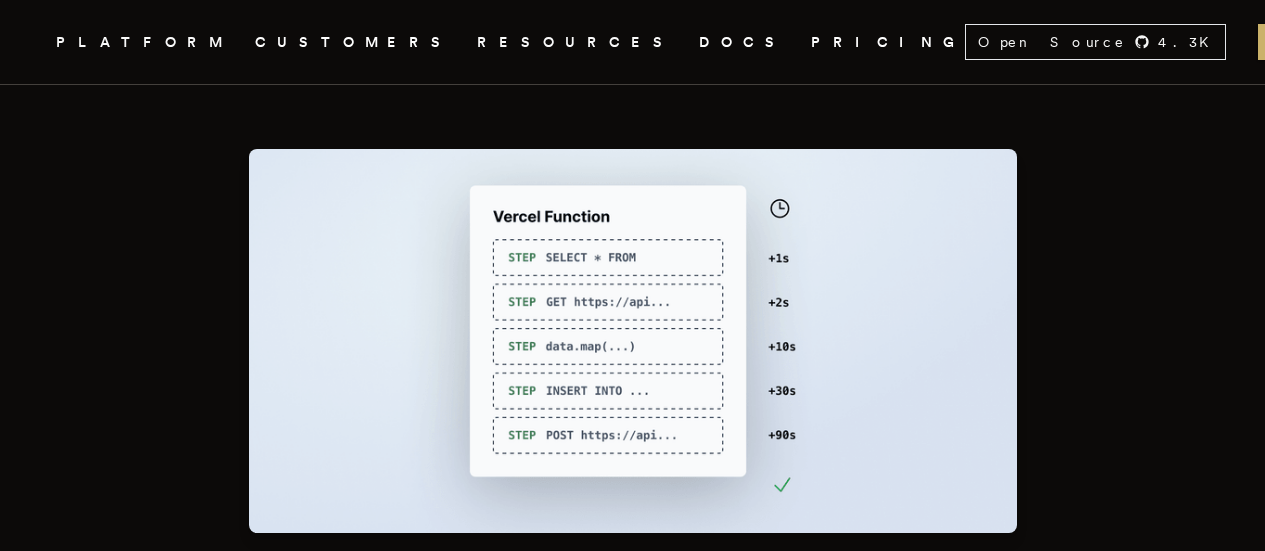 scroll, scrollTop: 0, scrollLeft: 0, axis: both 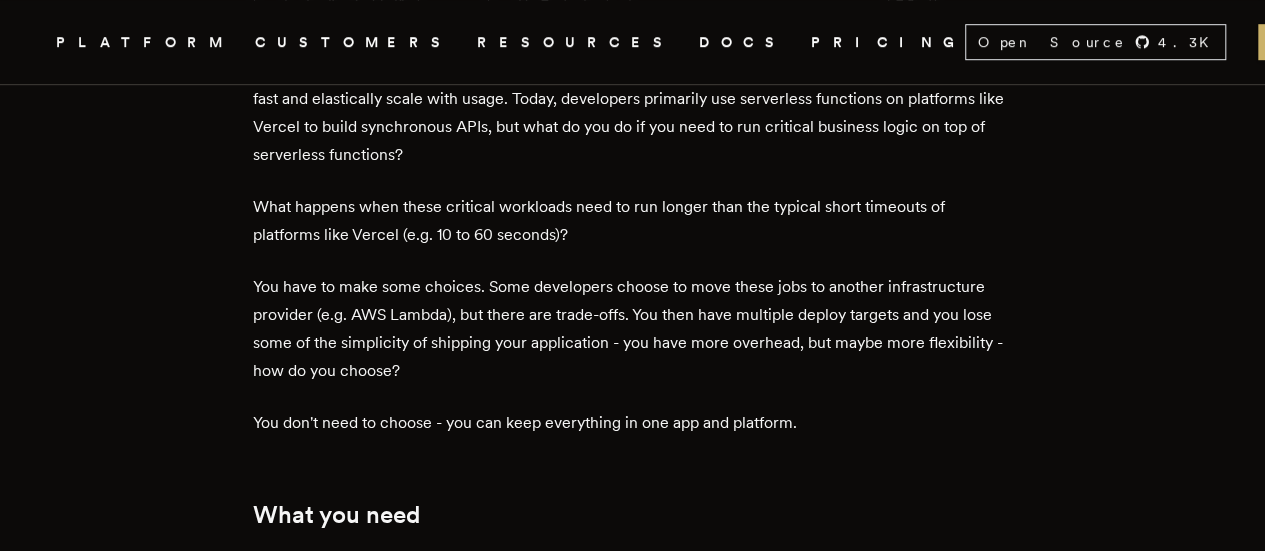 click on "You have to make some choices. Some developers choose to move these jobs to another infrastructure provider (e.g. AWS Lambda), but there are trade-offs. You then have multiple deploy targets and you lose some of the simplicity of shipping your application - you have more overhead, but maybe more flexibility - how do you choose?" at bounding box center [633, 329] 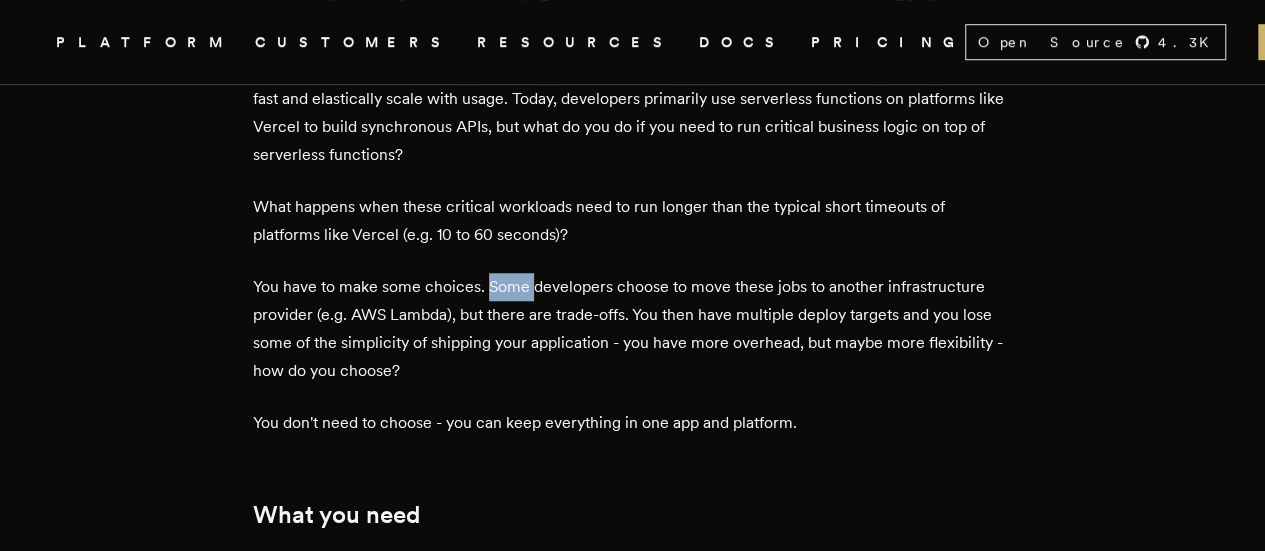 click on "You have to make some choices. Some developers choose to move these jobs to another infrastructure provider (e.g. AWS Lambda), but there are trade-offs. You then have multiple deploy targets and you lose some of the simplicity of shipping your application - you have more overhead, but maybe more flexibility - how do you choose?" at bounding box center (633, 329) 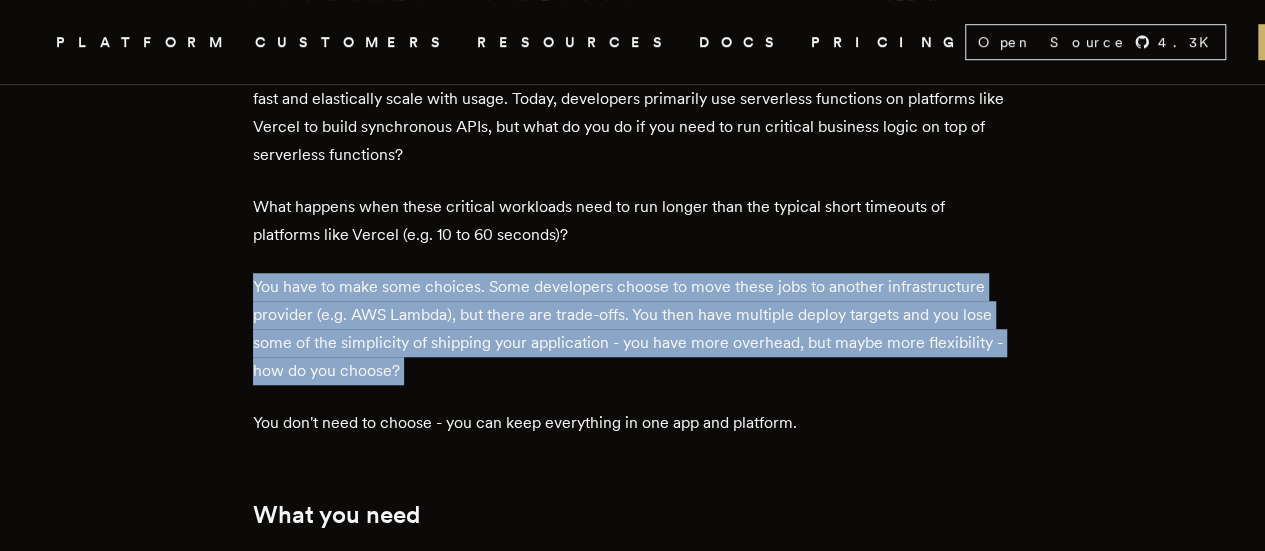 drag, startPoint x: 500, startPoint y: 322, endPoint x: 589, endPoint y: 325, distance: 89.050545 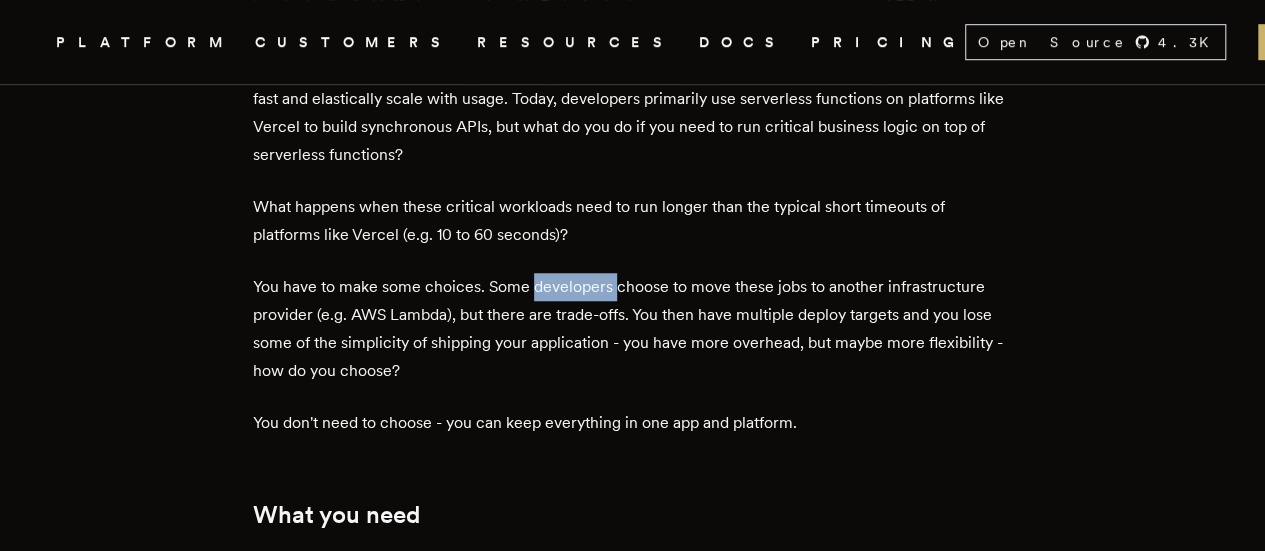click on "You have to make some choices. Some developers choose to move these jobs to another infrastructure provider (e.g. AWS Lambda), but there are trade-offs. You then have multiple deploy targets and you lose some of the simplicity of shipping your application - you have more overhead, but maybe more flexibility - how do you choose?" at bounding box center [633, 329] 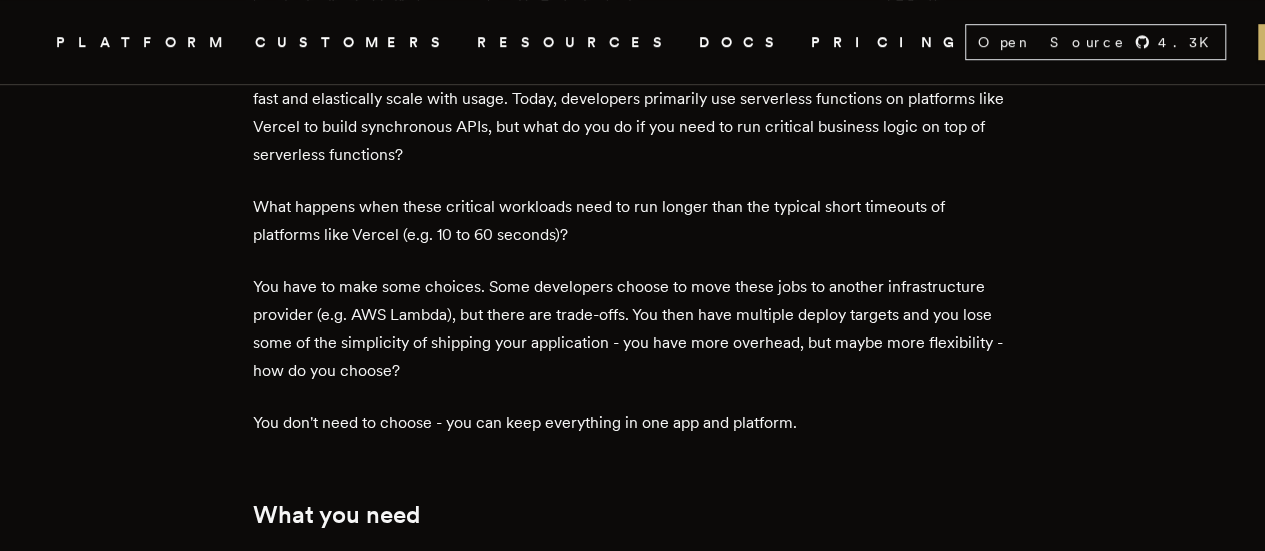click on "You have to make some choices. Some developers choose to move these jobs to another infrastructure provider (e.g. AWS Lambda), but there are trade-offs. You then have multiple deploy targets and you lose some of the simplicity of shipping your application - you have more overhead, but maybe more flexibility - how do you choose?" at bounding box center [633, 329] 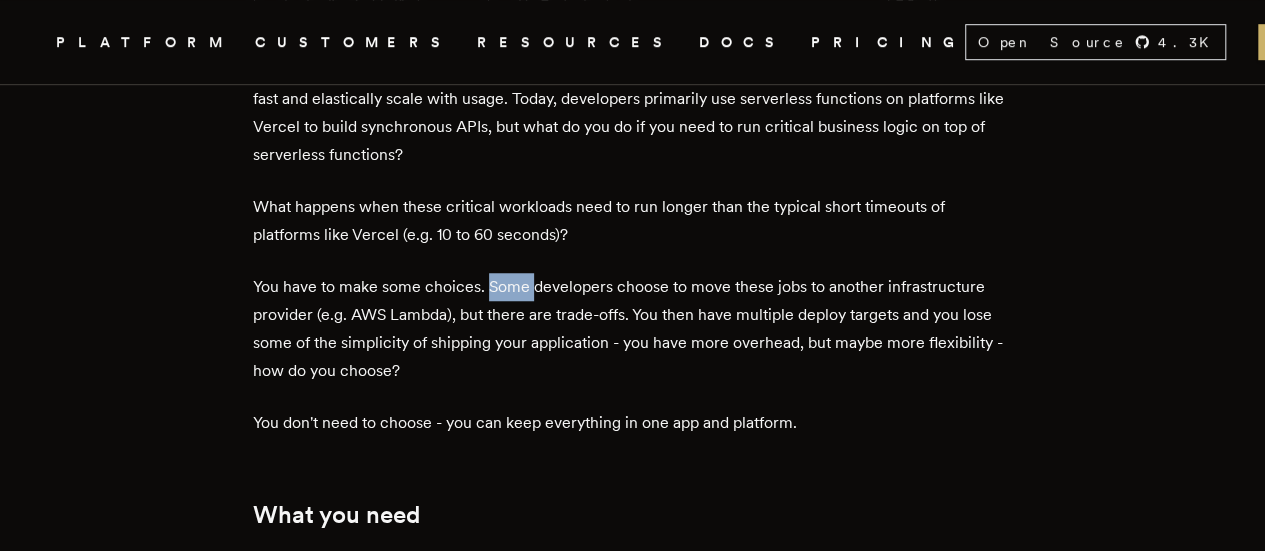 click on "You have to make some choices. Some developers choose to move these jobs to another infrastructure provider (e.g. AWS Lambda), but there are trade-offs. You then have multiple deploy targets and you lose some of the simplicity of shipping your application - you have more overhead, but maybe more flexibility - how do you choose?" at bounding box center (633, 329) 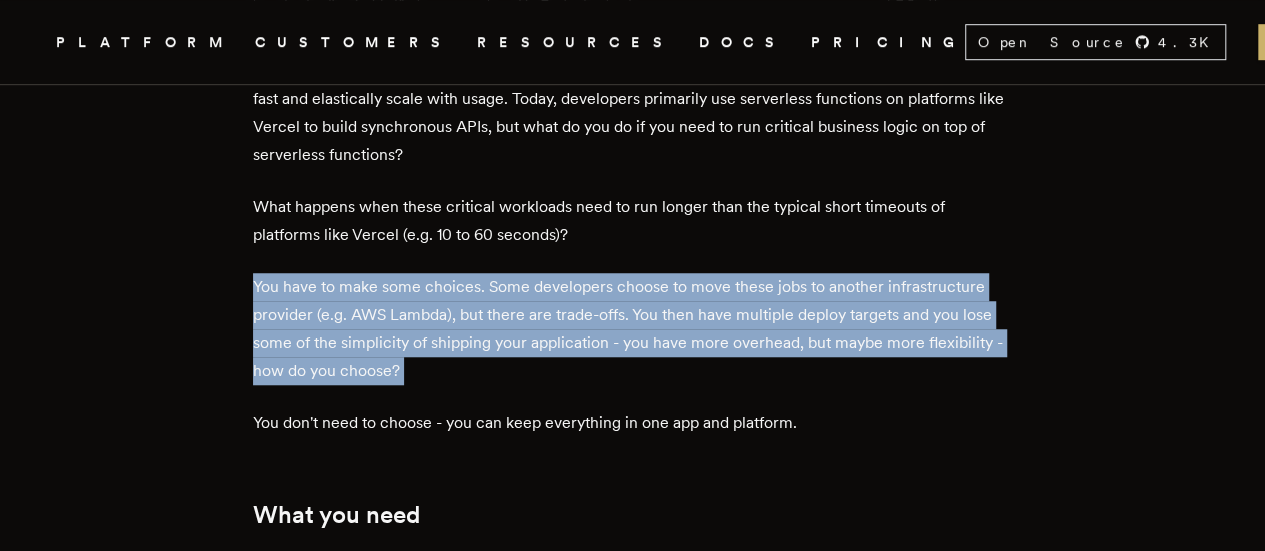 click on "You have to make some choices. Some developers choose to move these jobs to another infrastructure provider (e.g. AWS Lambda), but there are trade-offs. You then have multiple deploy targets and you lose some of the simplicity of shipping your application - you have more overhead, but maybe more flexibility - how do you choose?" at bounding box center [633, 329] 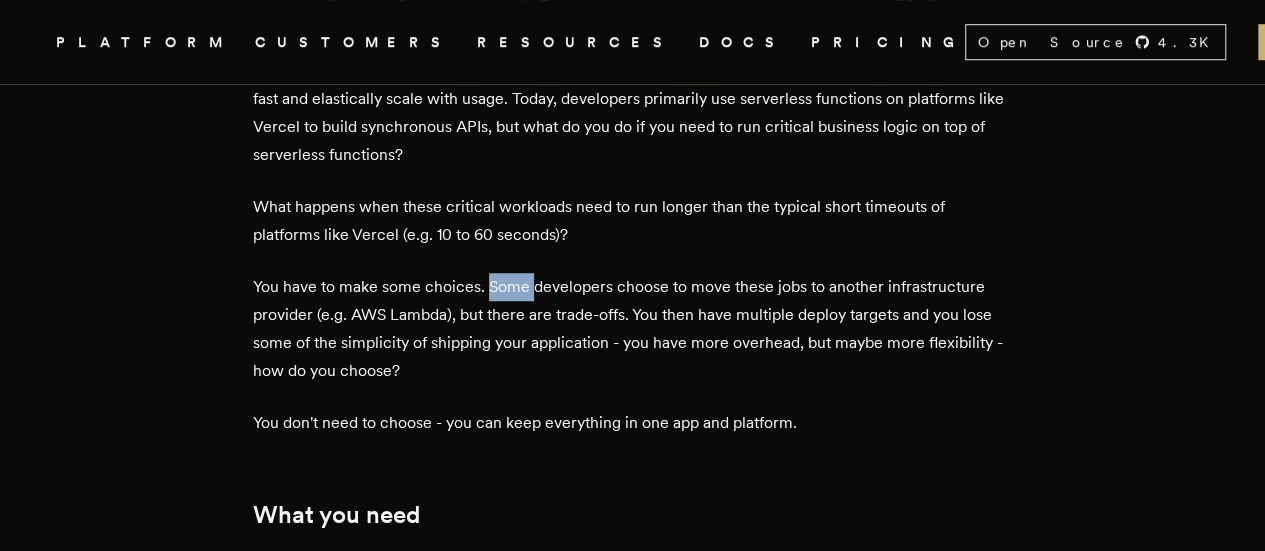 click on "You have to make some choices. Some developers choose to move these jobs to another infrastructure provider (e.g. AWS Lambda), but there are trade-offs. You then have multiple deploy targets and you lose some of the simplicity of shipping your application - you have more overhead, but maybe more flexibility - how do you choose?" at bounding box center (633, 329) 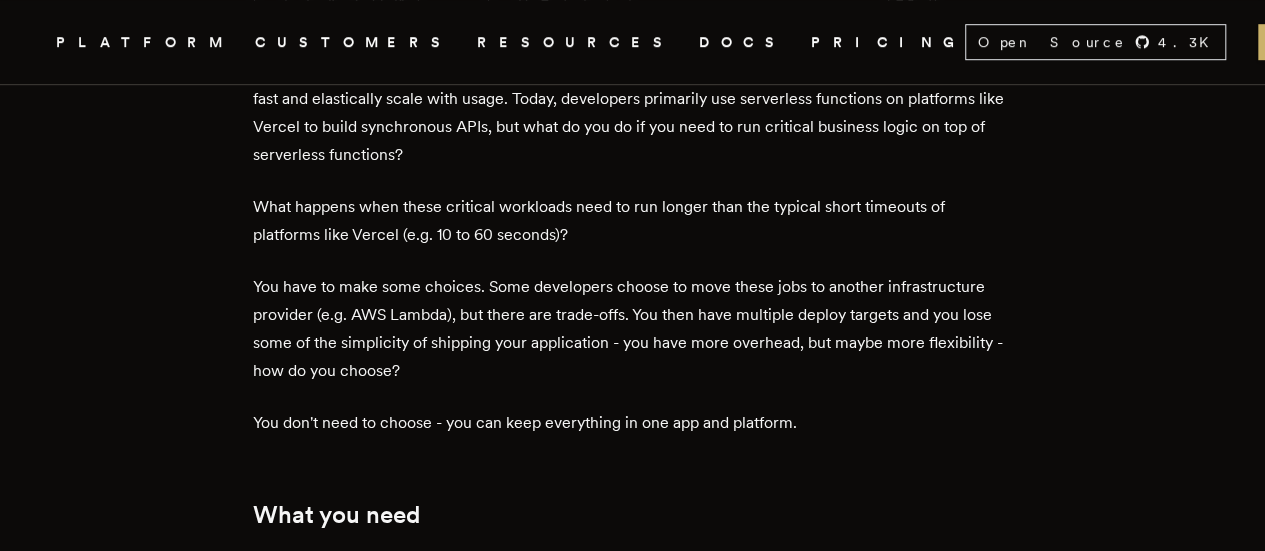 click on "You have to make some choices. Some developers choose to move these jobs to another infrastructure provider (e.g. AWS Lambda), but there are trade-offs. You then have multiple deploy targets and you lose some of the simplicity of shipping your application - you have more overhead, but maybe more flexibility - how do you choose?" at bounding box center (633, 329) 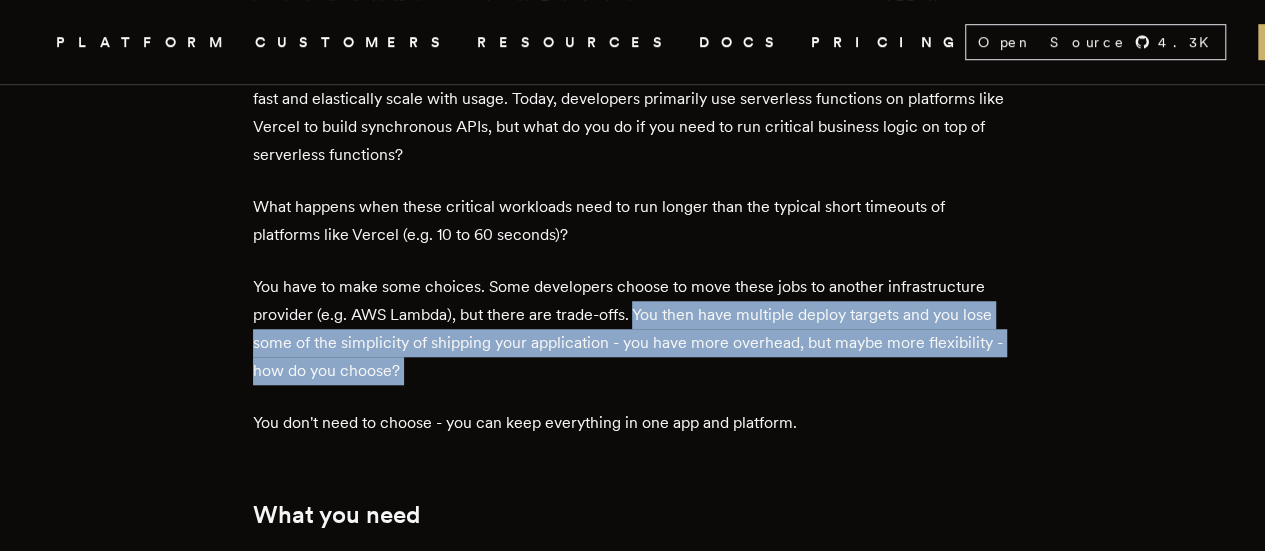 drag, startPoint x: 647, startPoint y: 341, endPoint x: 940, endPoint y: 397, distance: 298.30353 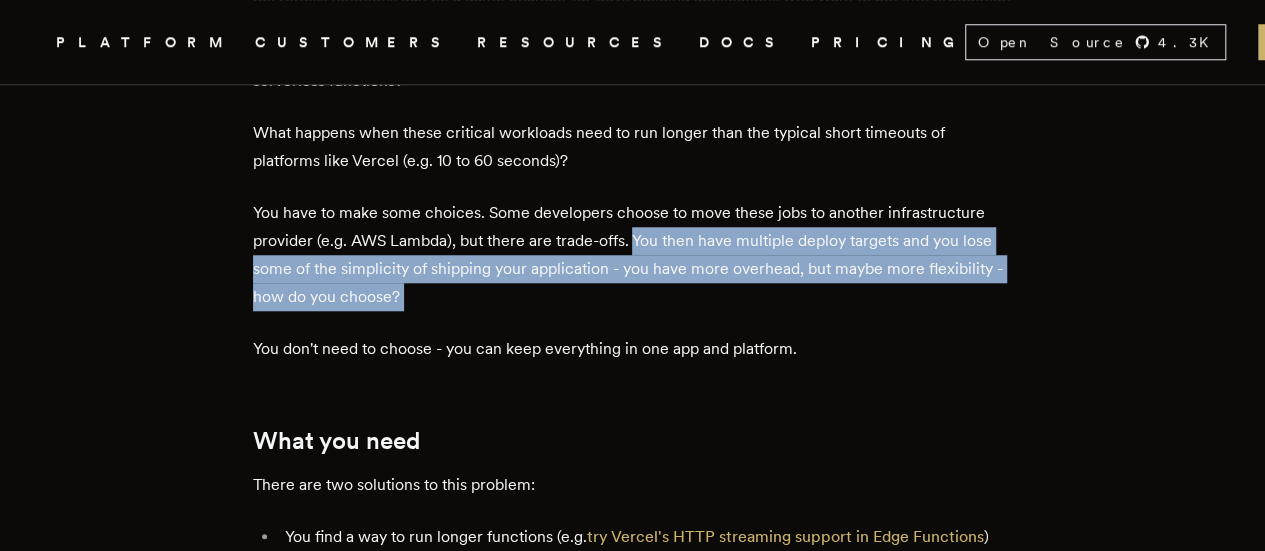 scroll, scrollTop: 800, scrollLeft: 0, axis: vertical 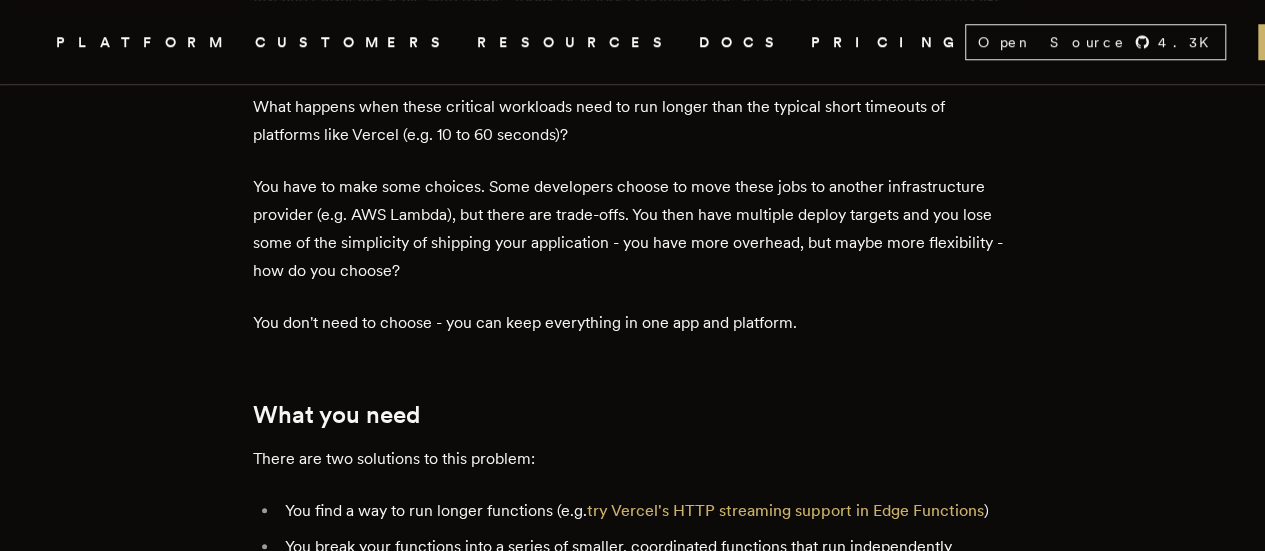 click on "You don't need to choose - you can keep everything in one app and platform." at bounding box center [633, 323] 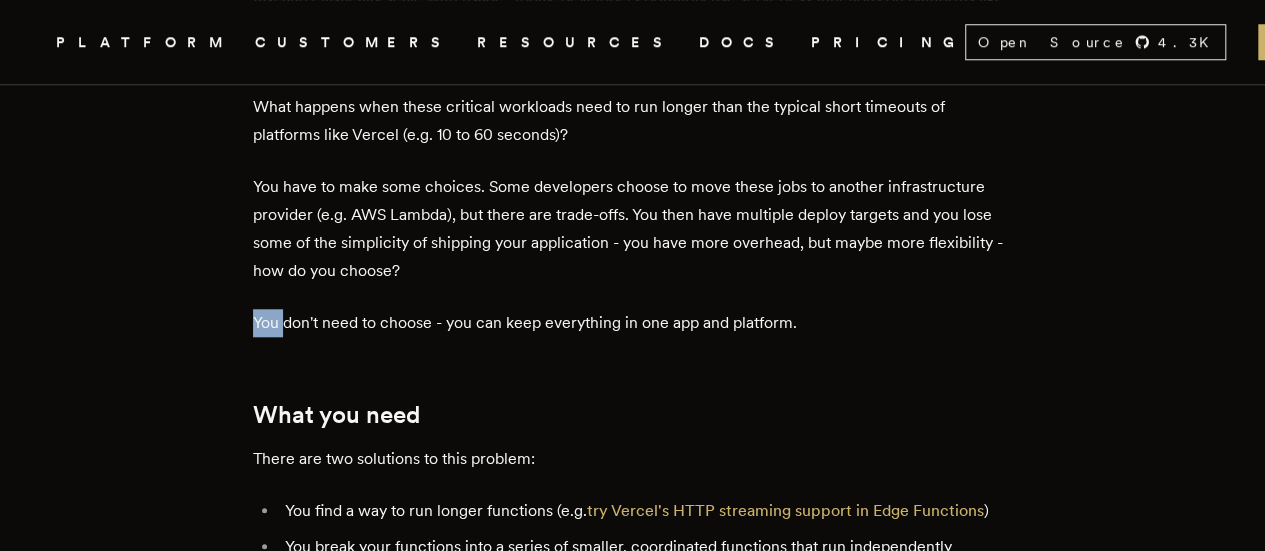 click on "You don't need to choose - you can keep everything in one app and platform." at bounding box center [633, 323] 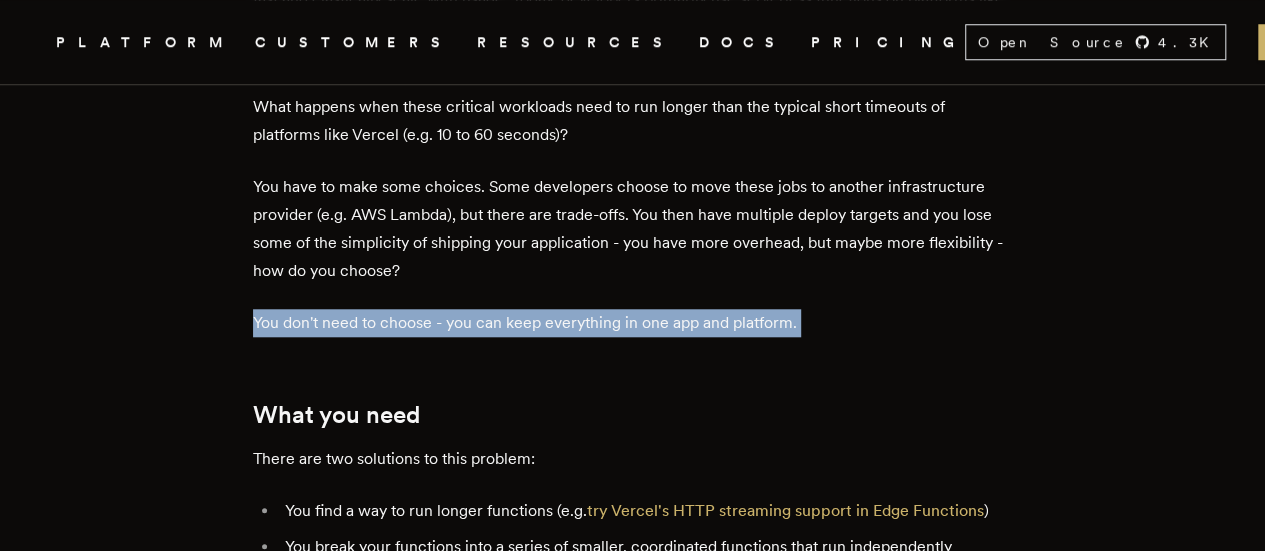 click on "You don't need to choose - you can keep everything in one app and platform." at bounding box center [633, 323] 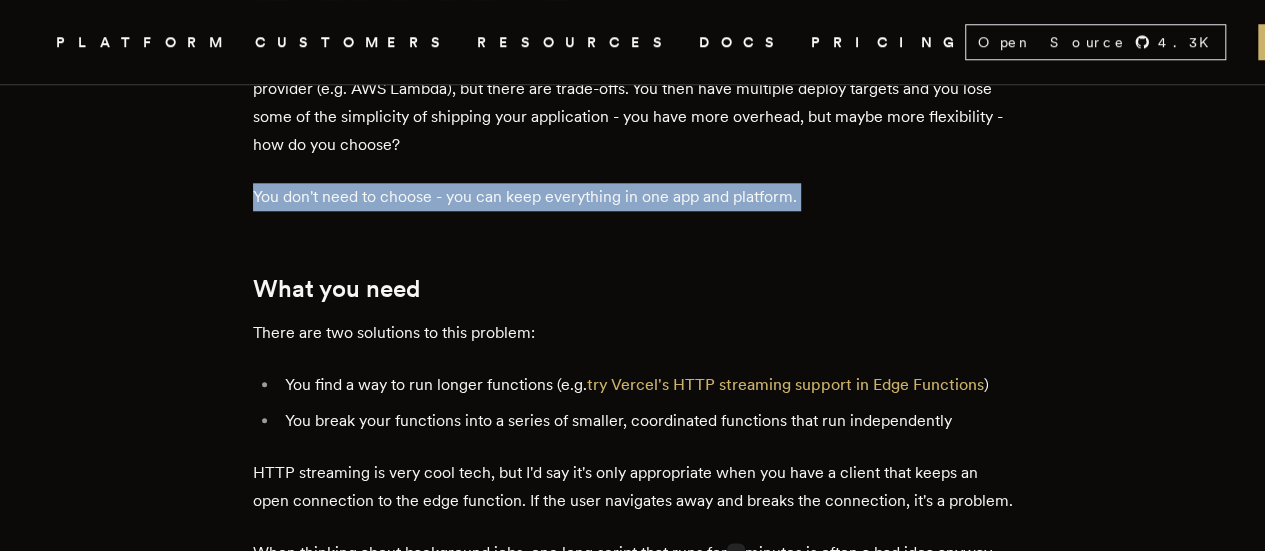 scroll, scrollTop: 900, scrollLeft: 0, axis: vertical 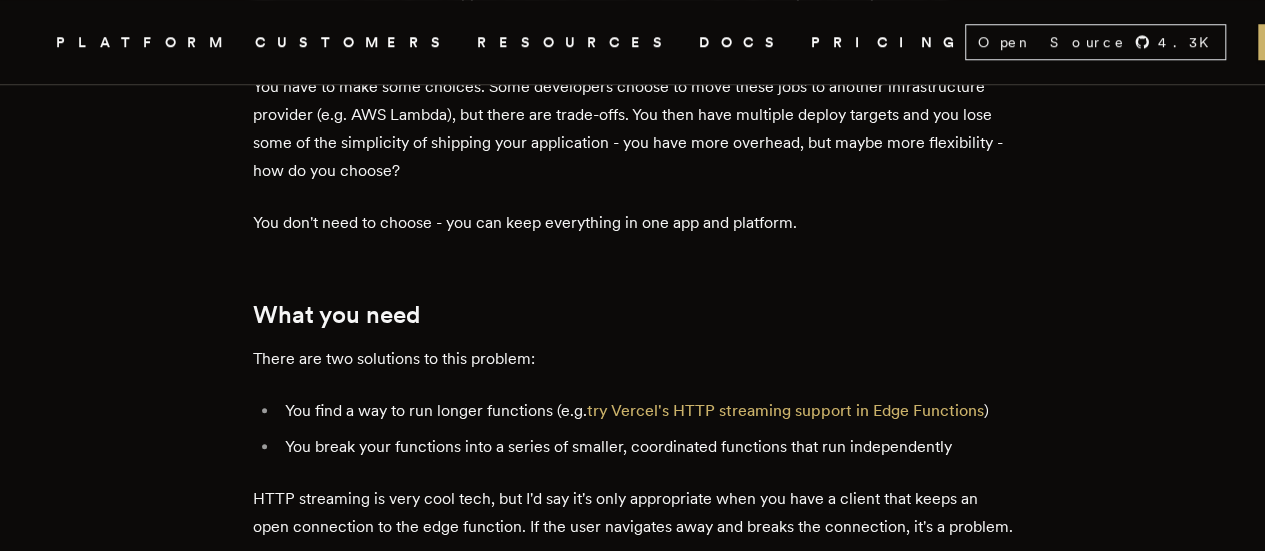 click on "Serverless functions can be a game changer for devs building applications who want to get into production fast and elastically scale with usage. Today, developers primarily use serverless functions on platforms like Vercel to build synchronous APIs, but what do you do if you need to run critical business logic on top of serverless functions?
What happens when these critical workloads need to run longer than the typical short timeouts of platforms like Vercel (e.g. 10 to 60 seconds)?
You have to make some choices. Some developers choose to move these jobs to another infrastructure provider (e.g. AWS Lambda), but there are trade-offs. You then have multiple deploy targets and you lose some of the simplicity of shipping your application - you have more overhead, but maybe more flexibility - how do you choose?
You don't need to choose - you can keep everything in one app and platform.
What you need
There are two solutions to this problem:
You find a way to run longer functions (e.g.  )
n" at bounding box center [633, 3792] 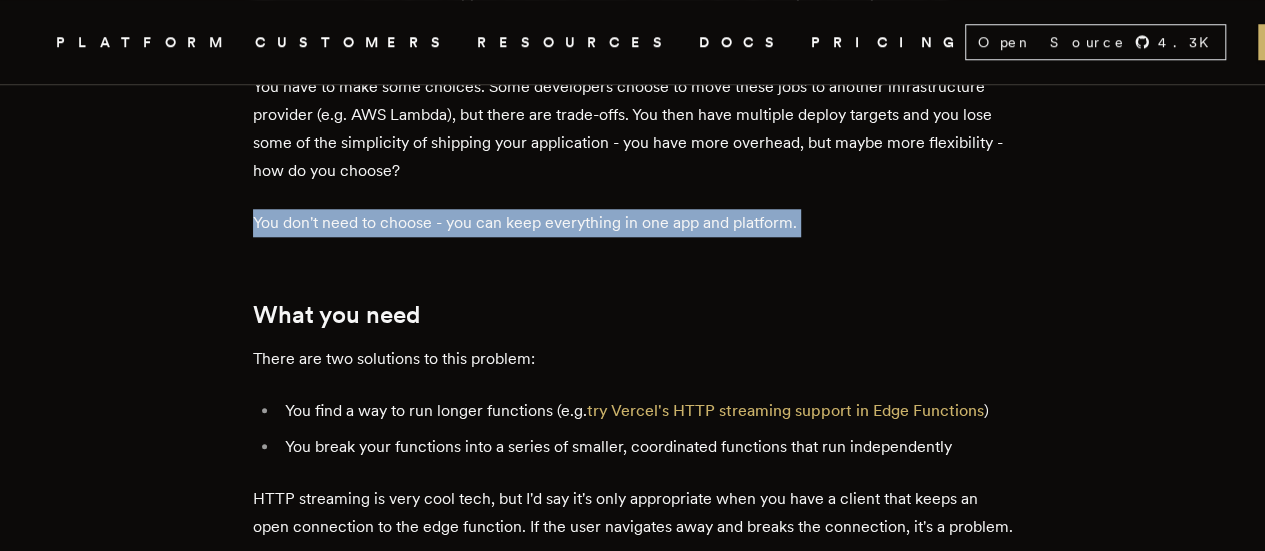 drag, startPoint x: 271, startPoint y: 259, endPoint x: 821, endPoint y: 241, distance: 550.2945 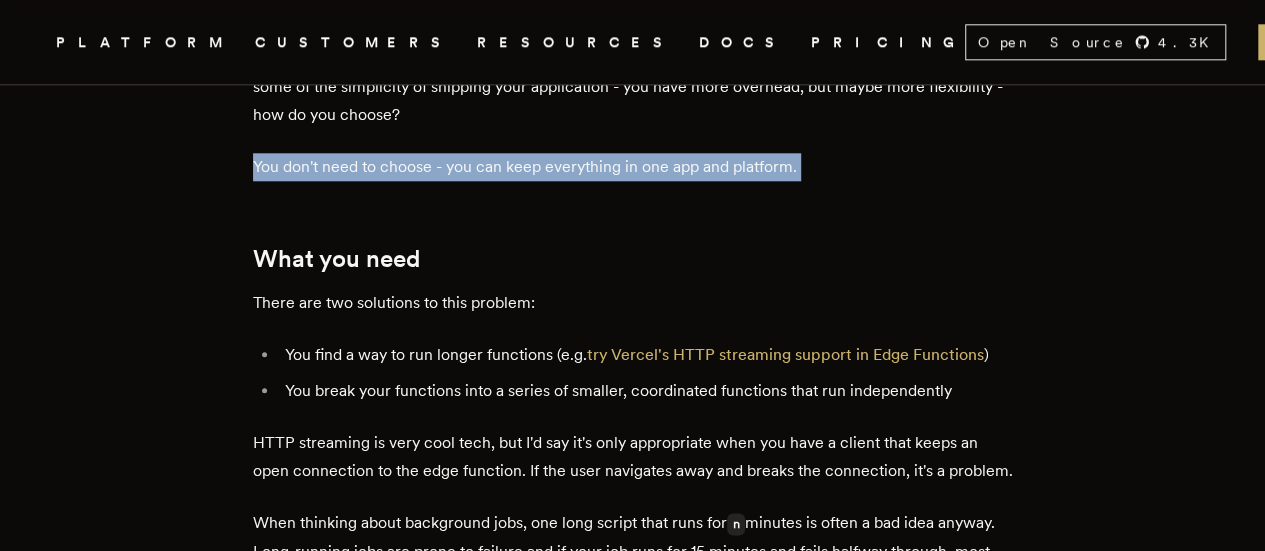scroll, scrollTop: 1000, scrollLeft: 0, axis: vertical 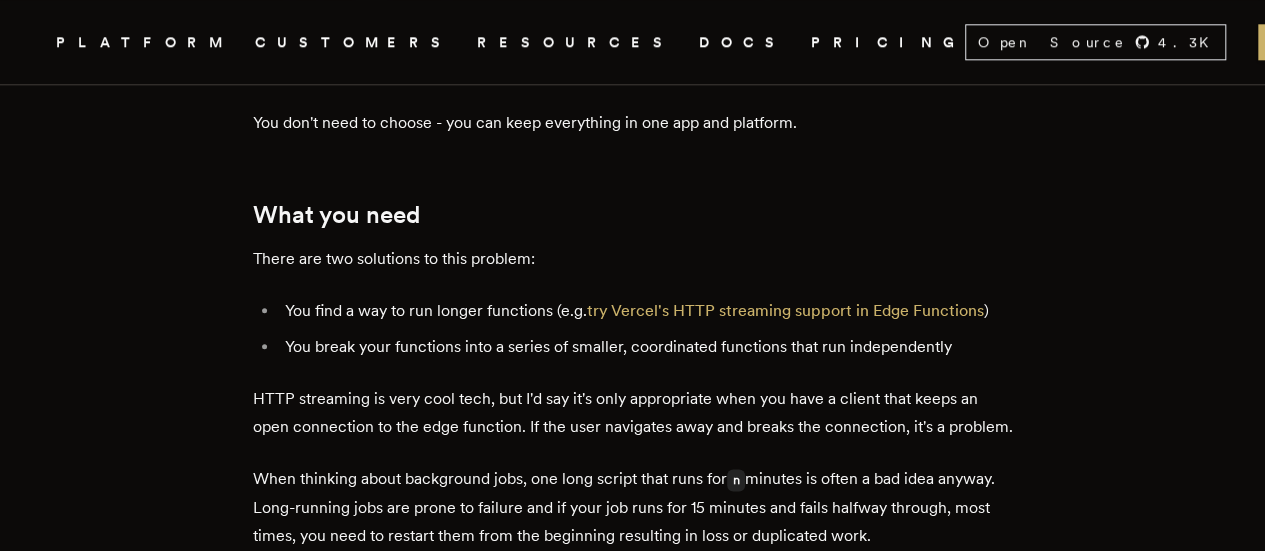 click on "There are two solutions to this problem:" at bounding box center (633, 259) 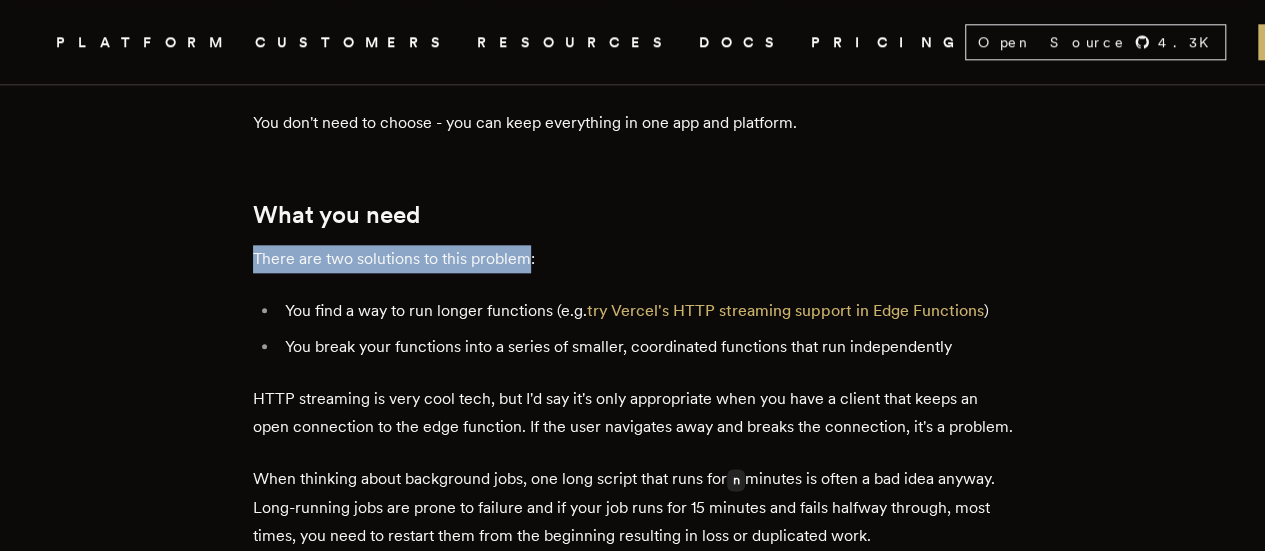drag, startPoint x: 269, startPoint y: 286, endPoint x: 490, endPoint y: 284, distance: 221.00905 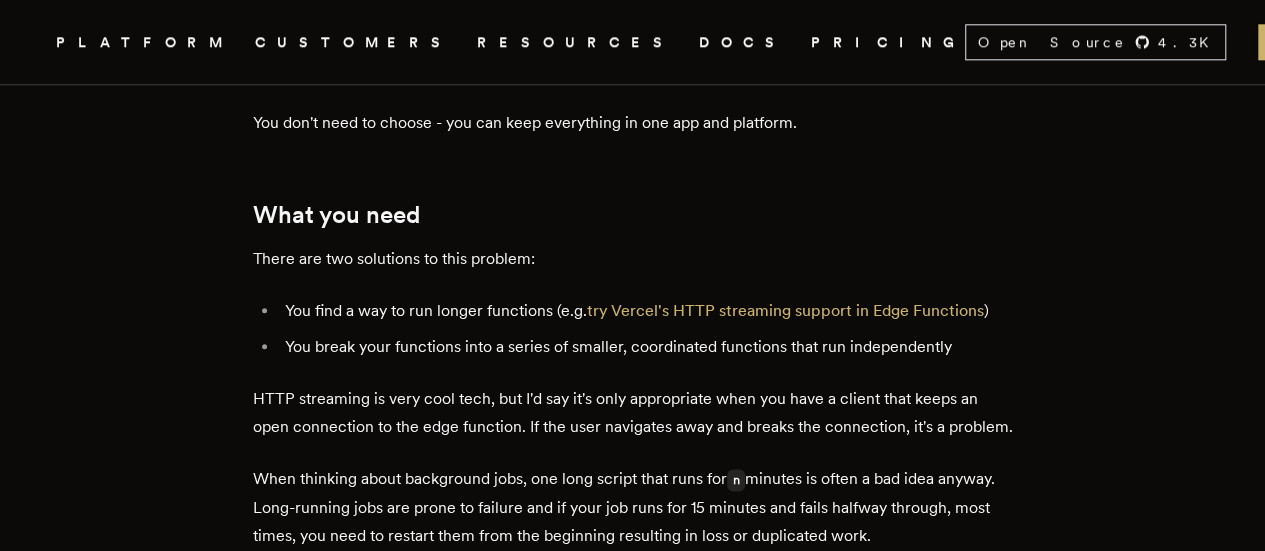 click on "You find a way to run longer functions (e.g.  try Vercel's HTTP streaming support in Edge Functions )" at bounding box center [646, 311] 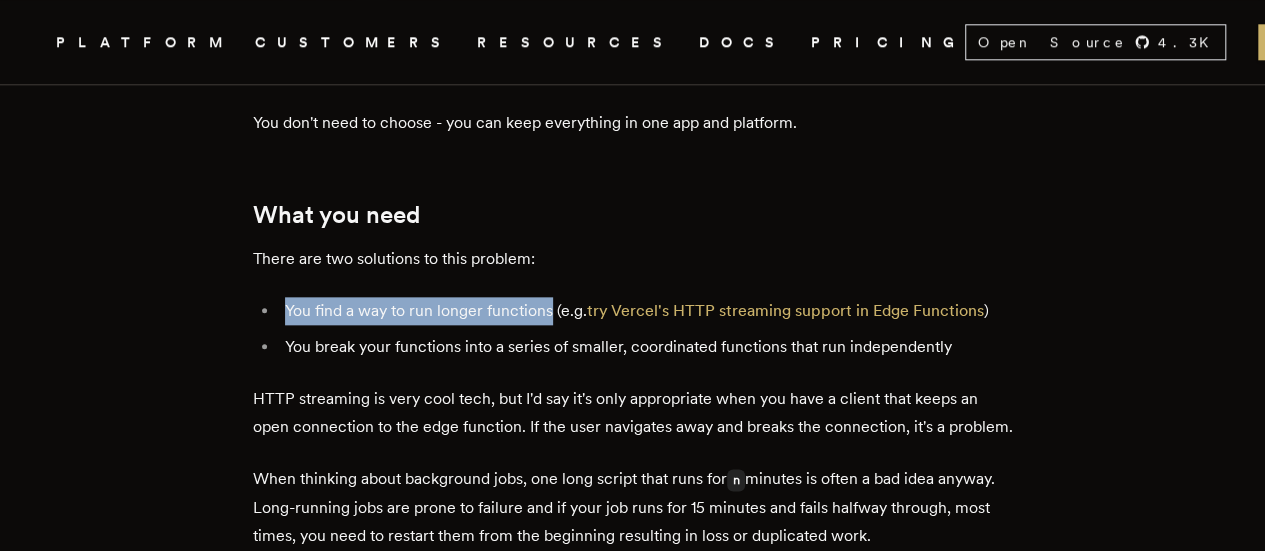 drag, startPoint x: 311, startPoint y: 335, endPoint x: 511, endPoint y: 337, distance: 200.01 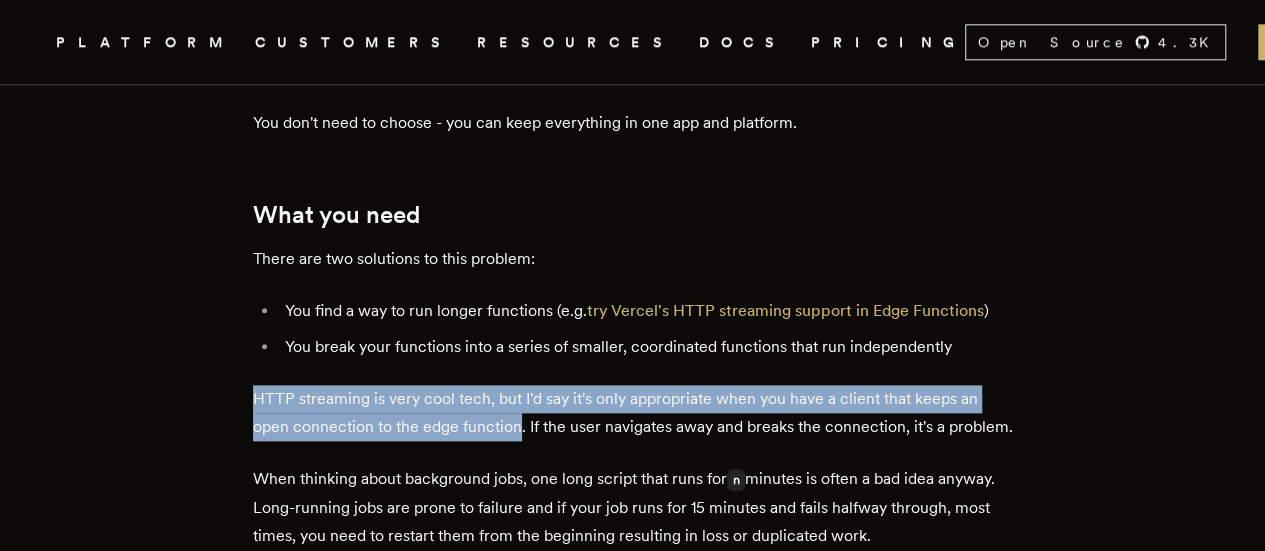 drag, startPoint x: 282, startPoint y: 428, endPoint x: 512, endPoint y: 458, distance: 231.94827 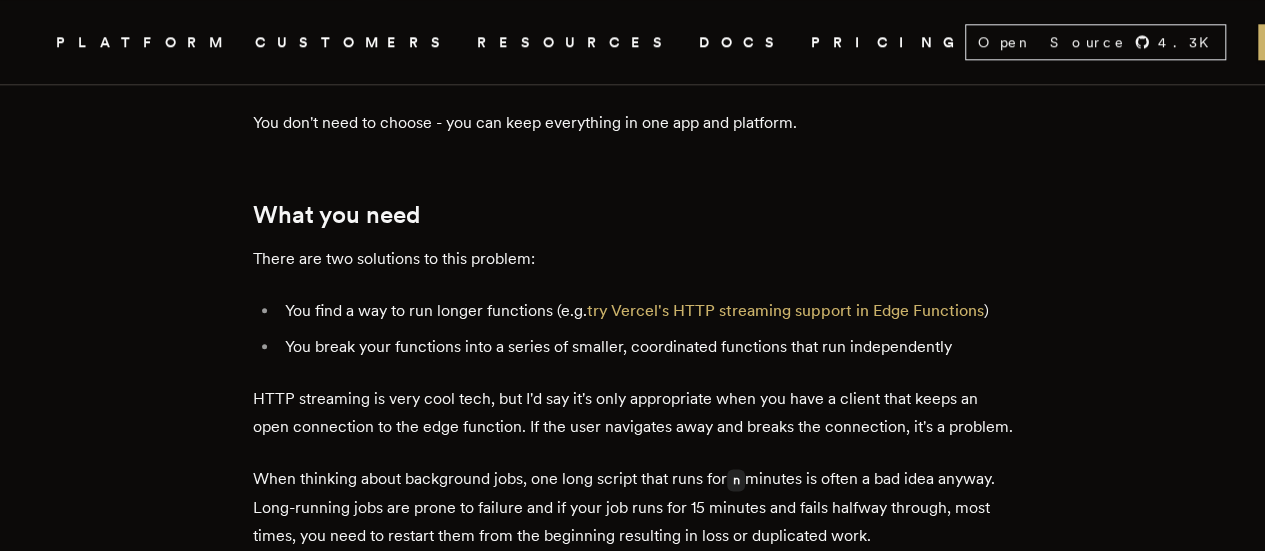 click on "HTTP streaming is very cool tech, but I'd say it's only appropriate when you have a client that keeps an open connection to the edge function. If the user navigates away and breaks the connection, it's a problem." at bounding box center (633, 413) 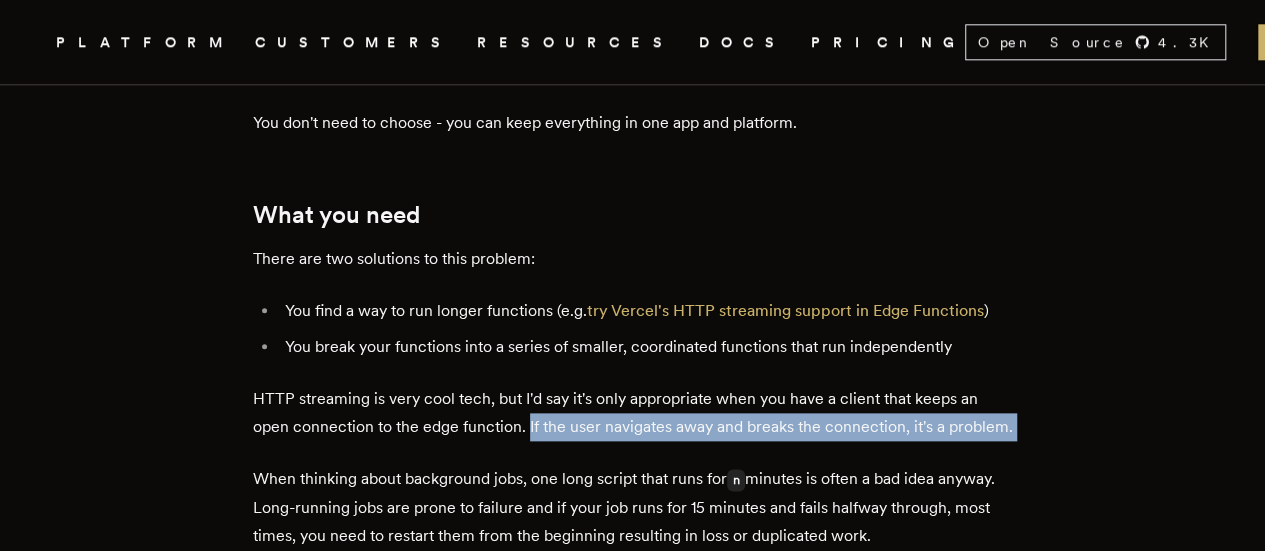 drag, startPoint x: 538, startPoint y: 456, endPoint x: 556, endPoint y: 481, distance: 30.805843 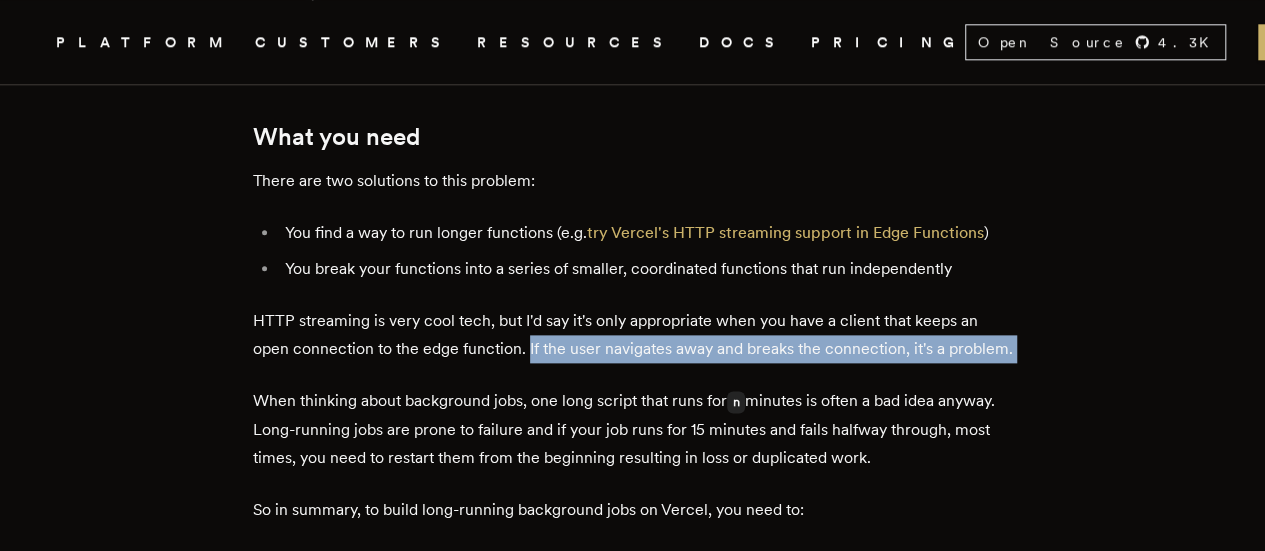 scroll, scrollTop: 1200, scrollLeft: 0, axis: vertical 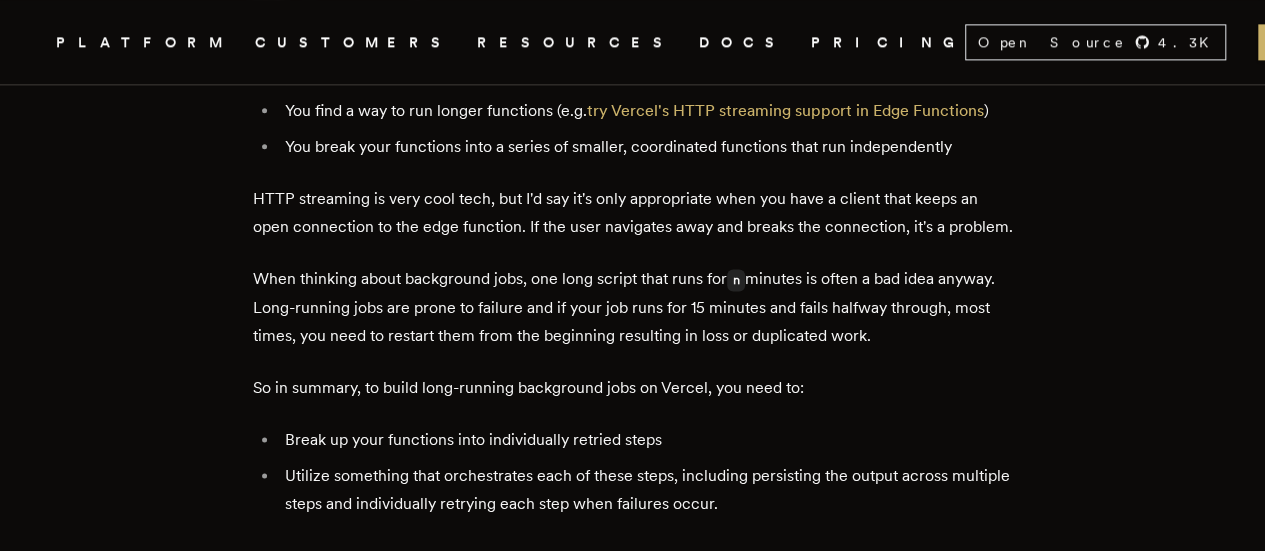 click on "When thinking about background jobs, one long script that runs for  n  minutes is often a bad idea anyway. Long-running jobs are prone to failure and if your job runs for 15 minutes and fails halfway through, most times, you need to restart them from the beginning resulting in loss or duplicated work." at bounding box center (633, 307) 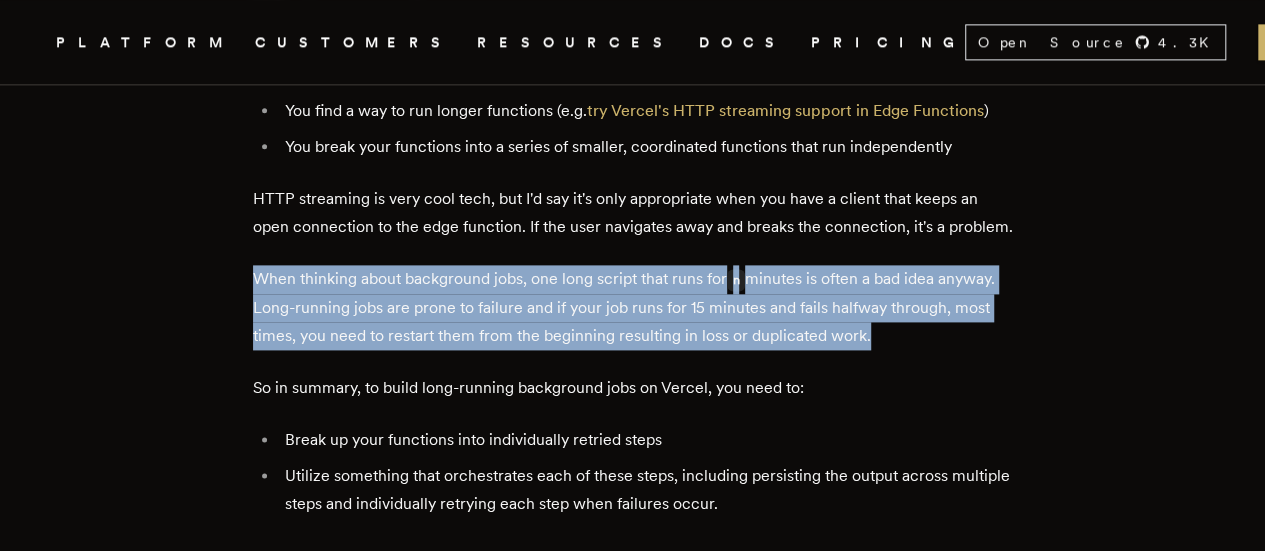 drag, startPoint x: 280, startPoint y: 347, endPoint x: 964, endPoint y: 393, distance: 685.54504 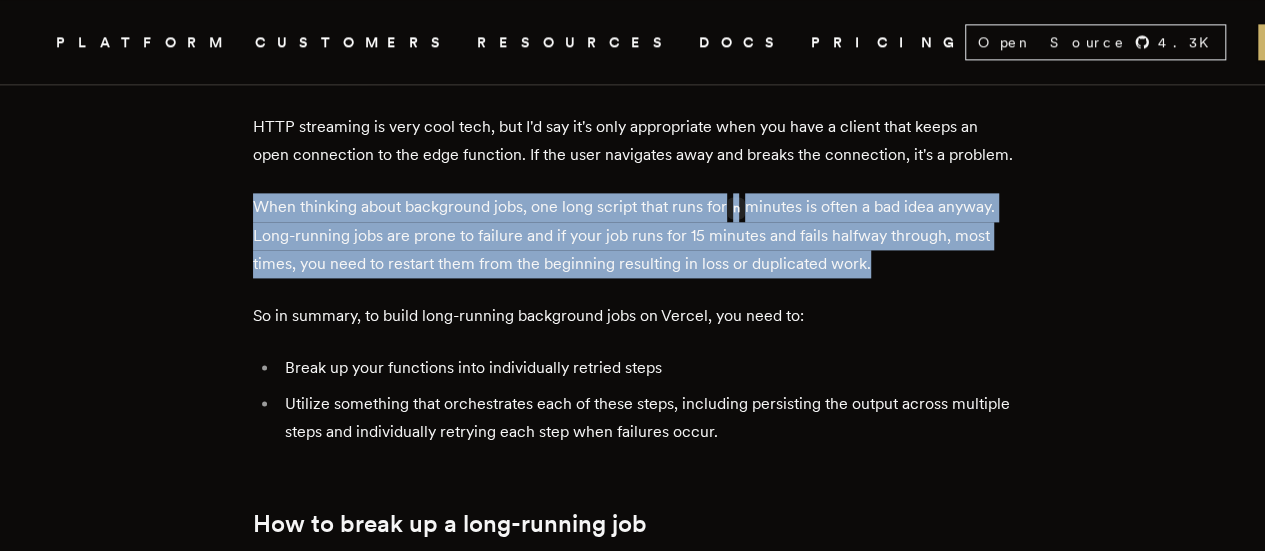 scroll, scrollTop: 1300, scrollLeft: 0, axis: vertical 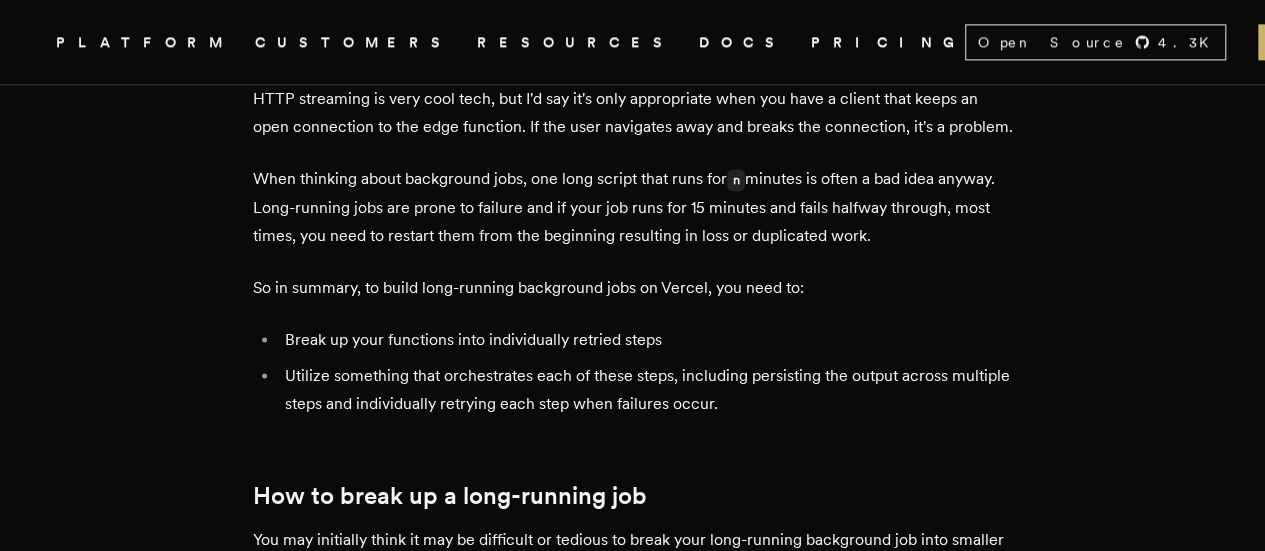 click on "So in summary, to build long-running background jobs on Vercel, you need to:" at bounding box center (633, 288) 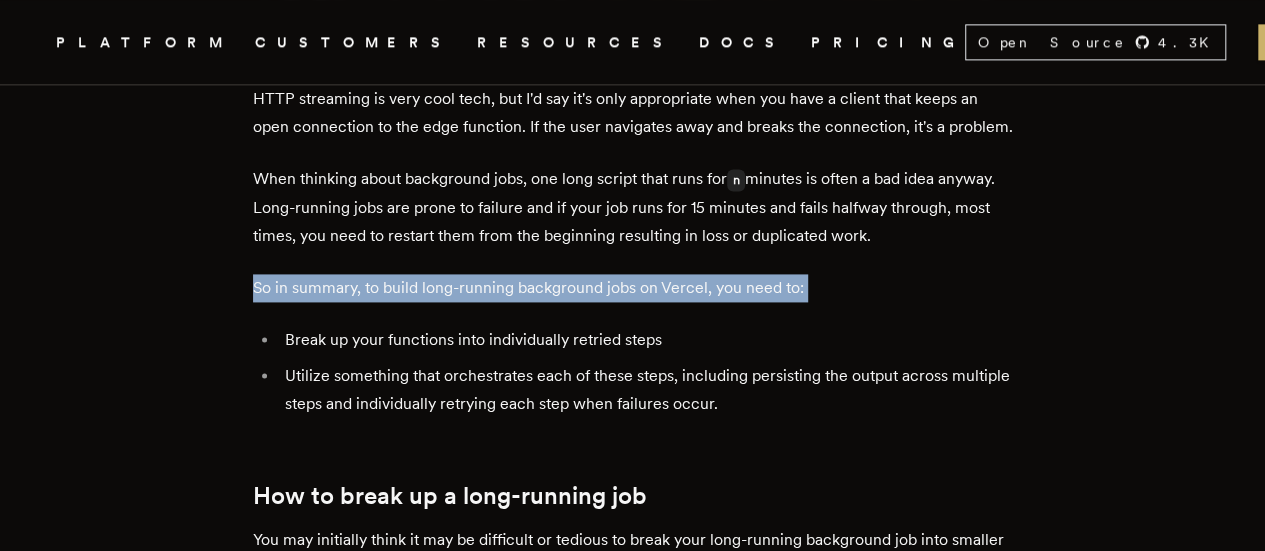 drag, startPoint x: 270, startPoint y: 349, endPoint x: 834, endPoint y: 350, distance: 564.0009 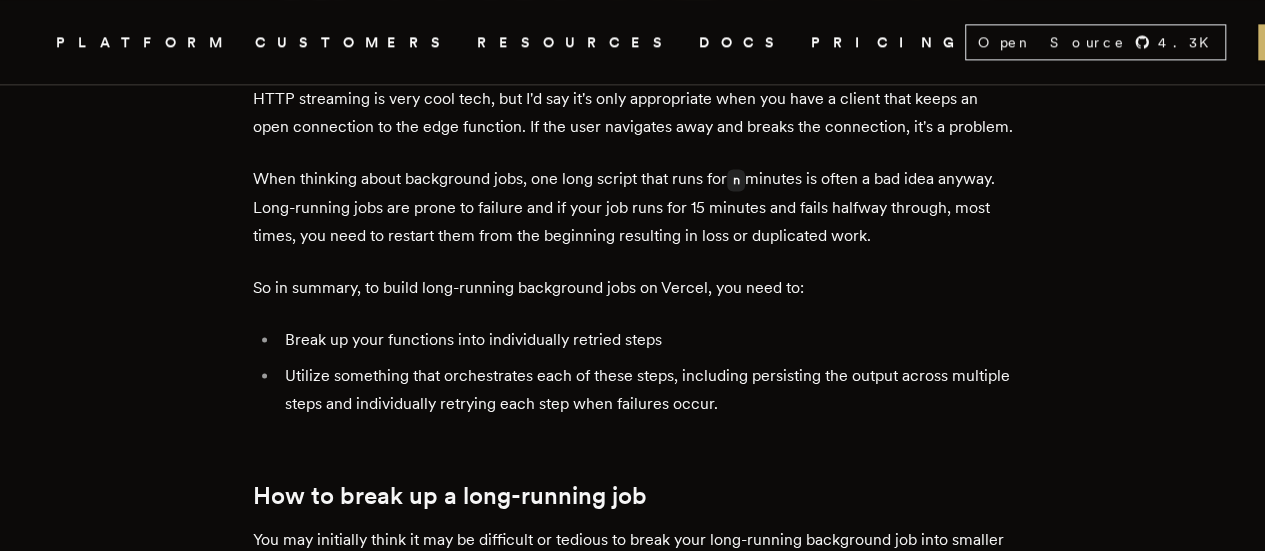 click on "Break up your functions into individually retried steps" at bounding box center (646, 340) 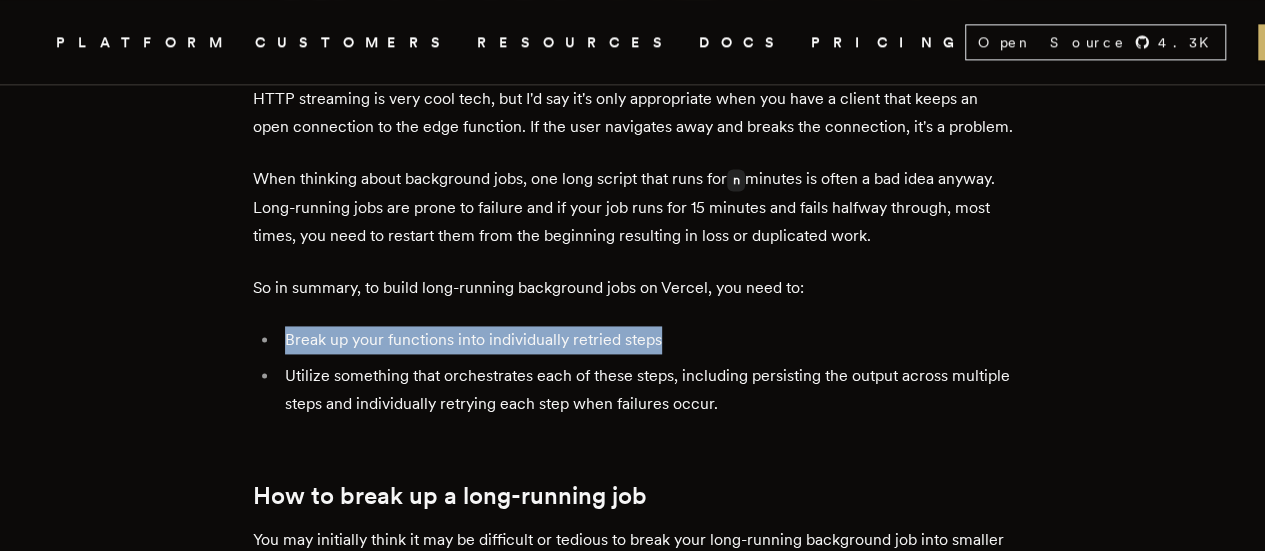 drag, startPoint x: 314, startPoint y: 405, endPoint x: 633, endPoint y: 399, distance: 319.05643 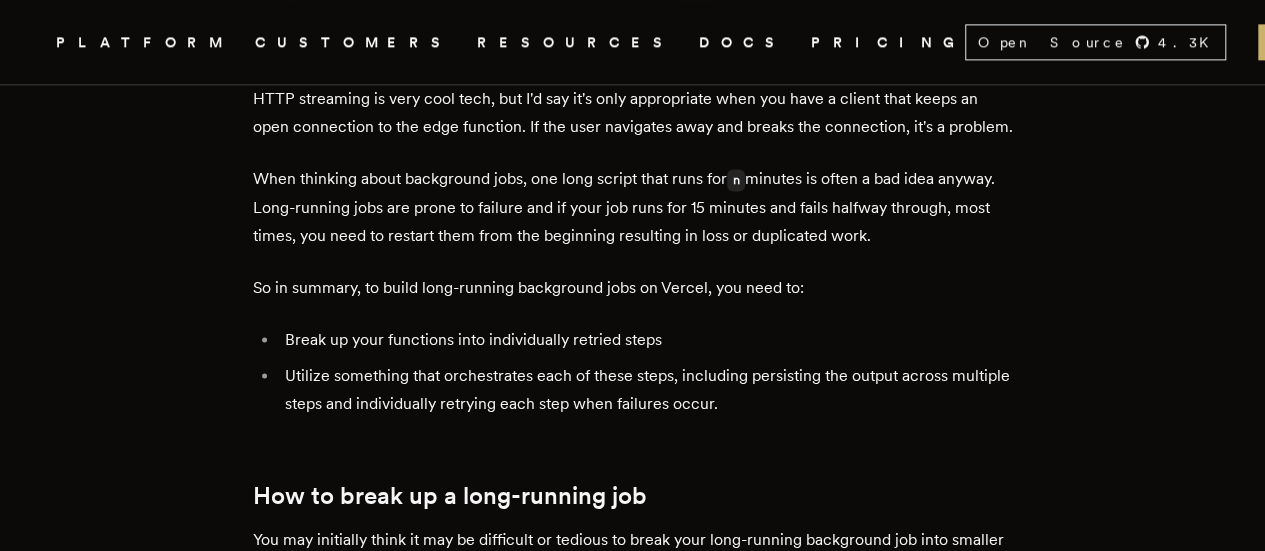 click on "Utilize something that orchestrates each of these steps, including persisting the output across multiple steps and individually retrying each step when failures occur." at bounding box center [646, 390] 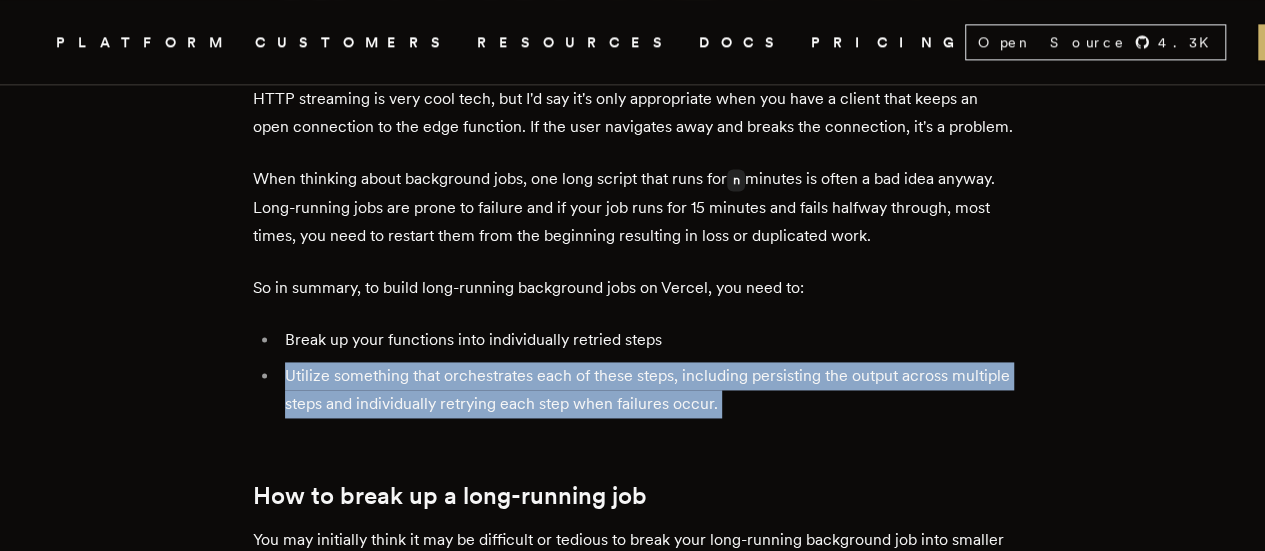 drag, startPoint x: 326, startPoint y: 435, endPoint x: 914, endPoint y: 457, distance: 588.41144 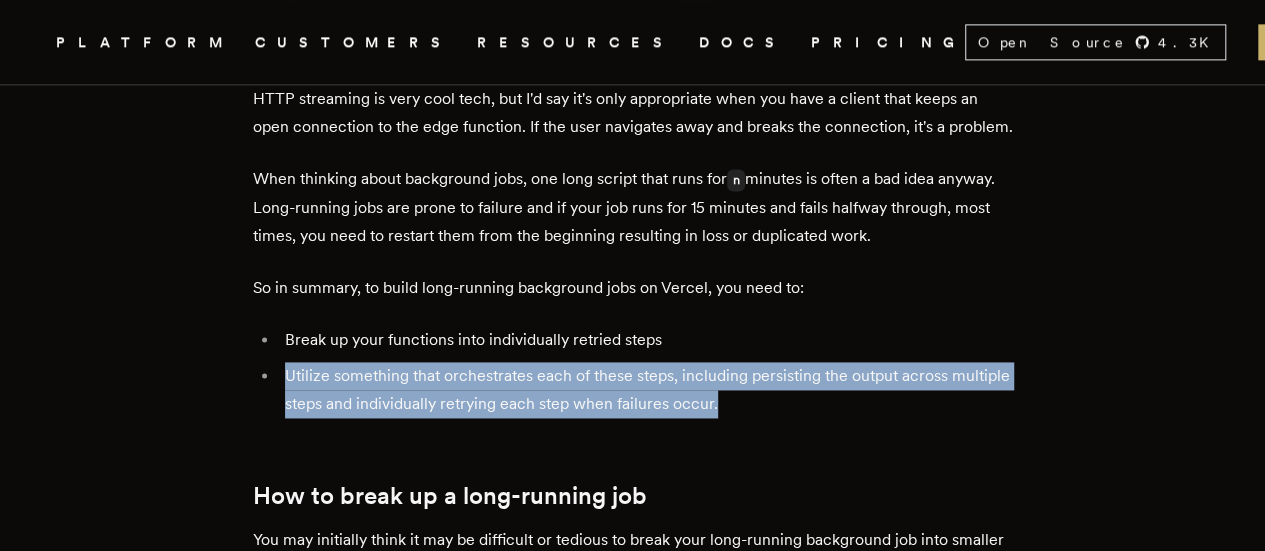 drag, startPoint x: 864, startPoint y: 465, endPoint x: 288, endPoint y: 433, distance: 576.8882 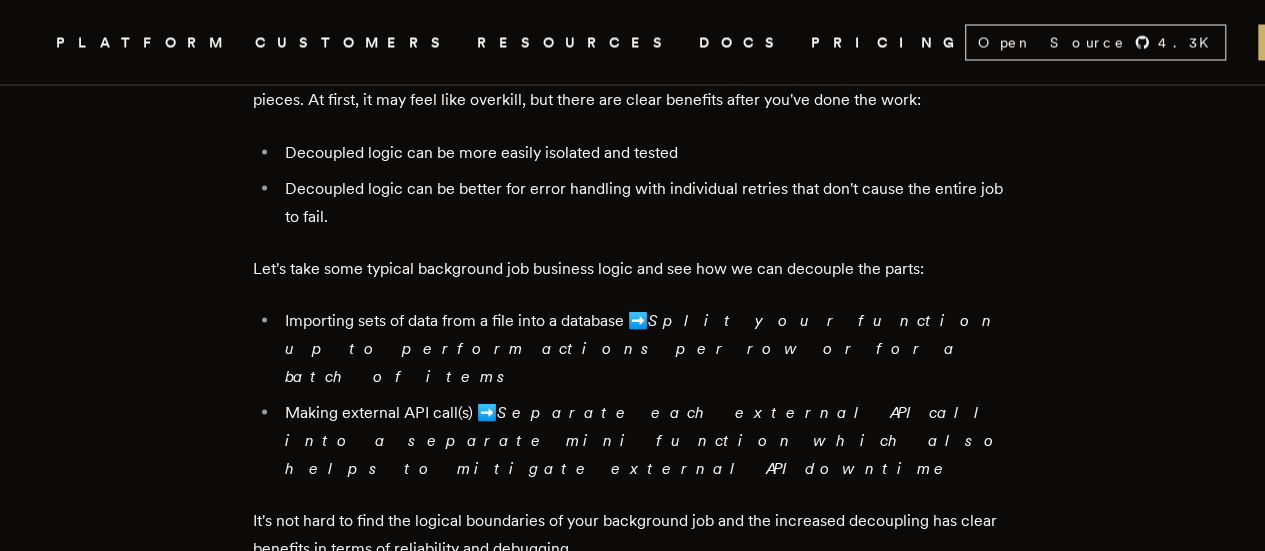 scroll, scrollTop: 1800, scrollLeft: 0, axis: vertical 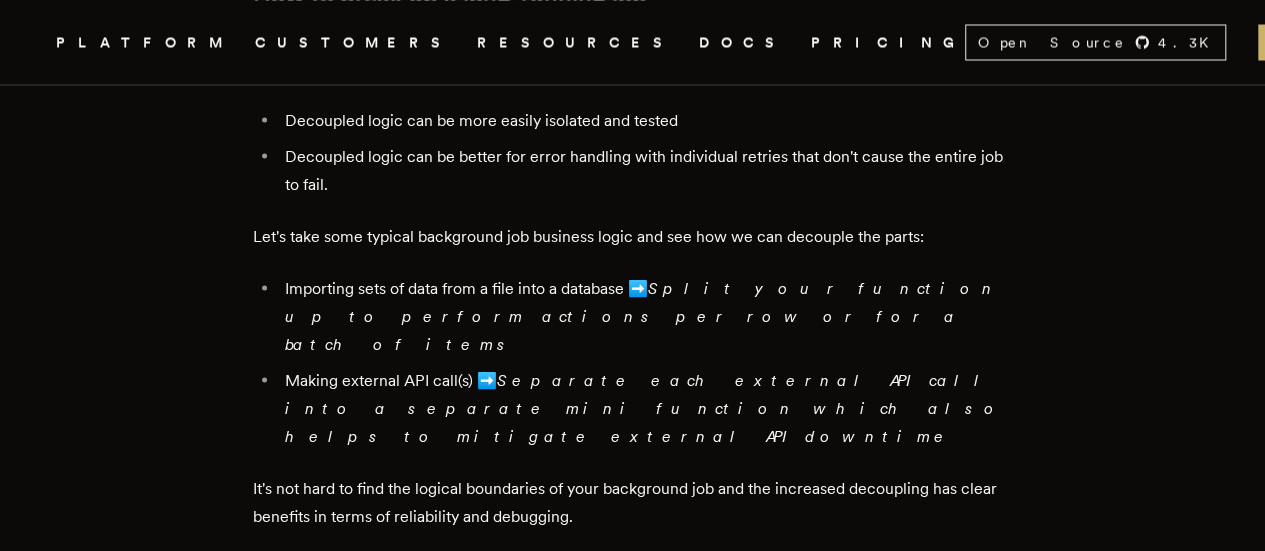 click on "Importing sets of data from a file into a database ➡️  Split your function up to perform actions per row or for a batch of items" at bounding box center (646, 316) 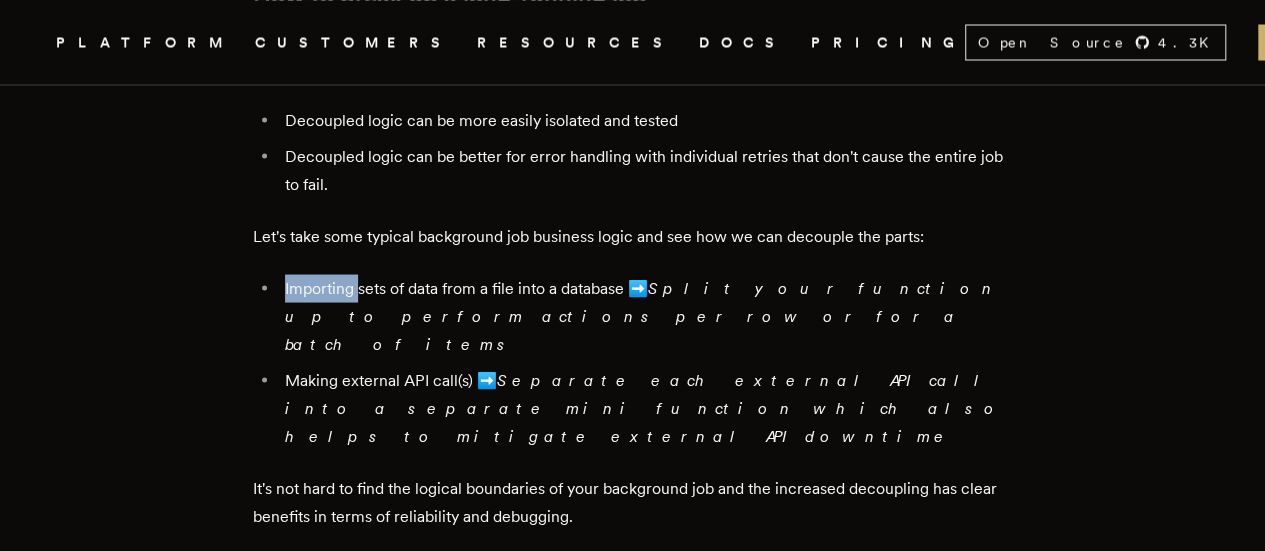 click on "Importing sets of data from a file into a database ➡️  Split your function up to perform actions per row or for a batch of items" at bounding box center [646, 316] 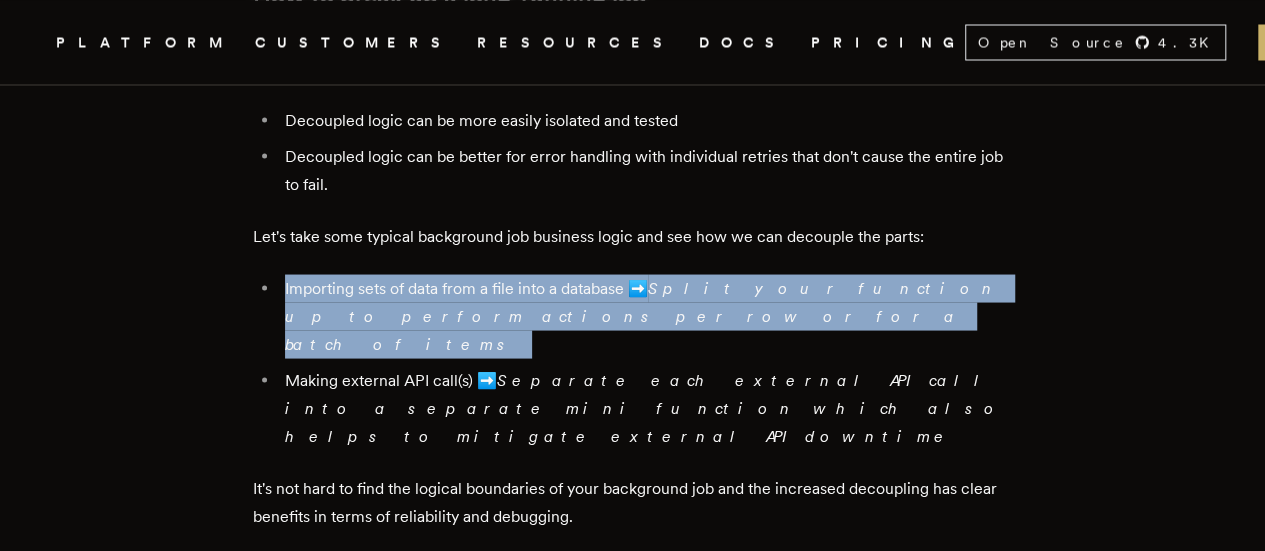 drag, startPoint x: 322, startPoint y: 338, endPoint x: 486, endPoint y: 355, distance: 164.87874 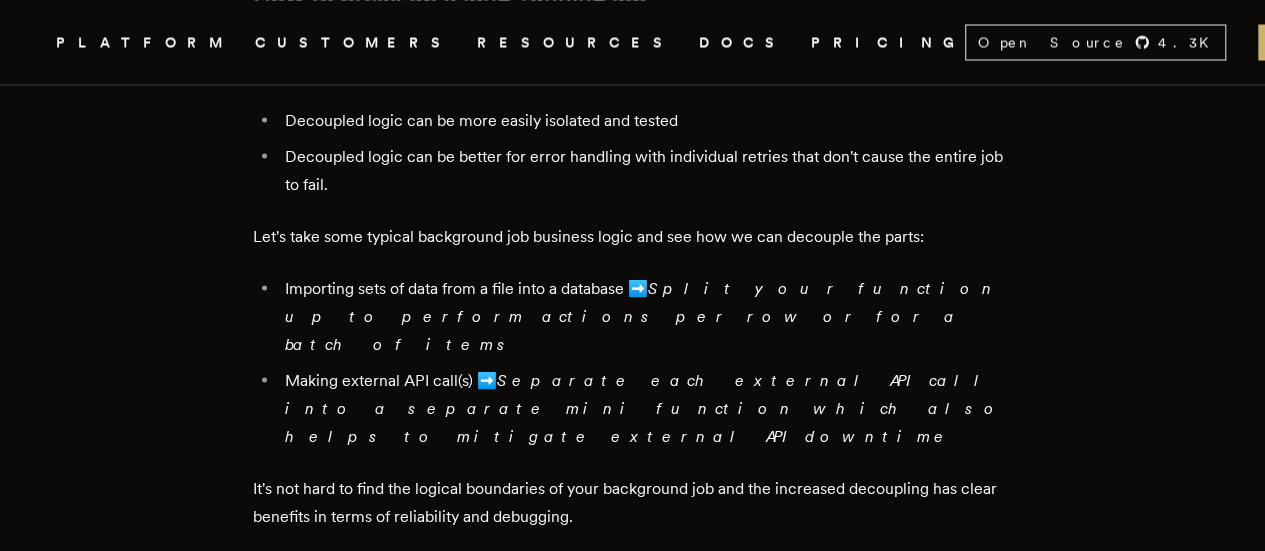 click on "Importing sets of data from a file into a database ➡️  Split your function up to perform actions per row or for a batch of items" at bounding box center [646, 316] 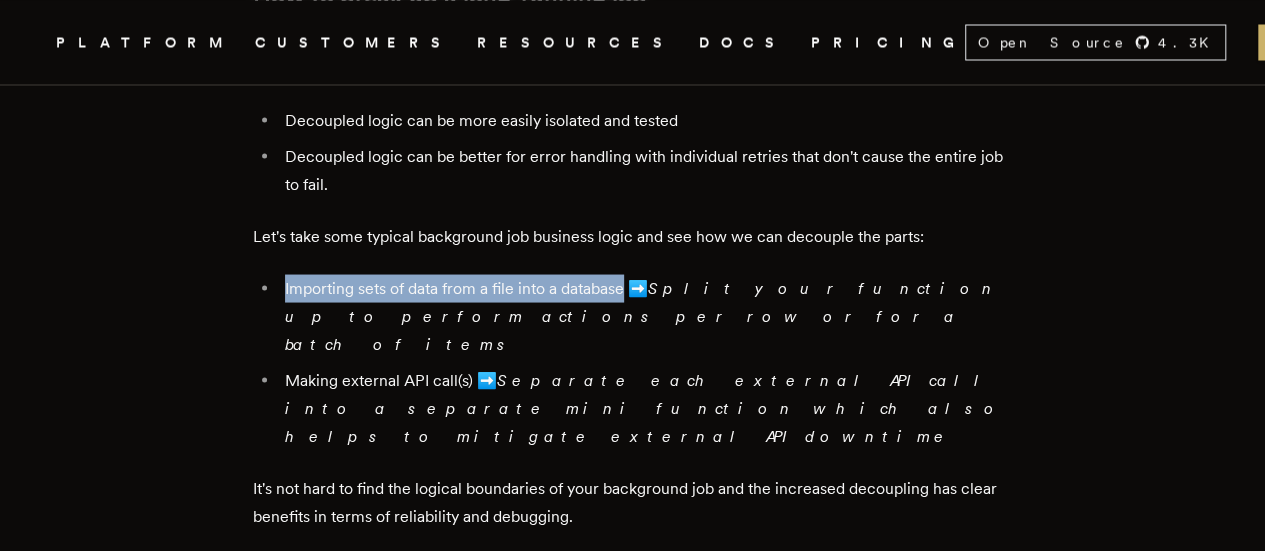 drag, startPoint x: 321, startPoint y: 341, endPoint x: 610, endPoint y: 358, distance: 289.49957 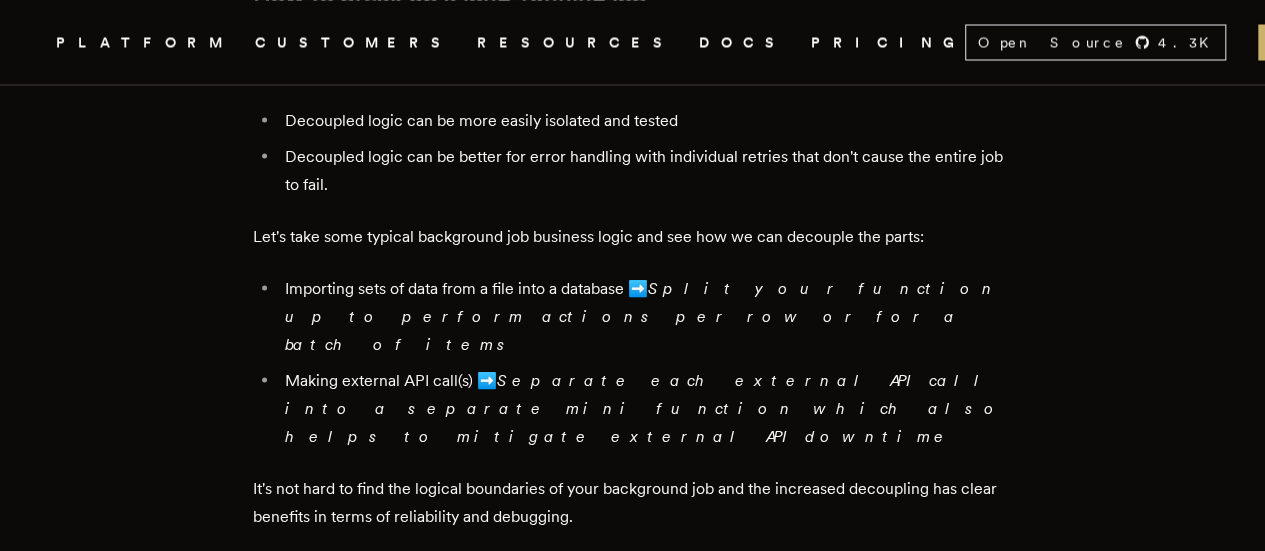 click on "Importing sets of data from a file into a database ➡️  Split your function up to perform actions per row or for a batch of items" at bounding box center [646, 316] 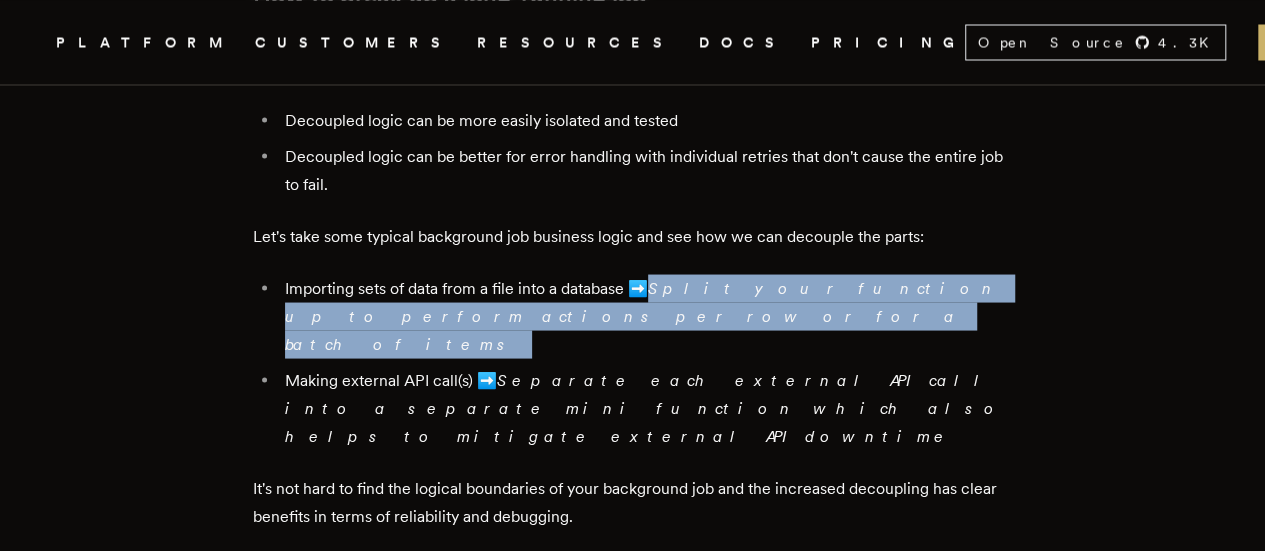 drag, startPoint x: 672, startPoint y: 349, endPoint x: 668, endPoint y: 368, distance: 19.416489 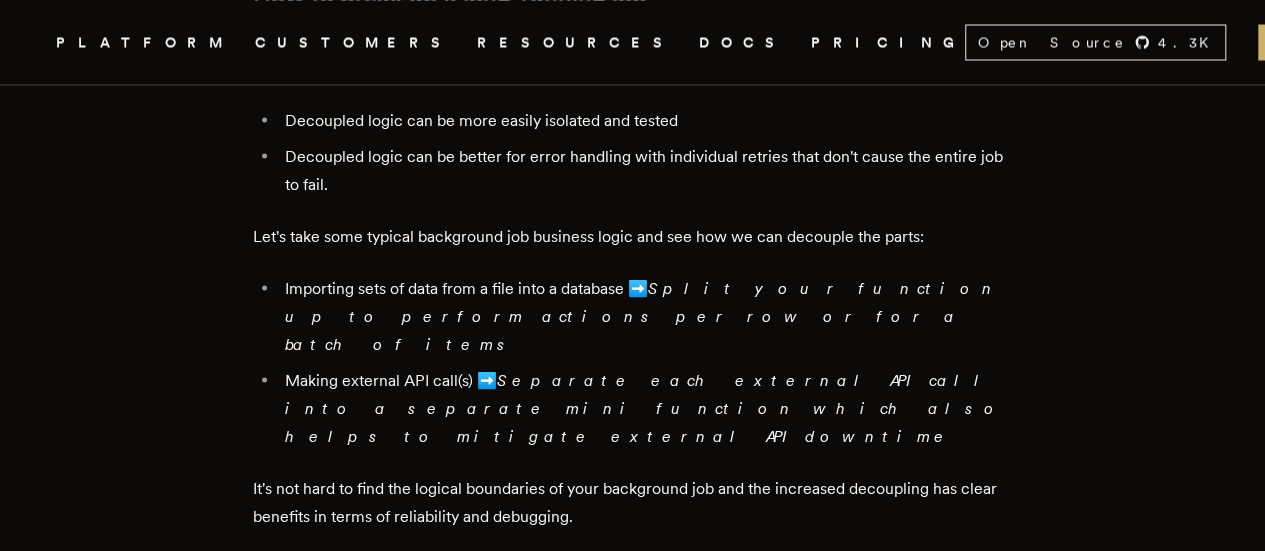 click on "Making external API call(s) ➡️  Separate each external API call into a separate mini function which also helps to mitigate external API downtime" at bounding box center [646, 408] 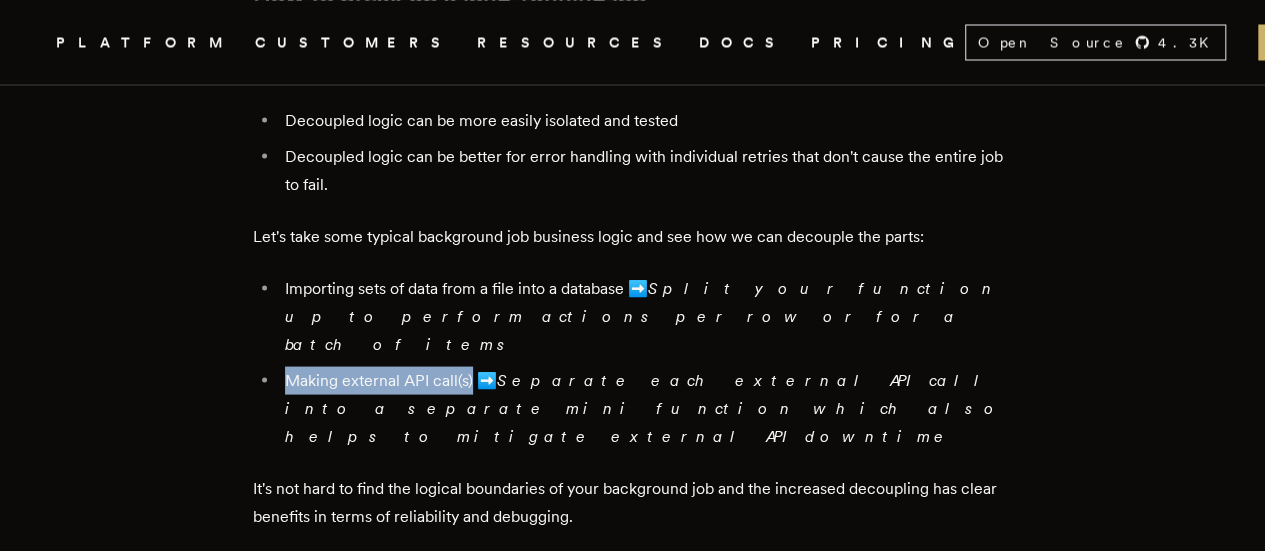 drag, startPoint x: 321, startPoint y: 404, endPoint x: 473, endPoint y: 409, distance: 152.08221 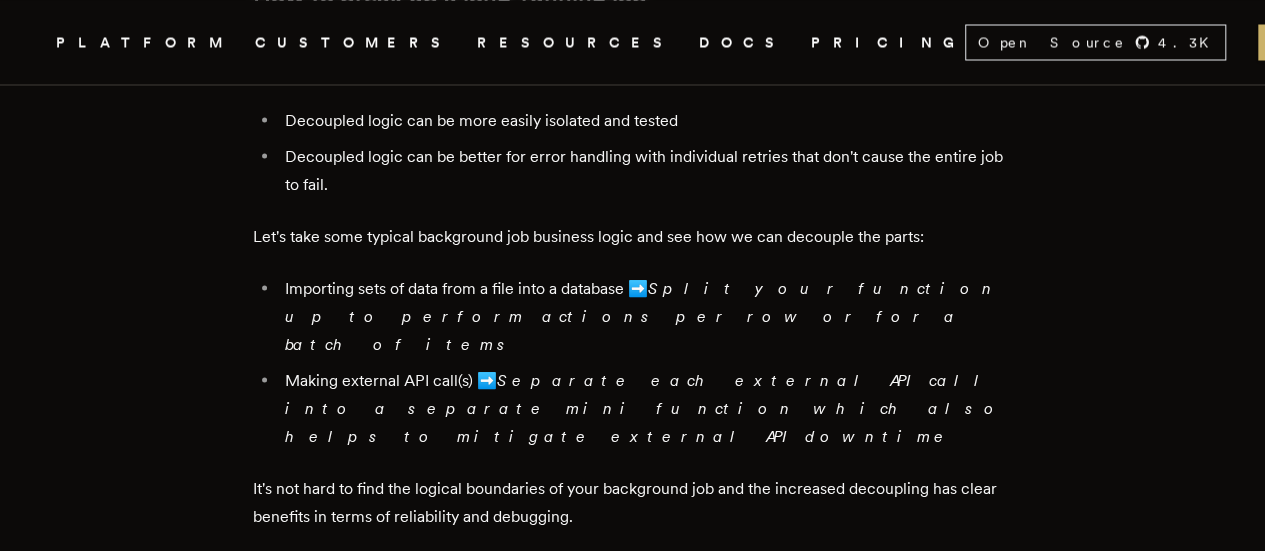 click on "Separate each external API call into a separate mini function which also helps to mitigate external API downtime" at bounding box center (645, 407) 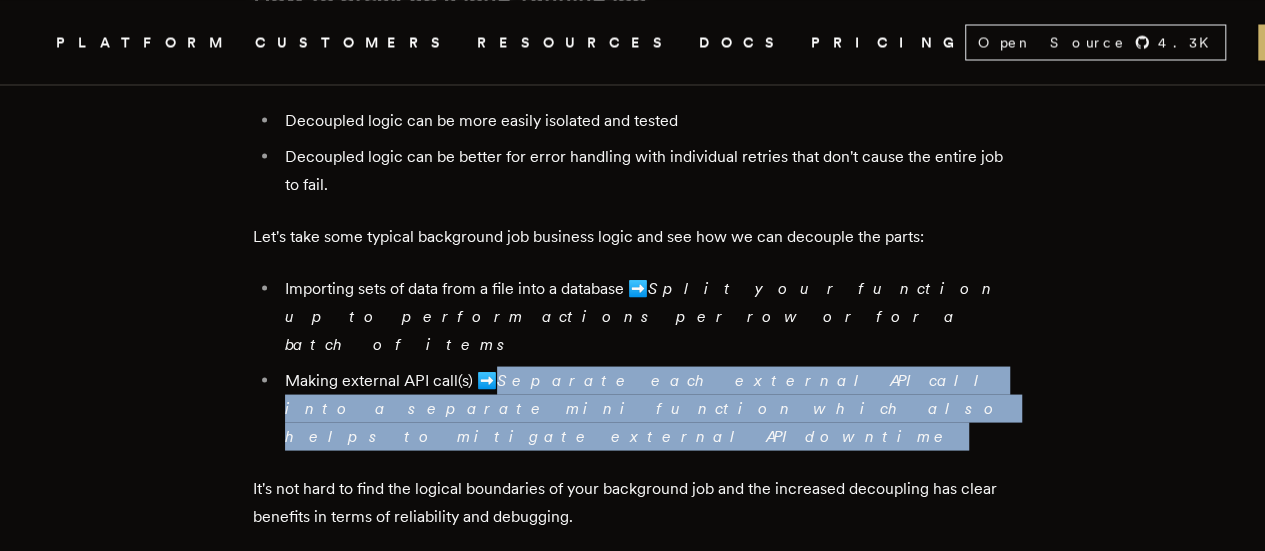 drag, startPoint x: 542, startPoint y: 413, endPoint x: 600, endPoint y: 435, distance: 62.03225 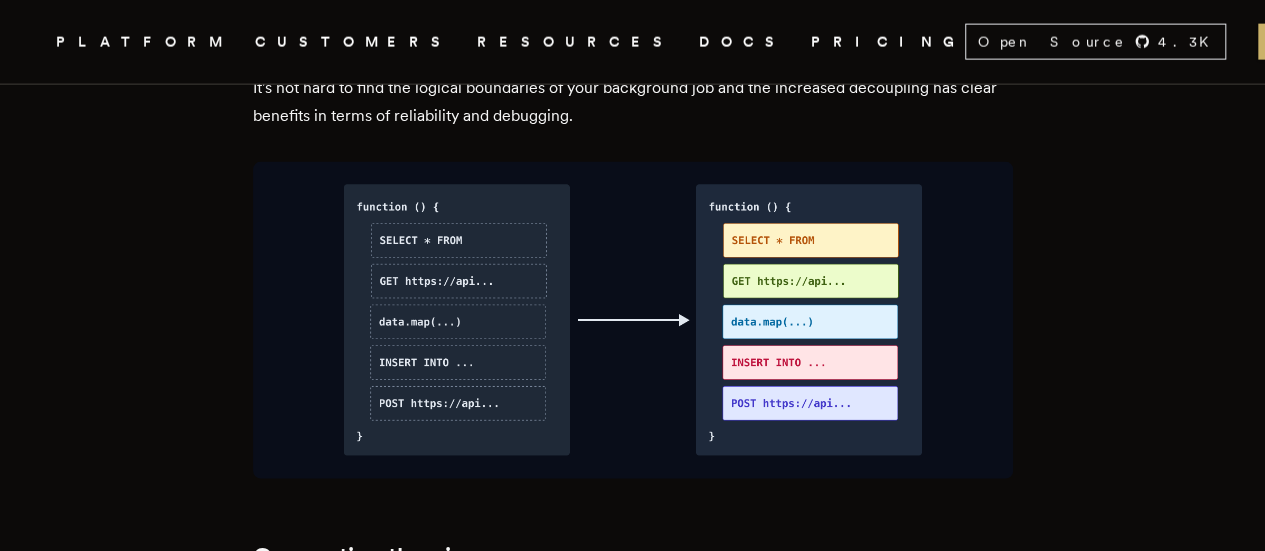 scroll, scrollTop: 2100, scrollLeft: 0, axis: vertical 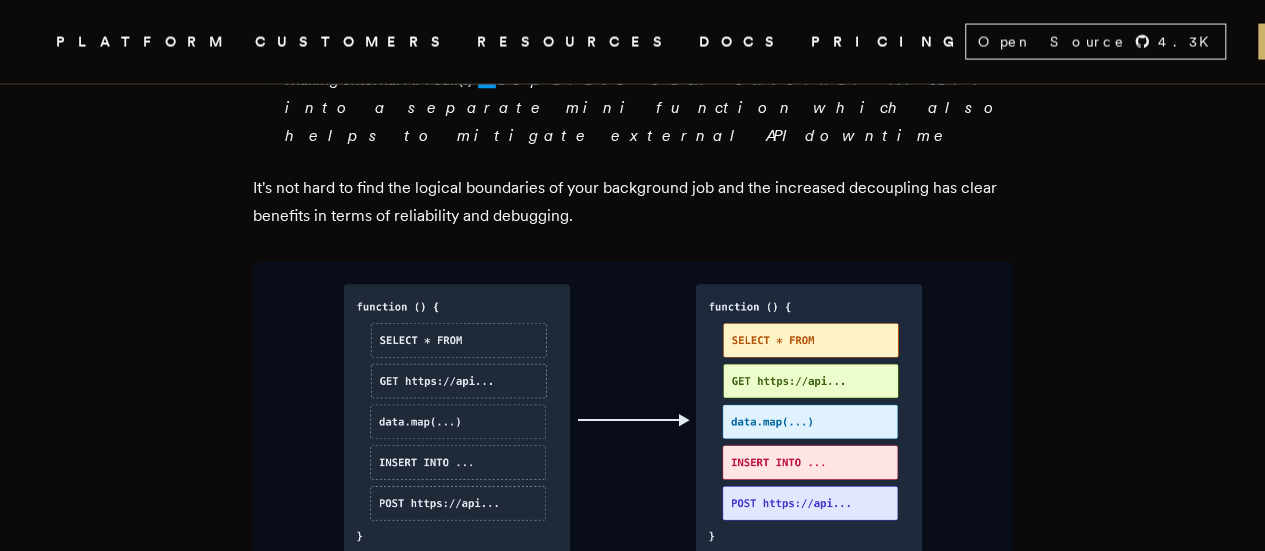 click on "It's not hard to find the logical boundaries of your background job and the increased decoupling has clear benefits in terms of reliability and debugging." at bounding box center [633, 202] 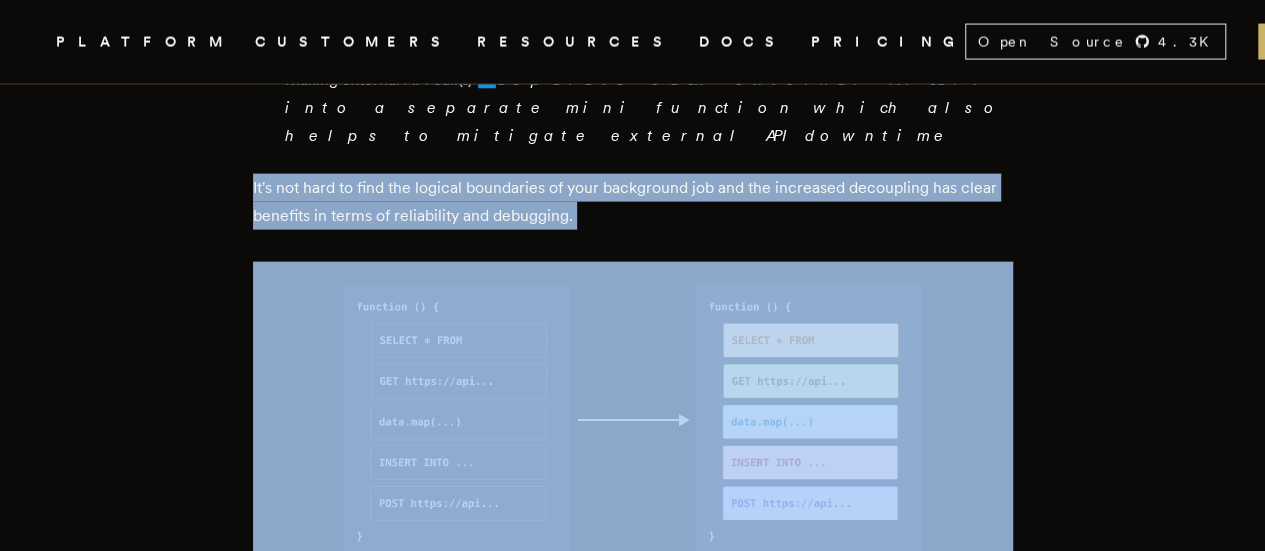 drag, startPoint x: 265, startPoint y: 197, endPoint x: 638, endPoint y: 225, distance: 374.04947 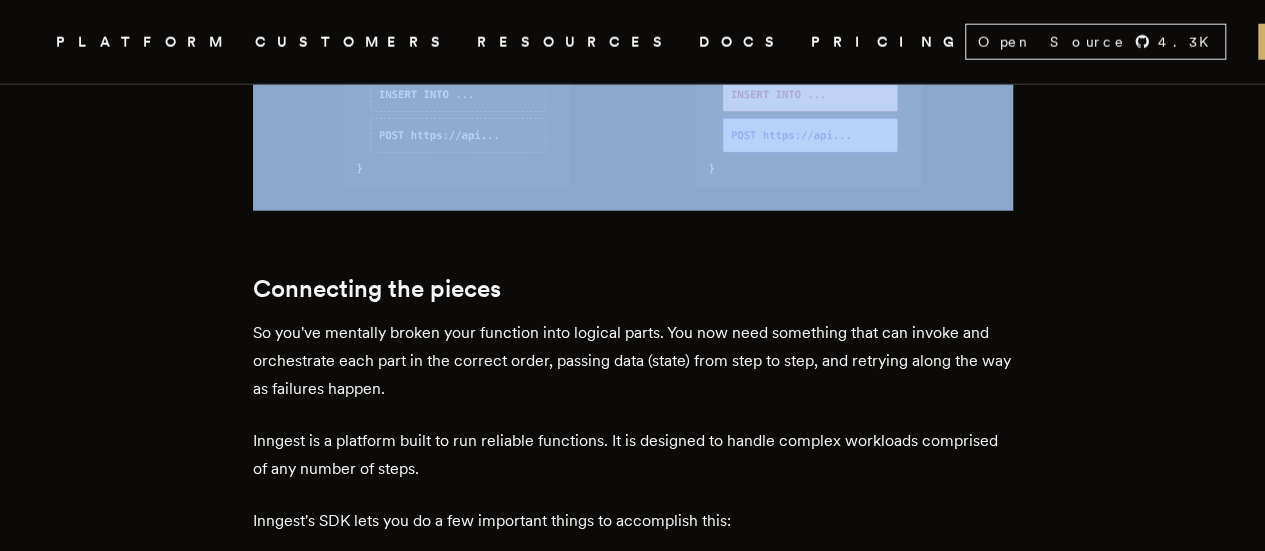 scroll, scrollTop: 2500, scrollLeft: 0, axis: vertical 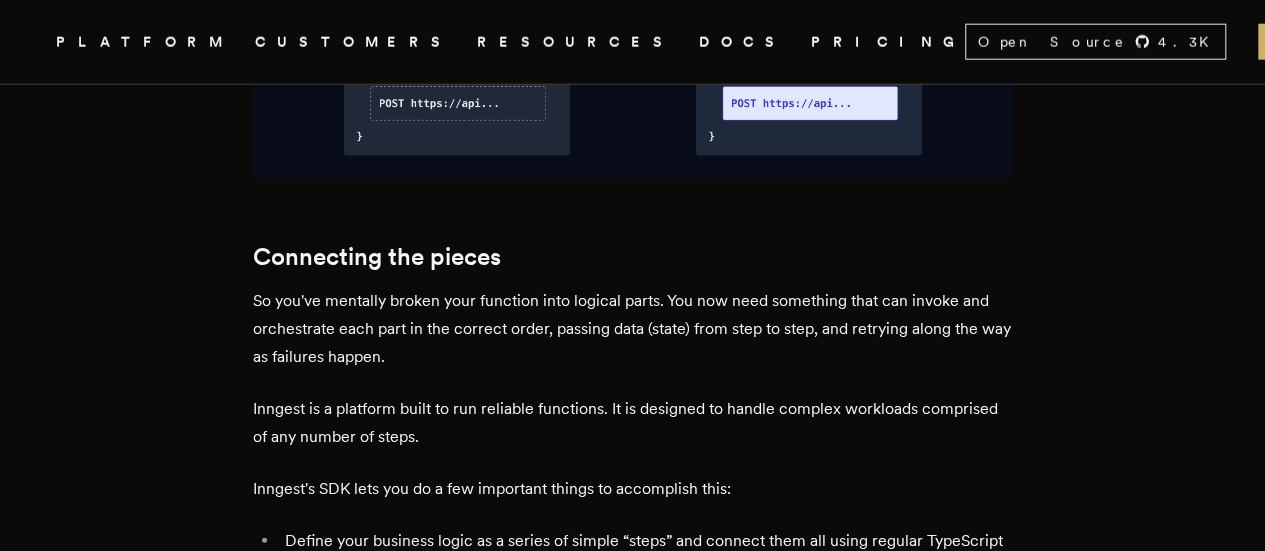 click on "So you've mentally broken your function into logical parts. You now need something that can invoke and orchestrate each part in the correct order, passing data (state) from step to step, and retrying along the way as failures happen." at bounding box center (633, 329) 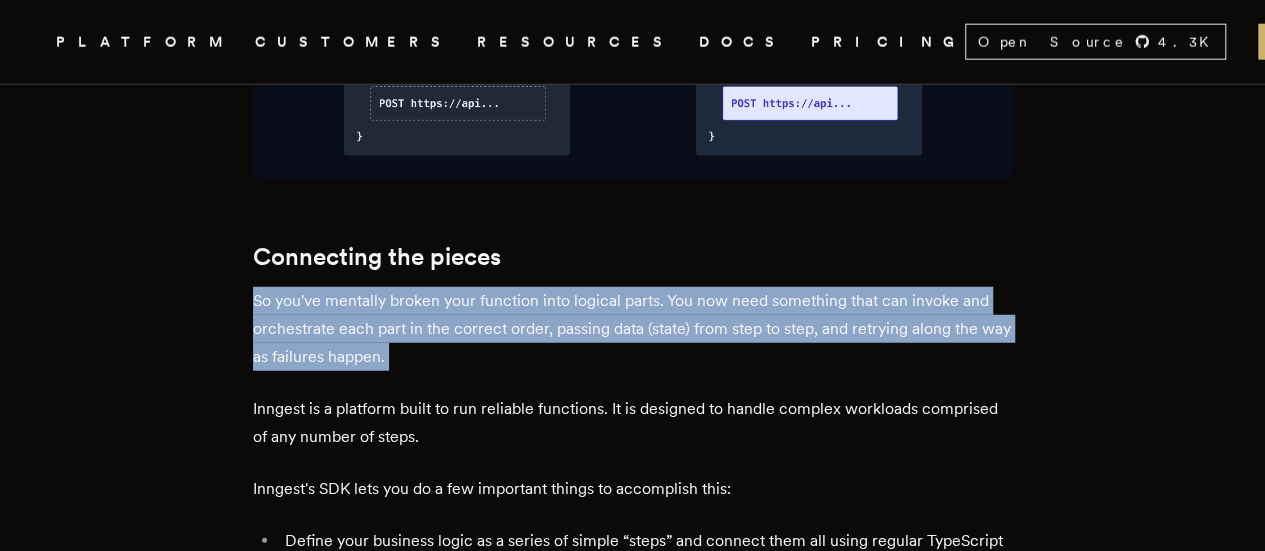 drag, startPoint x: 266, startPoint y: 303, endPoint x: 663, endPoint y: 348, distance: 399.54224 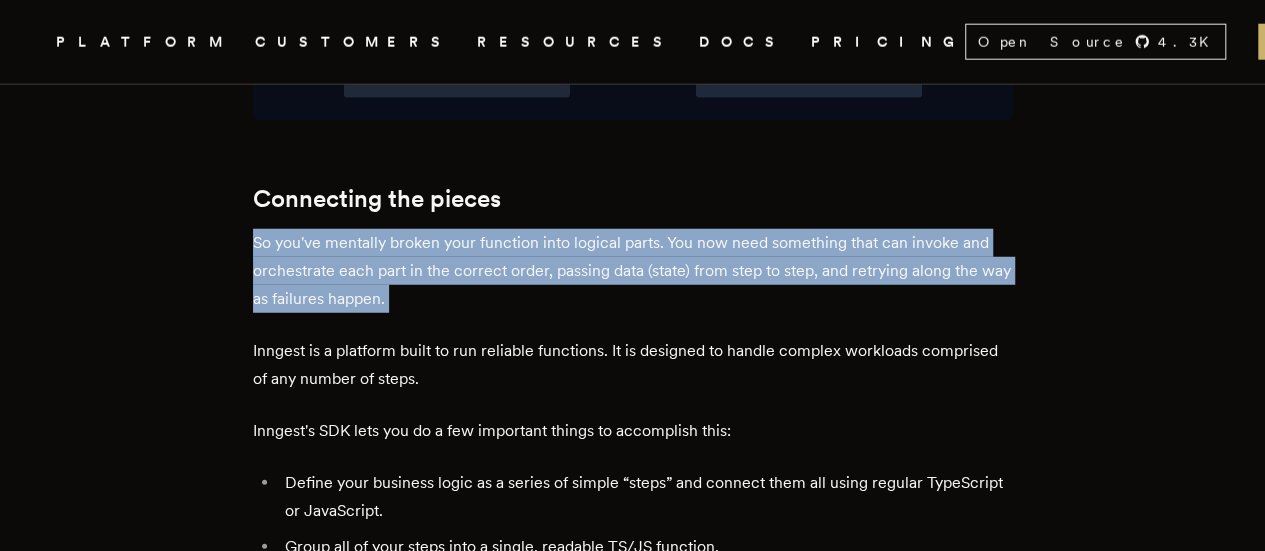scroll, scrollTop: 2600, scrollLeft: 0, axis: vertical 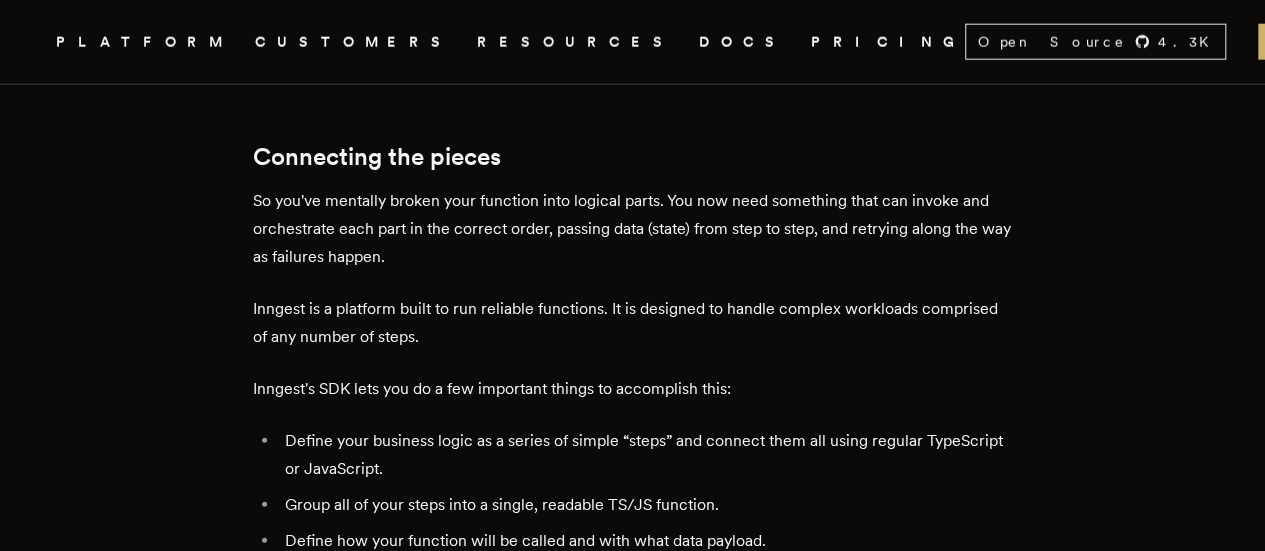 click on "Inngest is a platform built to run reliable functions. It is designed to handle complex workloads comprised of any number of steps." at bounding box center (633, 323) 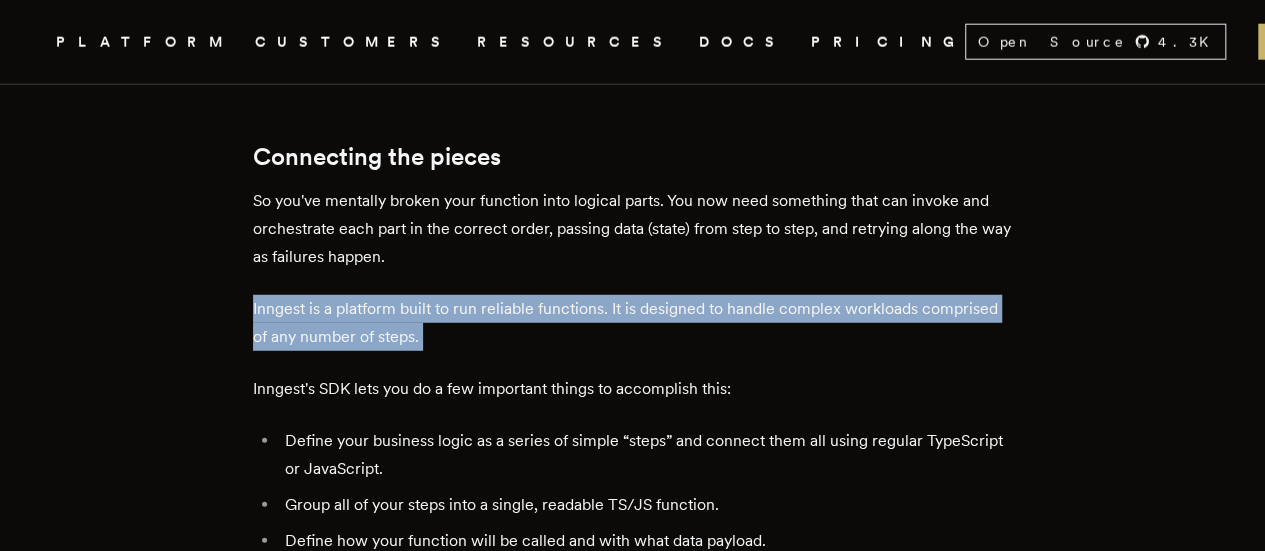 drag, startPoint x: 284, startPoint y: 301, endPoint x: 986, endPoint y: 331, distance: 702.64075 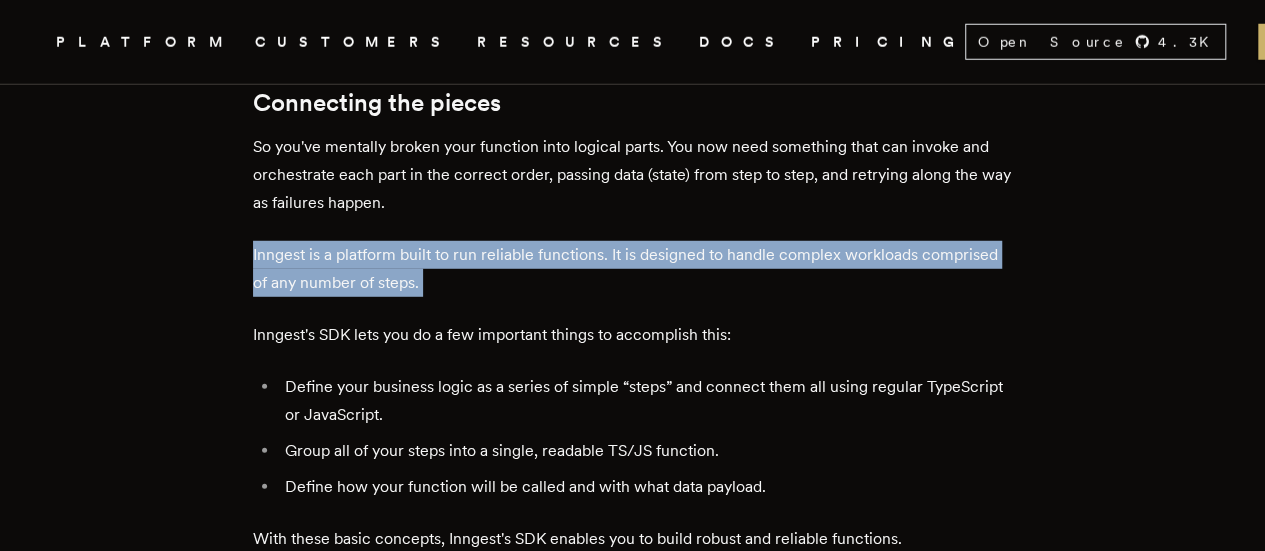 scroll, scrollTop: 2700, scrollLeft: 0, axis: vertical 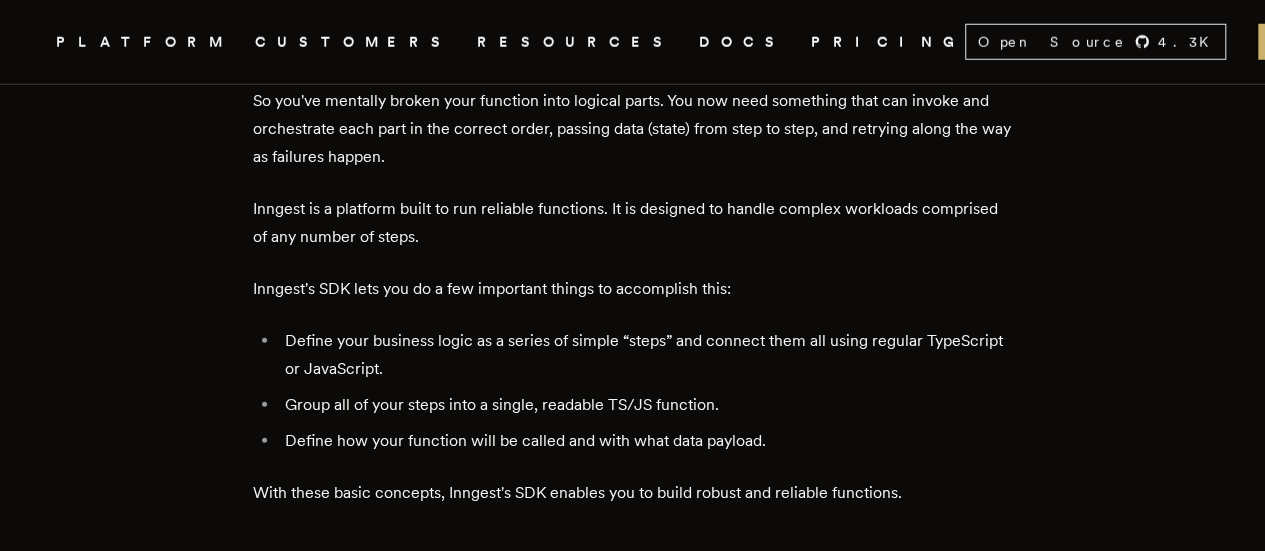 click on "Inngest's SDK lets you do a few important things to accomplish this:" at bounding box center (633, 289) 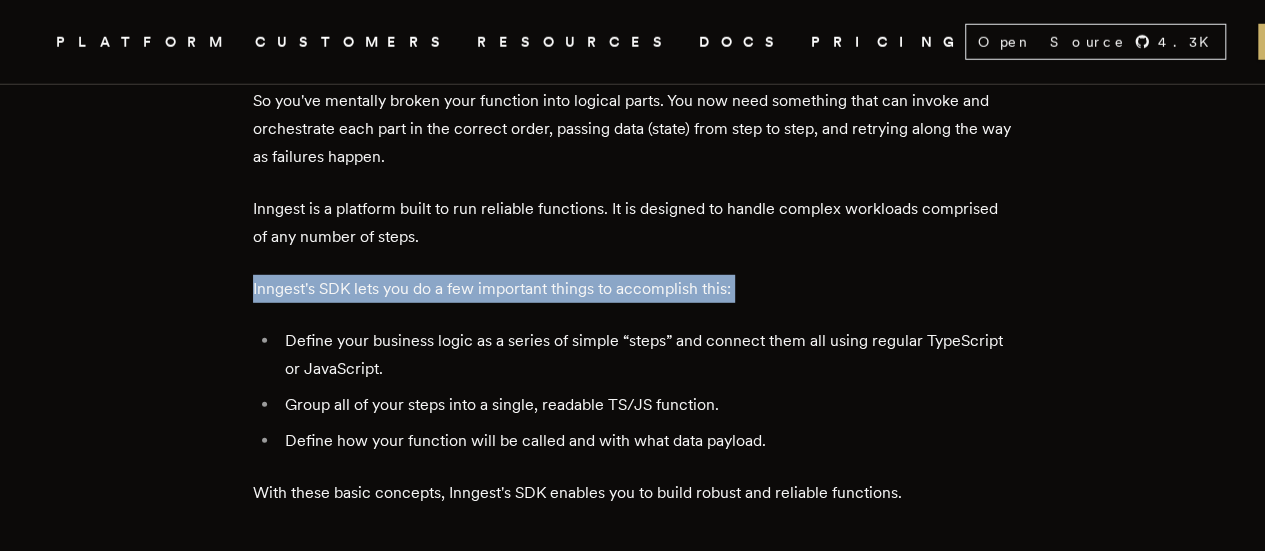 drag, startPoint x: 276, startPoint y: 280, endPoint x: 749, endPoint y: 295, distance: 473.2378 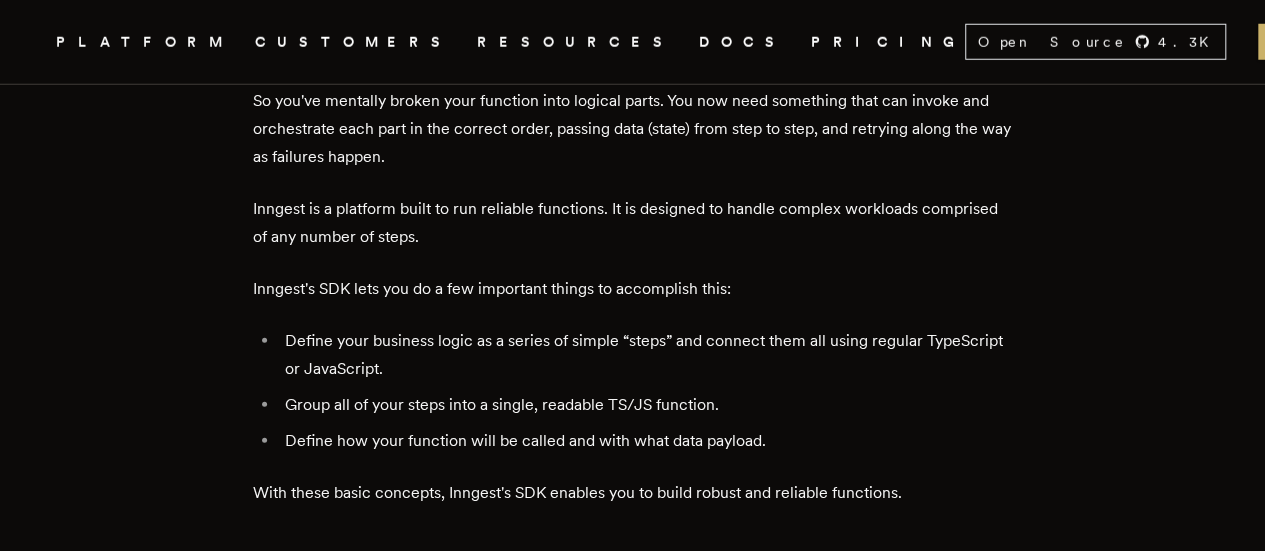 click on "Define your business logic as a series of simple “steps” and connect them all using regular TypeScript or JavaScript." at bounding box center [646, 355] 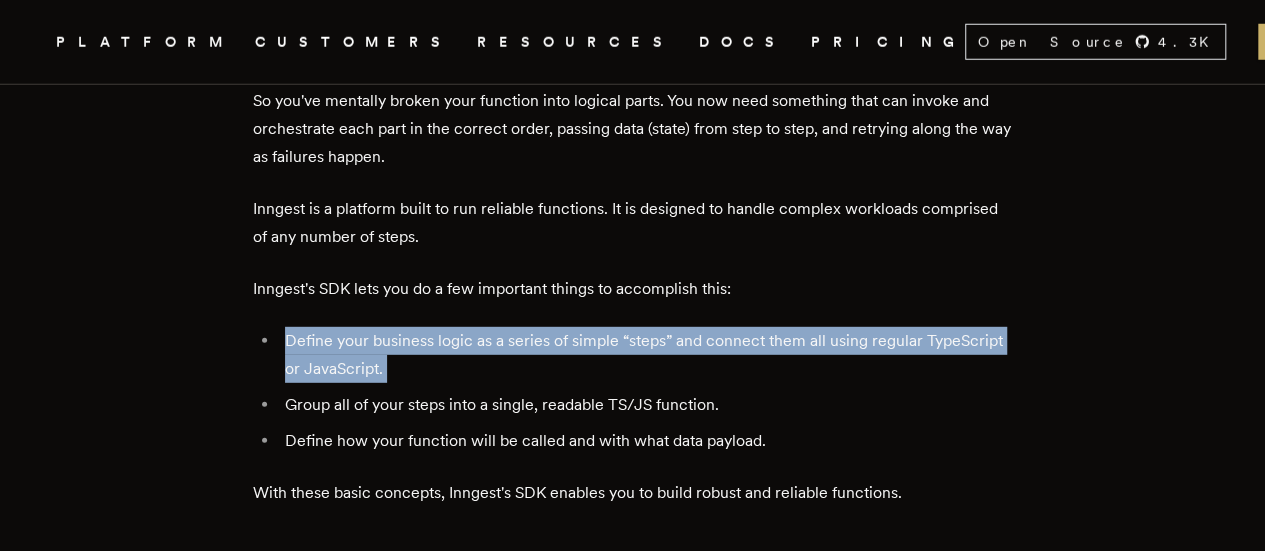 drag, startPoint x: 304, startPoint y: 333, endPoint x: 887, endPoint y: 365, distance: 583.87756 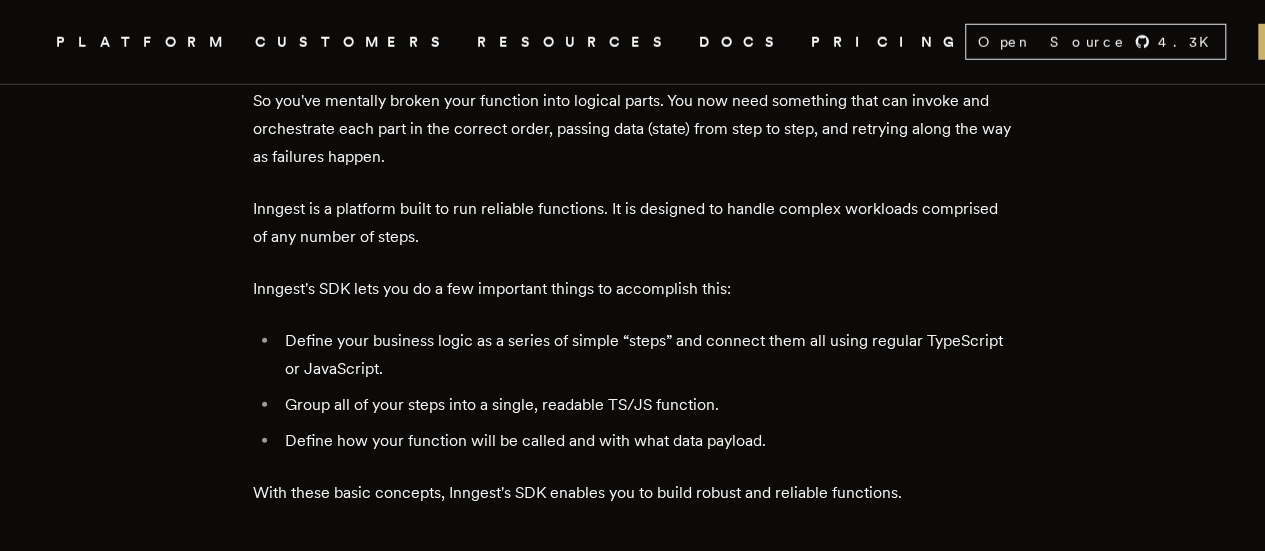 click on "Group all of your steps into a single, readable TS/JS function." at bounding box center [646, 405] 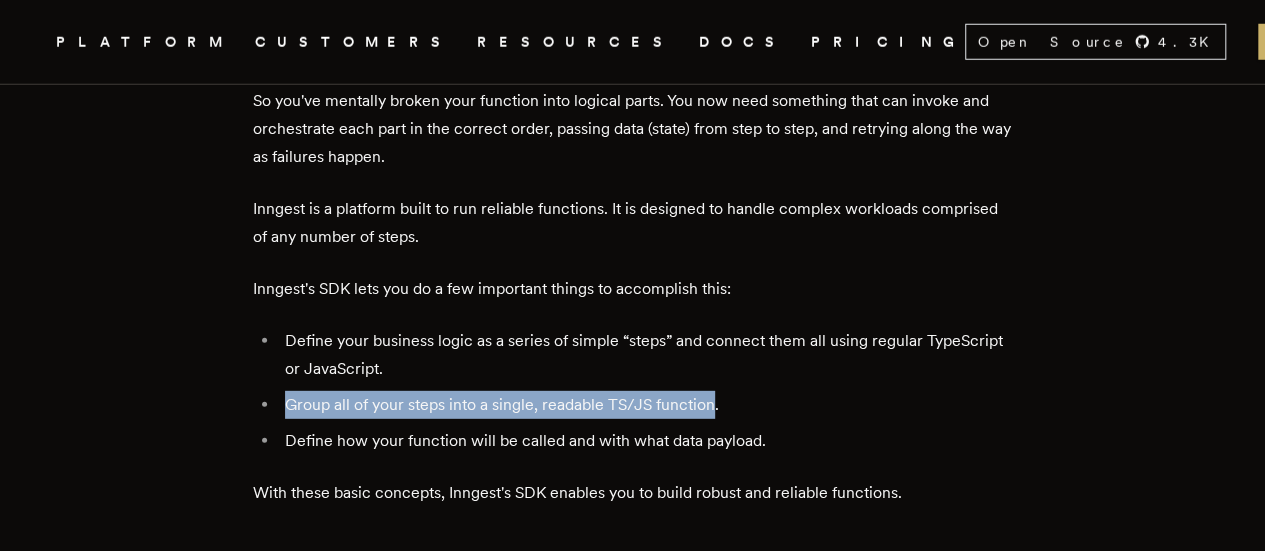 drag, startPoint x: 304, startPoint y: 393, endPoint x: 704, endPoint y: 404, distance: 400.1512 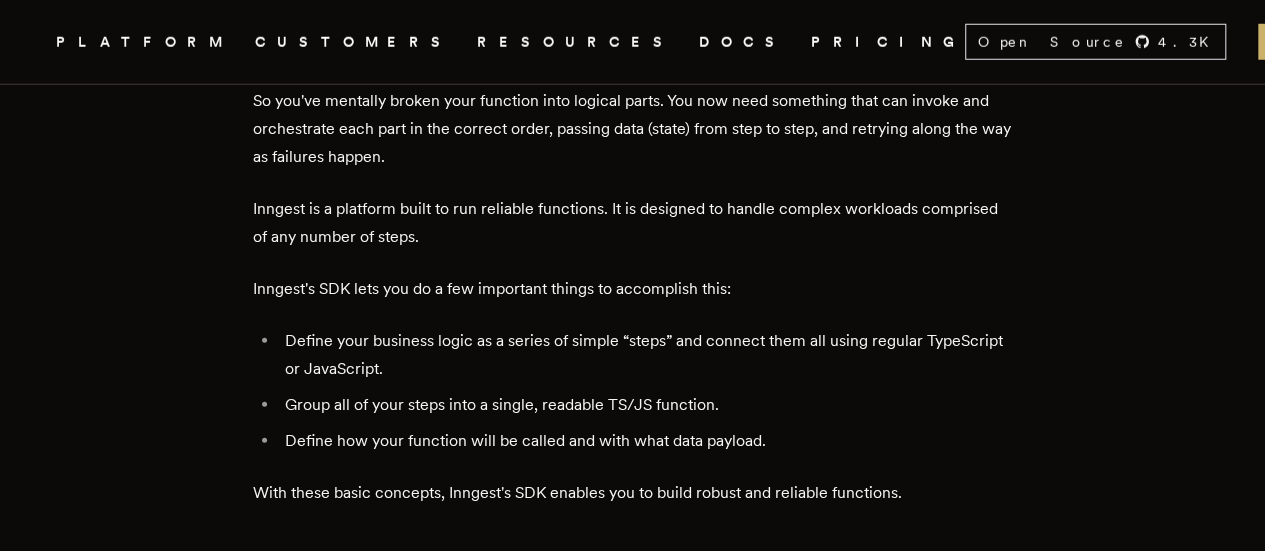 click on "Define how your function will be called and with what data payload." at bounding box center [646, 441] 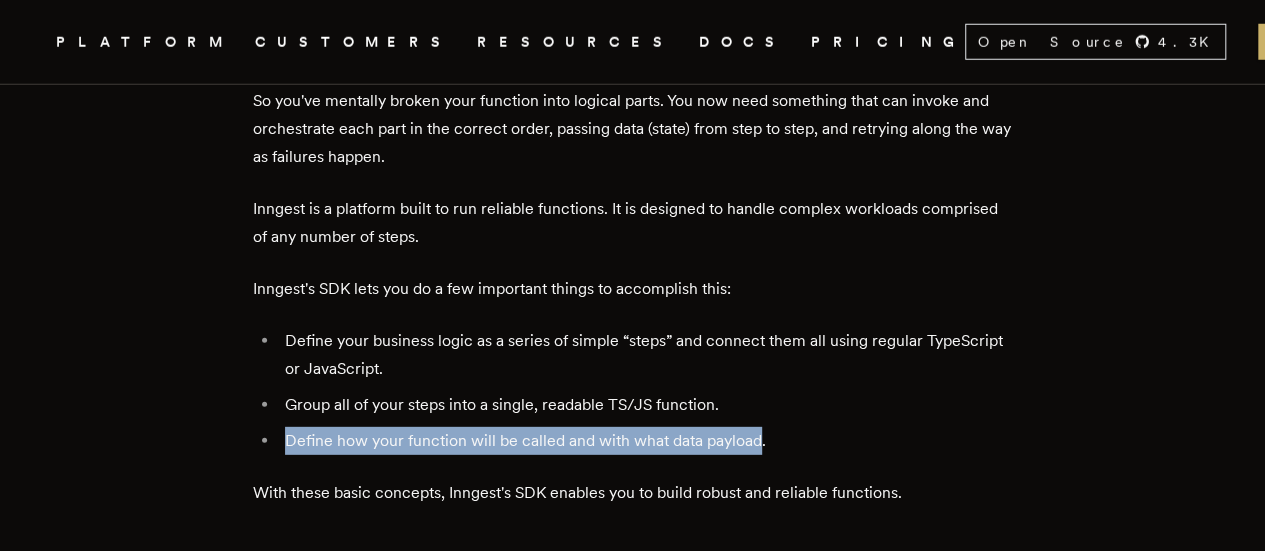 drag, startPoint x: 308, startPoint y: 433, endPoint x: 734, endPoint y: 446, distance: 426.1983 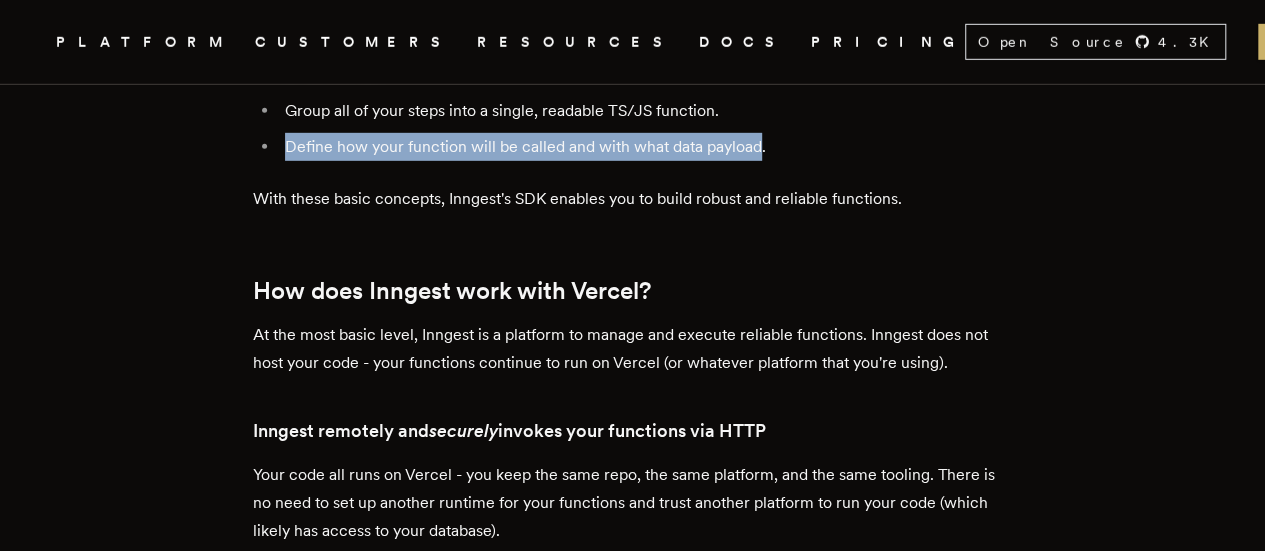 scroll, scrollTop: 3000, scrollLeft: 0, axis: vertical 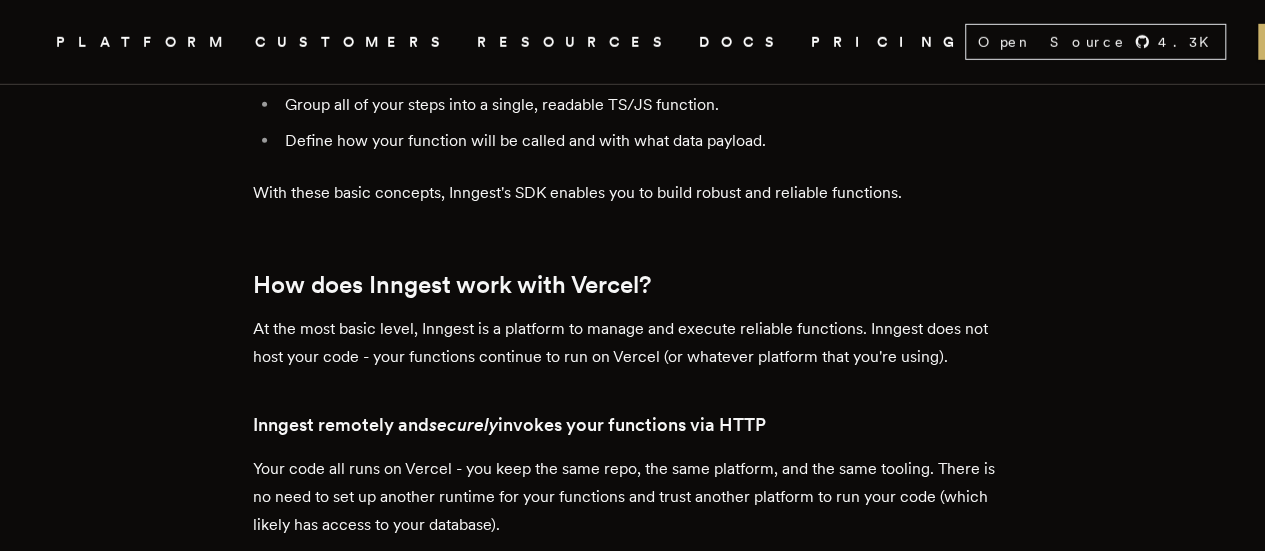 click on "With these basic concepts, Inngest's SDK enables you to build robust and reliable functions." at bounding box center (633, 193) 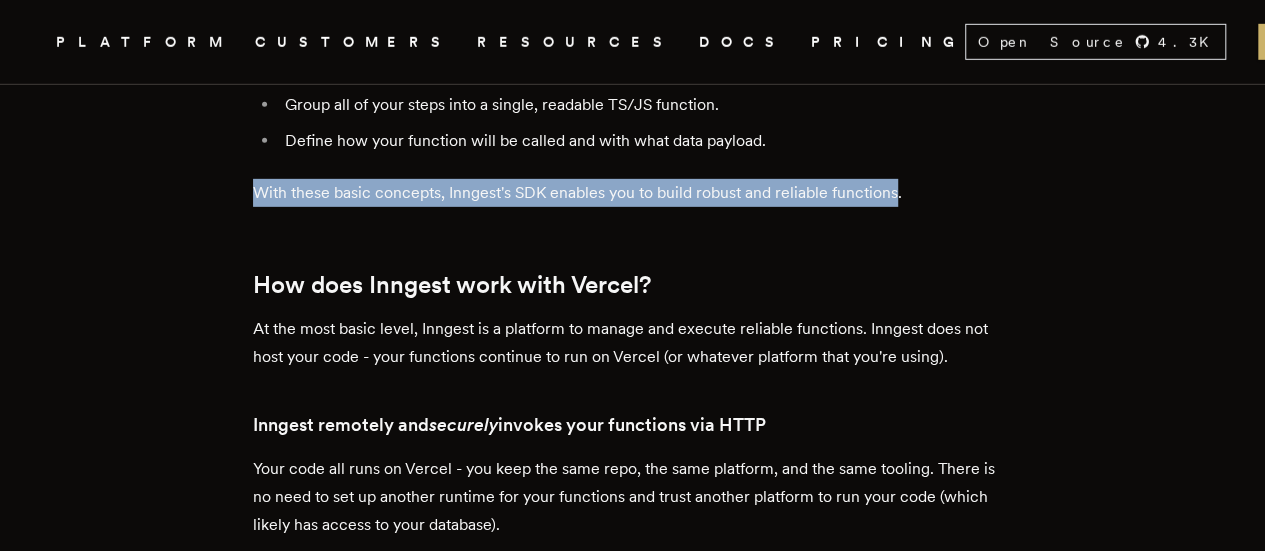 drag, startPoint x: 281, startPoint y: 184, endPoint x: 868, endPoint y: 199, distance: 587.19165 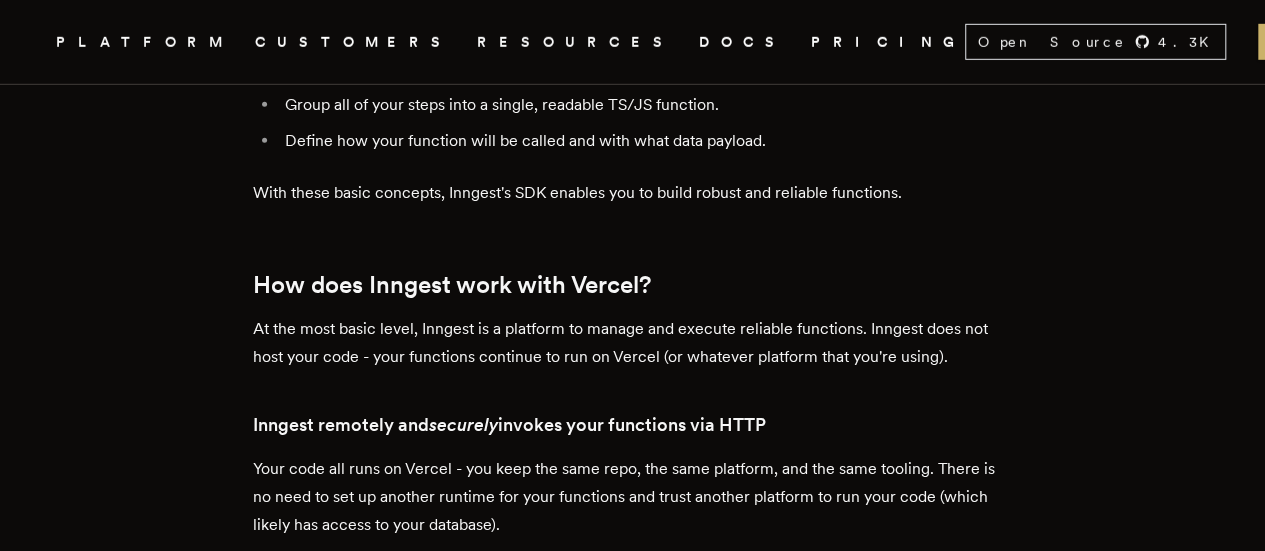 click on "At the most basic level, Inngest is a platform to manage and execute reliable functions. Inngest does not host your code - your functions continue to run on Vercel (or whatever platform that you're using)." at bounding box center [633, 343] 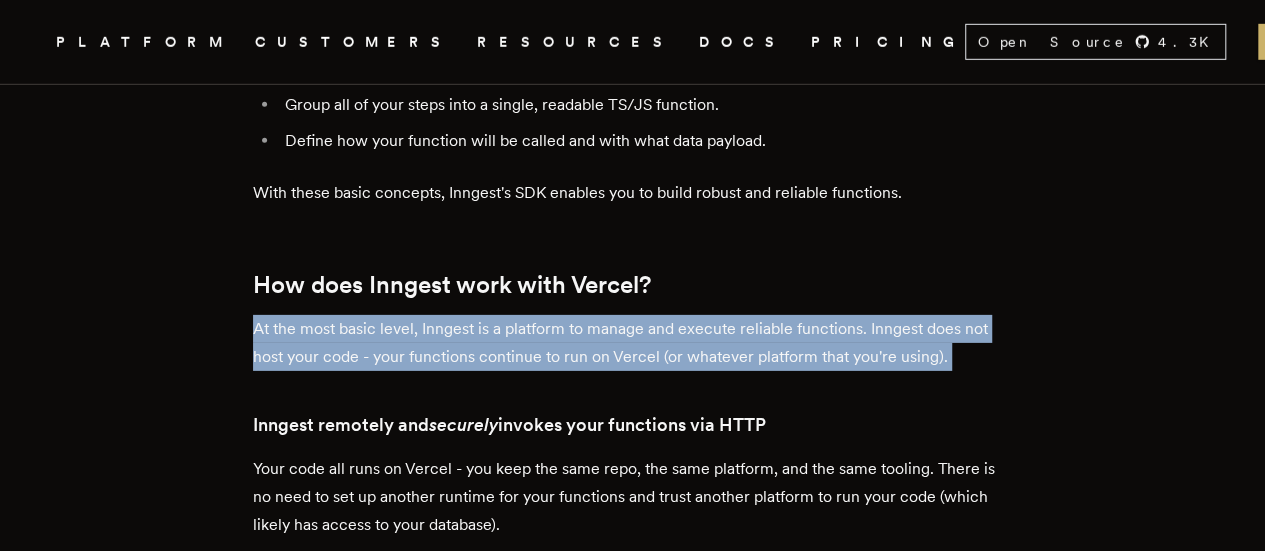 drag, startPoint x: 273, startPoint y: 321, endPoint x: 946, endPoint y: 365, distance: 674.4368 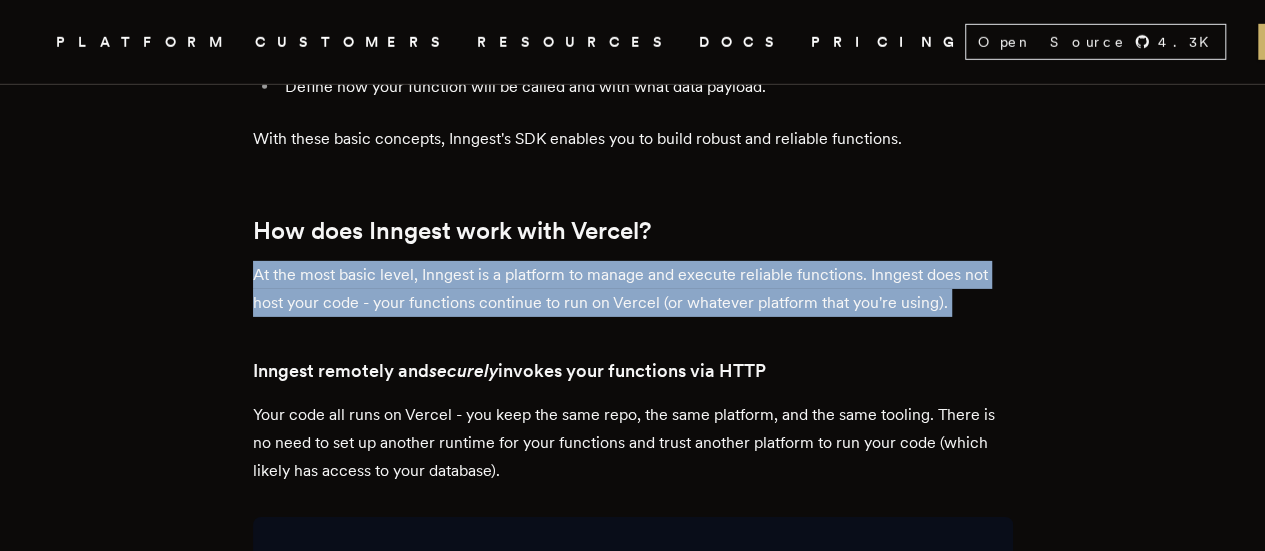 scroll, scrollTop: 3100, scrollLeft: 0, axis: vertical 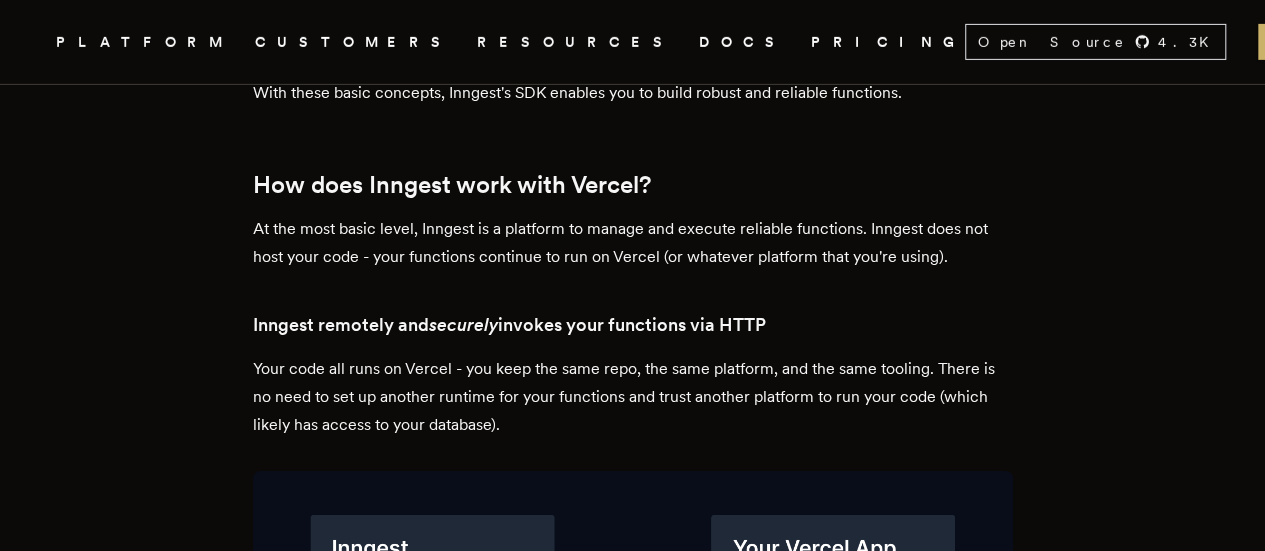 click on "Inngest remotely and  securely  invokes your functions via HTTP" at bounding box center (633, 325) 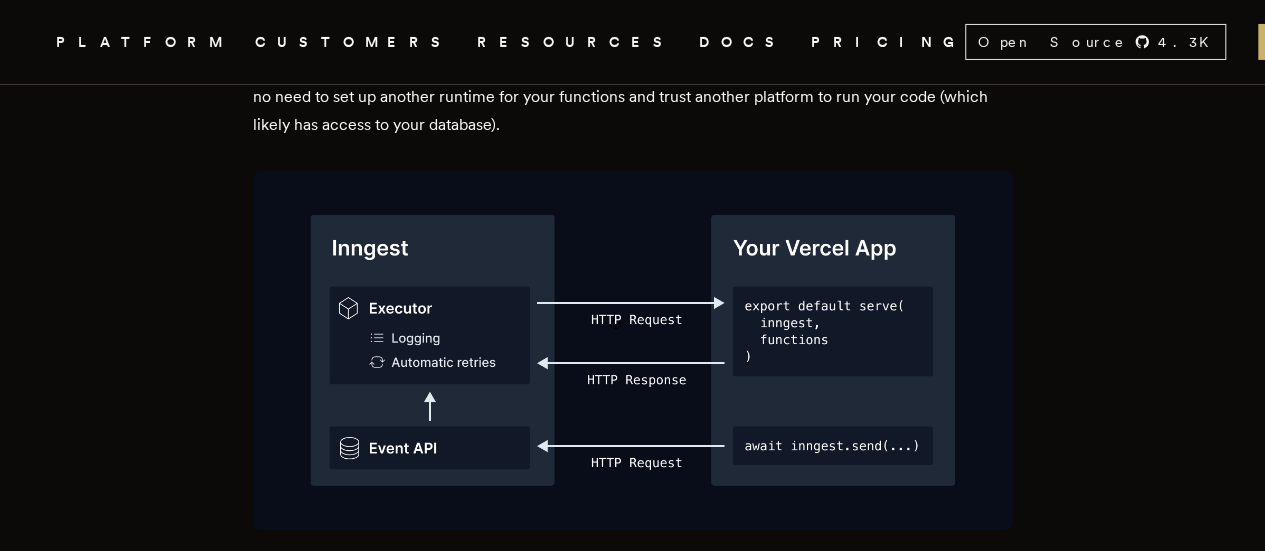 scroll, scrollTop: 3300, scrollLeft: 0, axis: vertical 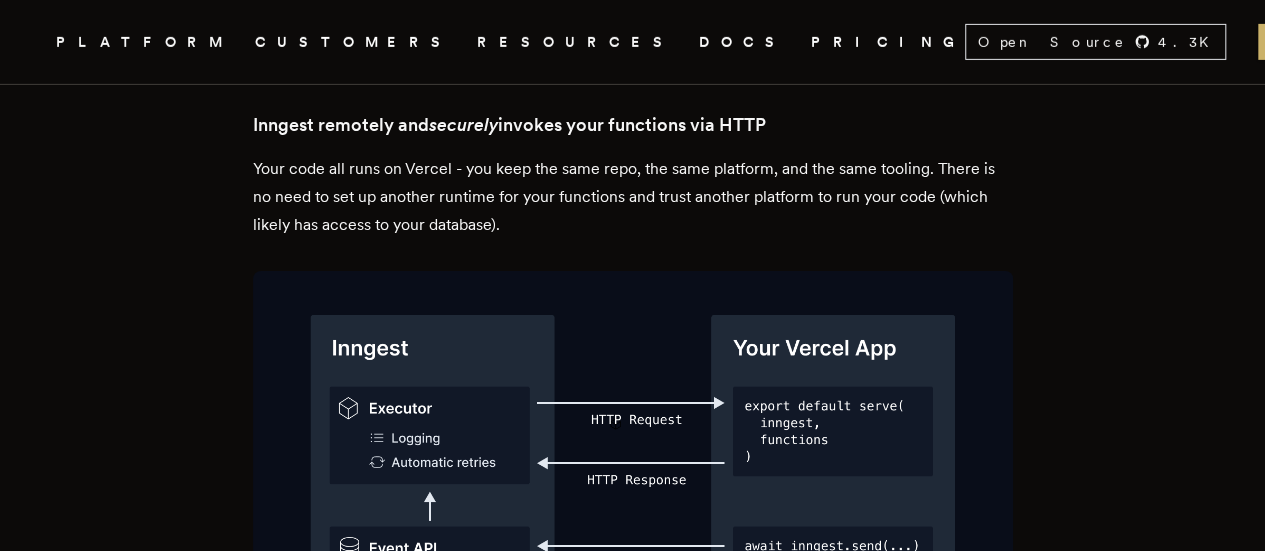 click on "Your code all runs on Vercel - you keep the same repo, the same platform, and the same tooling. There is no need to set up another runtime for your functions and trust another platform to run your code (which likely has access to your database)." at bounding box center (633, 197) 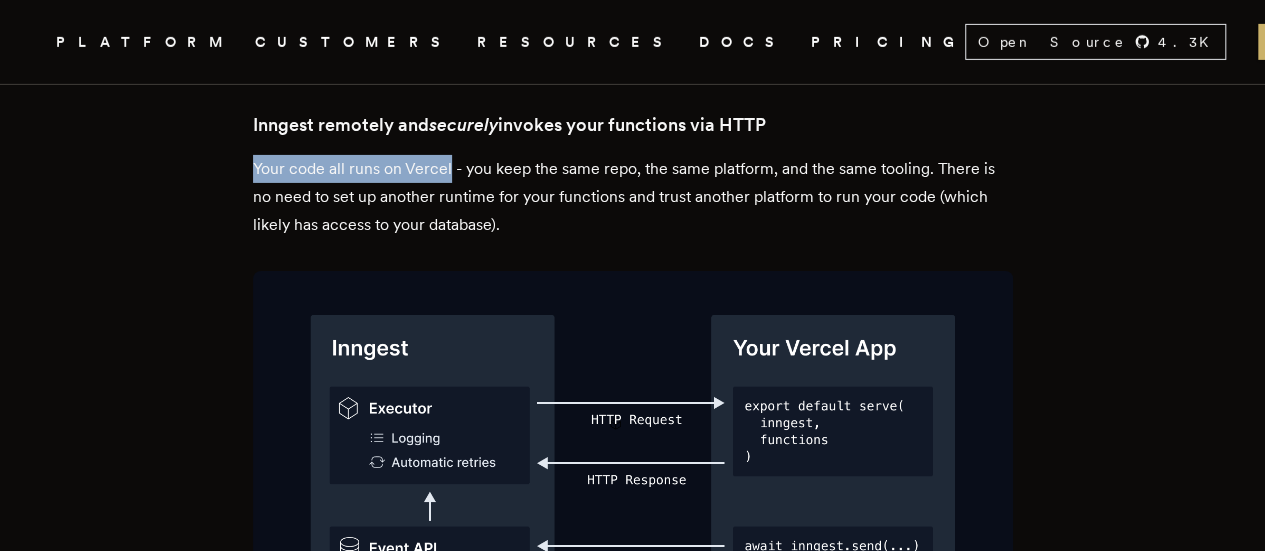 drag, startPoint x: 268, startPoint y: 165, endPoint x: 444, endPoint y: 173, distance: 176.18172 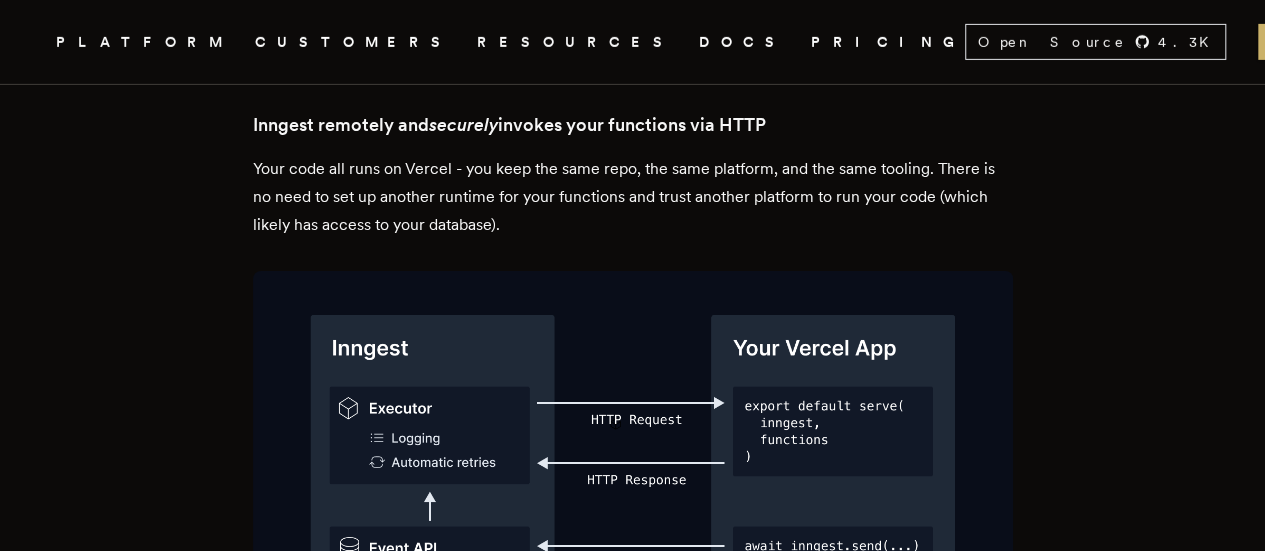click on "Your code all runs on Vercel - you keep the same repo, the same platform, and the same tooling. There is no need to set up another runtime for your functions and trust another platform to run your code (which likely has access to your database)." at bounding box center (633, 197) 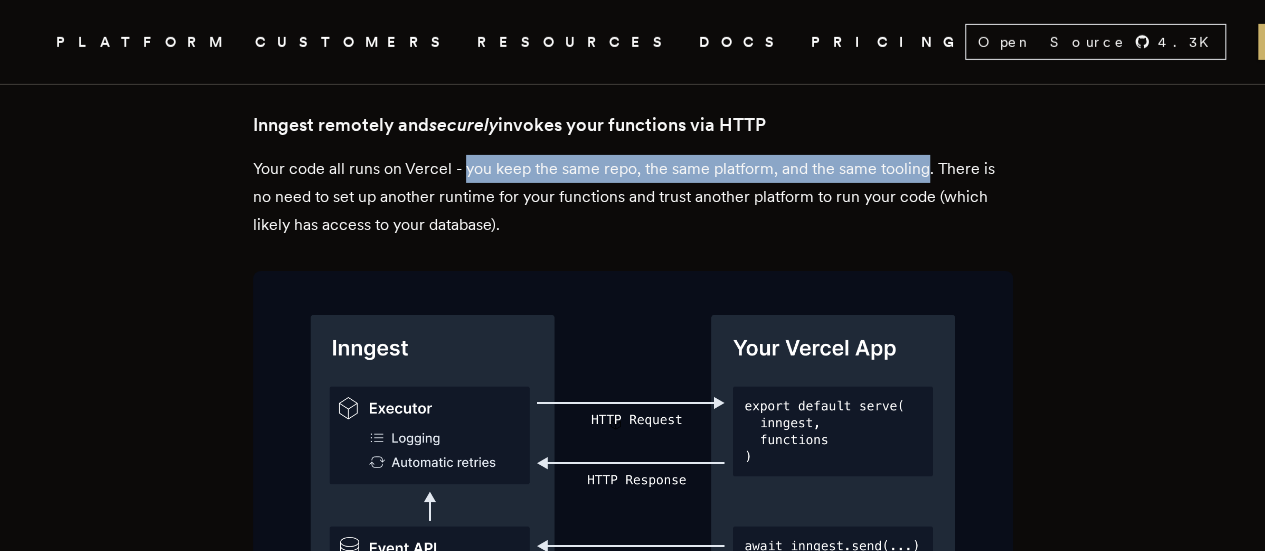 drag, startPoint x: 478, startPoint y: 167, endPoint x: 914, endPoint y: 171, distance: 436.01834 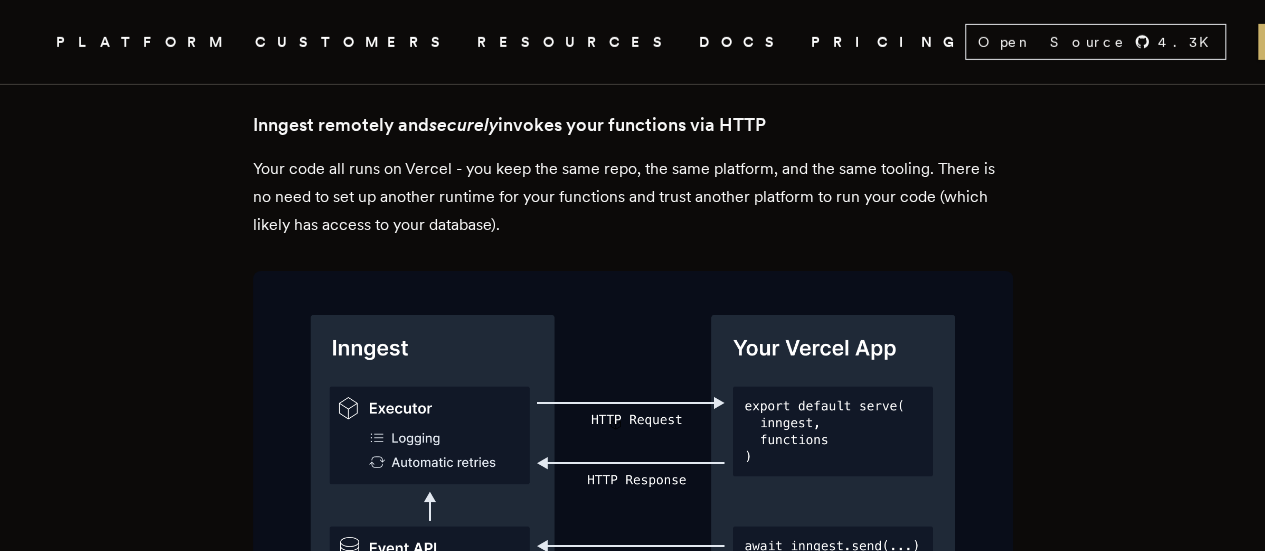 click on "Your code all runs on Vercel - you keep the same repo, the same platform, and the same tooling. There is no need to set up another runtime for your functions and trust another platform to run your code (which likely has access to your database)." at bounding box center (633, 197) 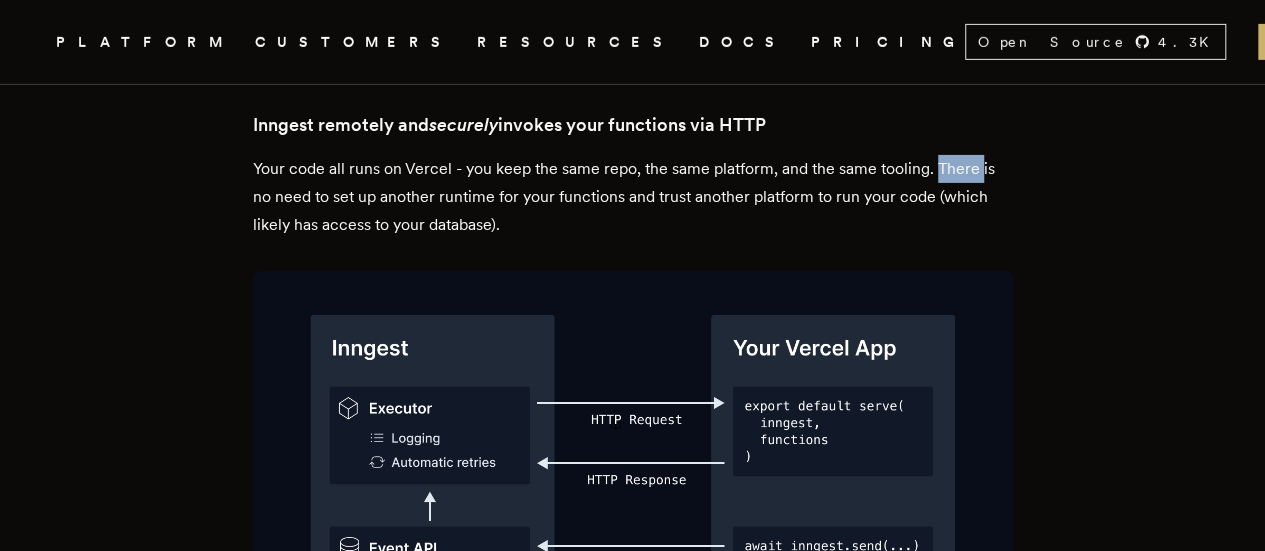 click on "Your code all runs on Vercel - you keep the same repo, the same platform, and the same tooling. There is no need to set up another runtime for your functions and trust another platform to run your code (which likely has access to your database)." at bounding box center [633, 197] 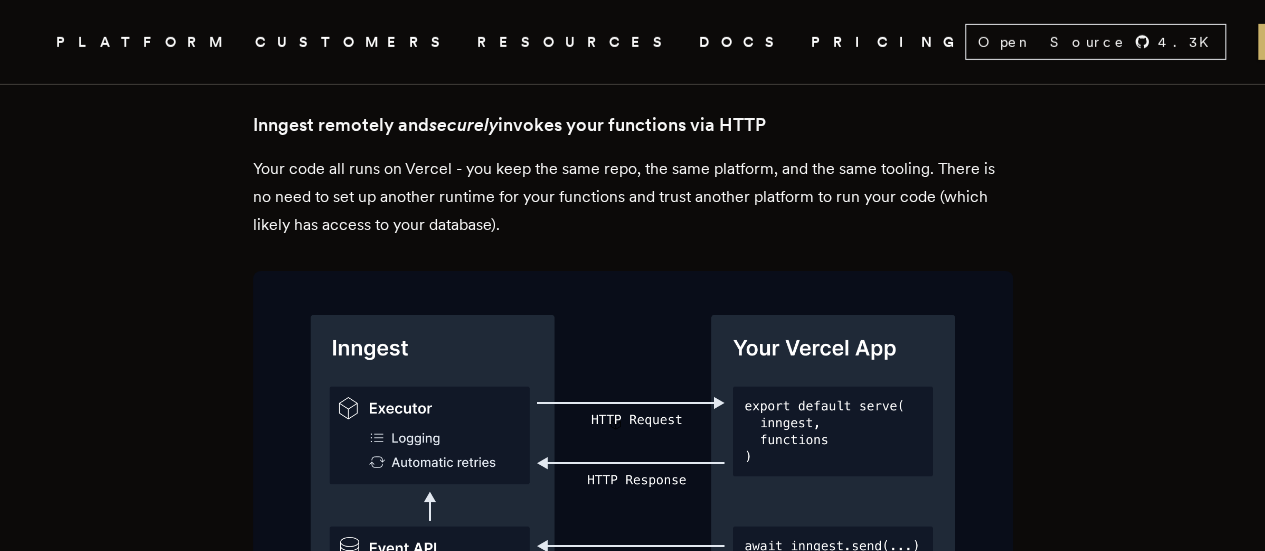 click on "Your code all runs on Vercel - you keep the same repo, the same platform, and the same tooling. There is no need to set up another runtime for your functions and trust another platform to run your code (which likely has access to your database)." at bounding box center (633, 197) 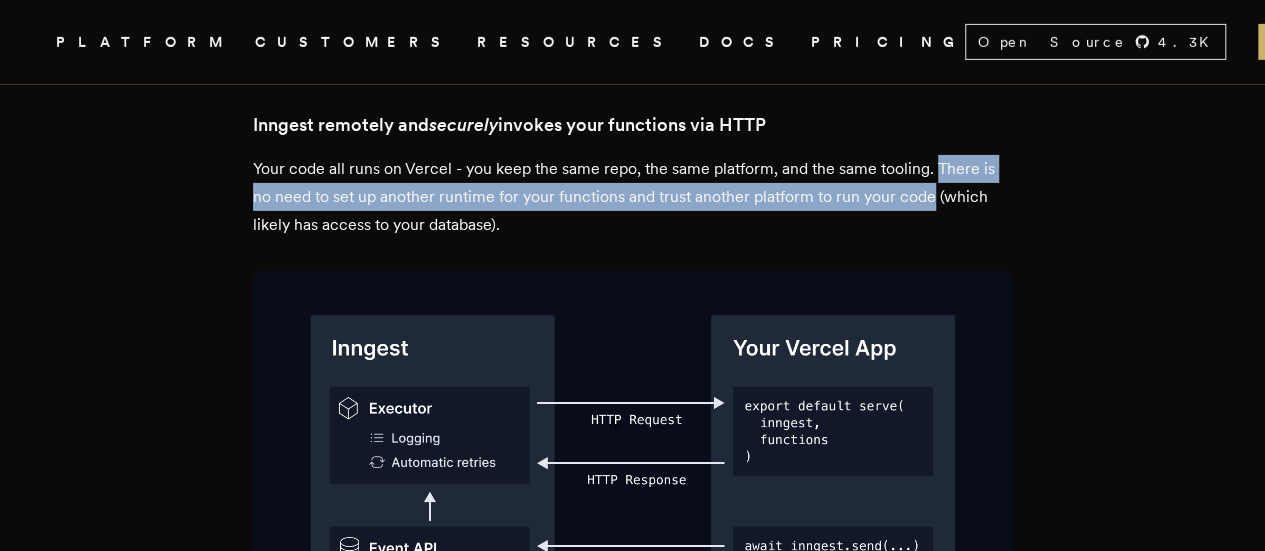 drag, startPoint x: 953, startPoint y: 163, endPoint x: 926, endPoint y: 189, distance: 37.48333 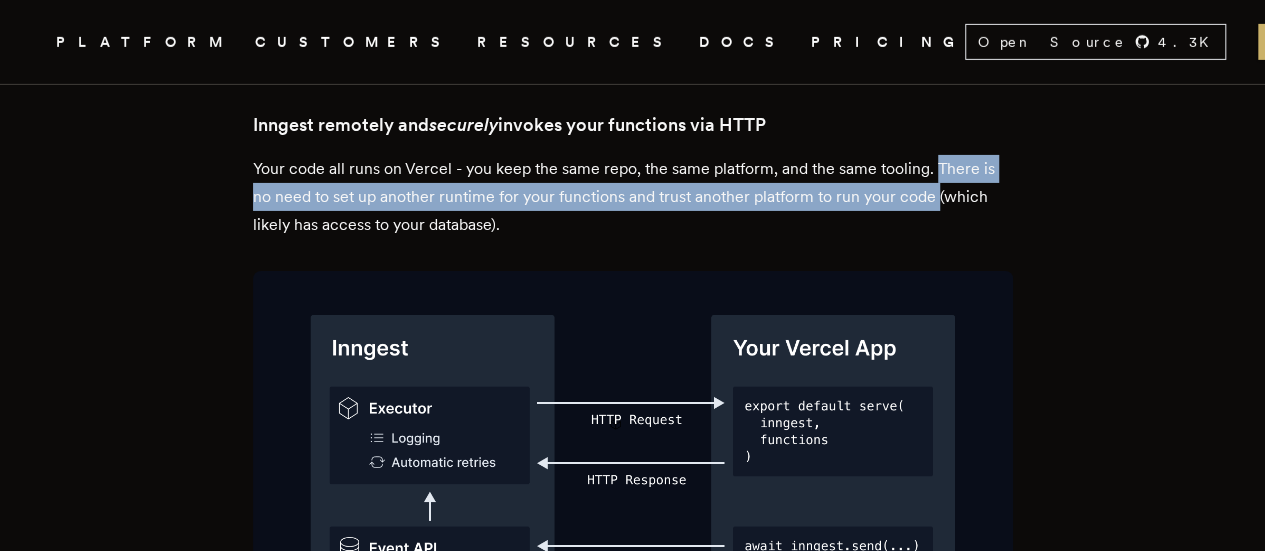click on "Your code all runs on Vercel - you keep the same repo, the same platform, and the same tooling. There is no need to set up another runtime for your functions and trust another platform to run your code (which likely has access to your database)." at bounding box center [633, 197] 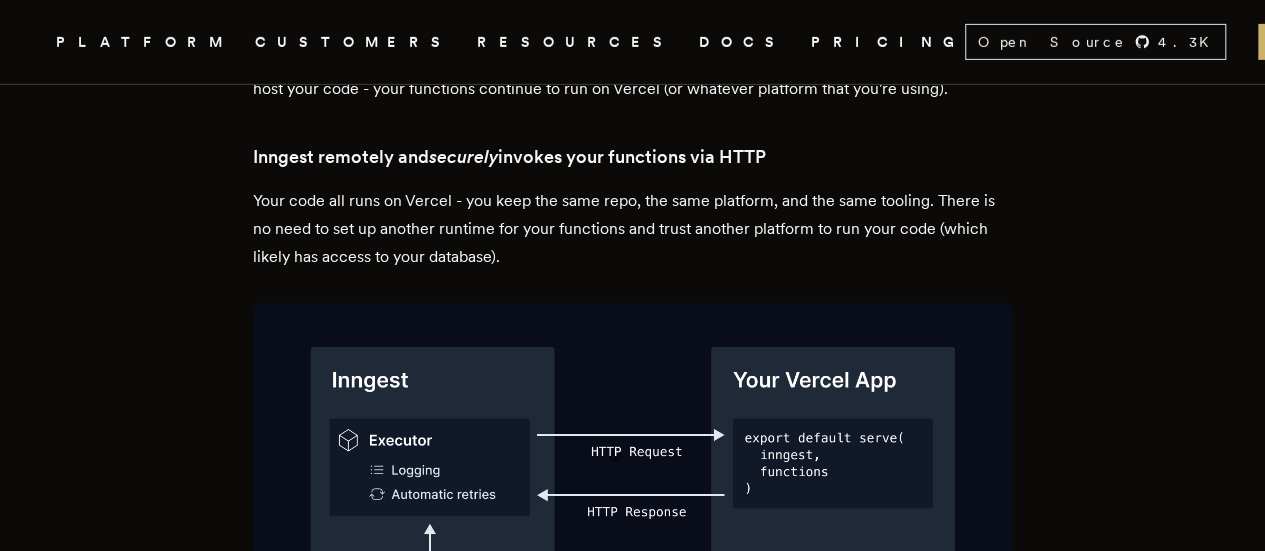 scroll, scrollTop: 3300, scrollLeft: 0, axis: vertical 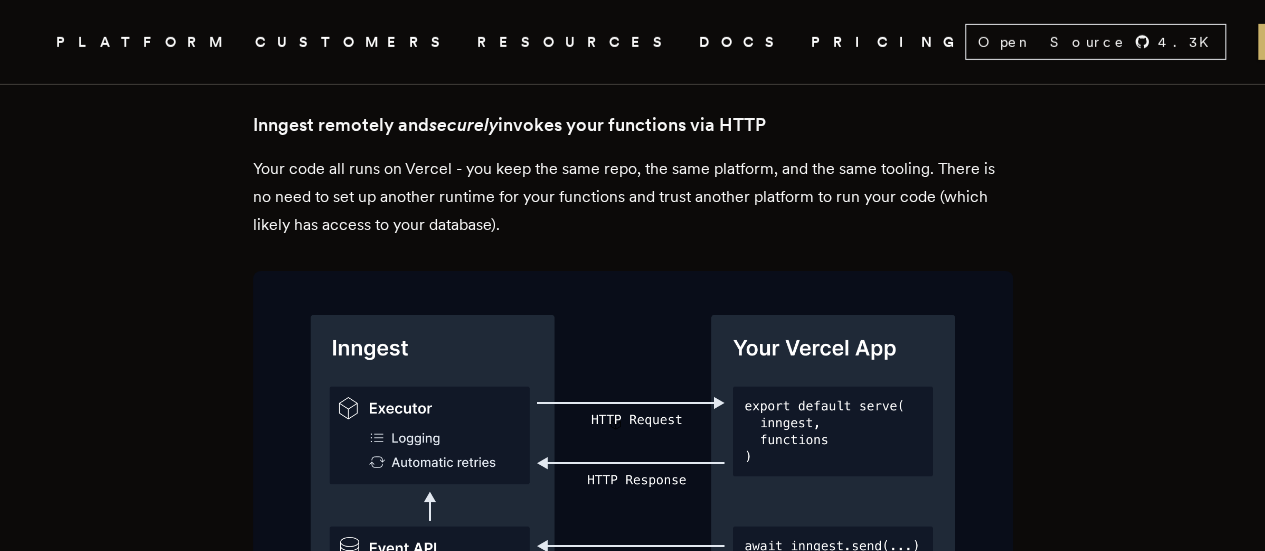 click on "Your code all runs on Vercel - you keep the same repo, the same platform, and the same tooling. There is no need to set up another runtime for your functions and trust another platform to run your code (which likely has access to your database)." at bounding box center [633, 197] 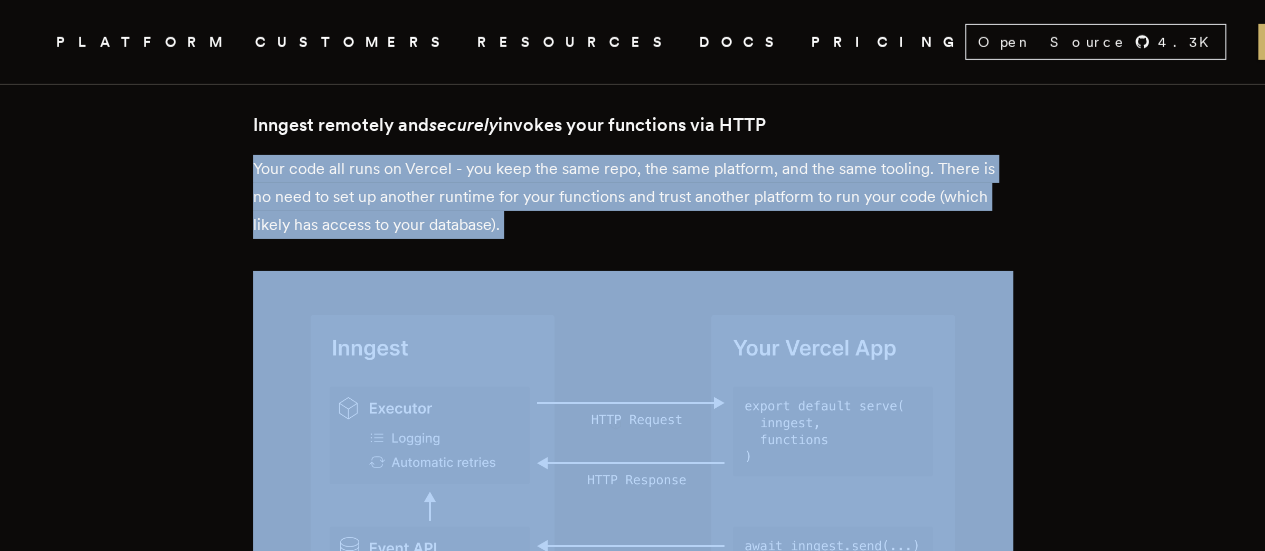 drag, startPoint x: 270, startPoint y: 154, endPoint x: 657, endPoint y: 237, distance: 395.80045 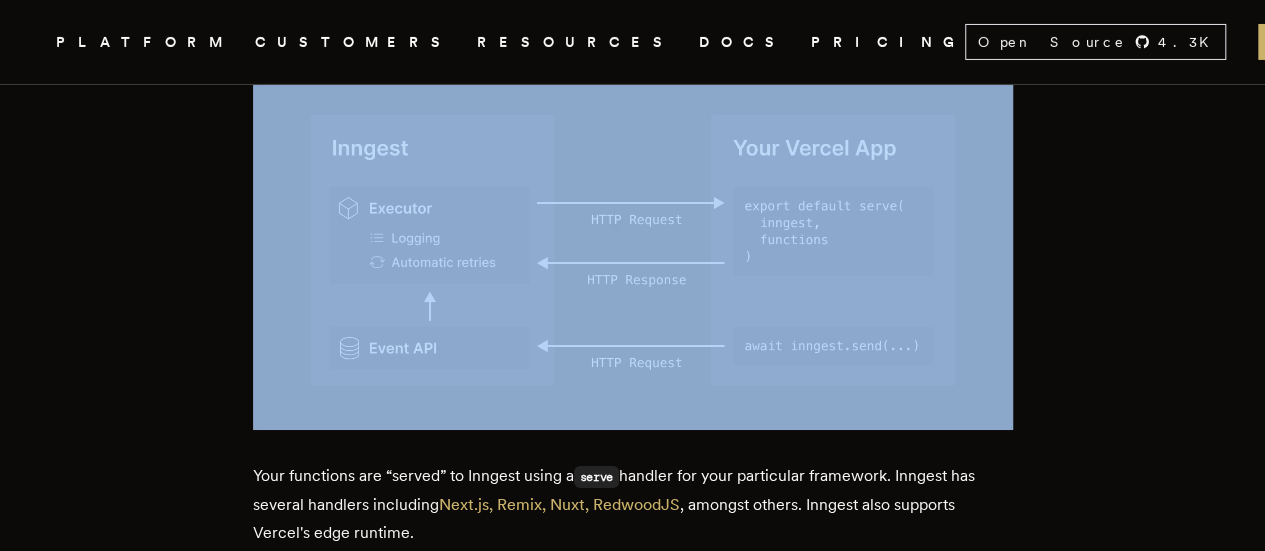 scroll, scrollTop: 3600, scrollLeft: 0, axis: vertical 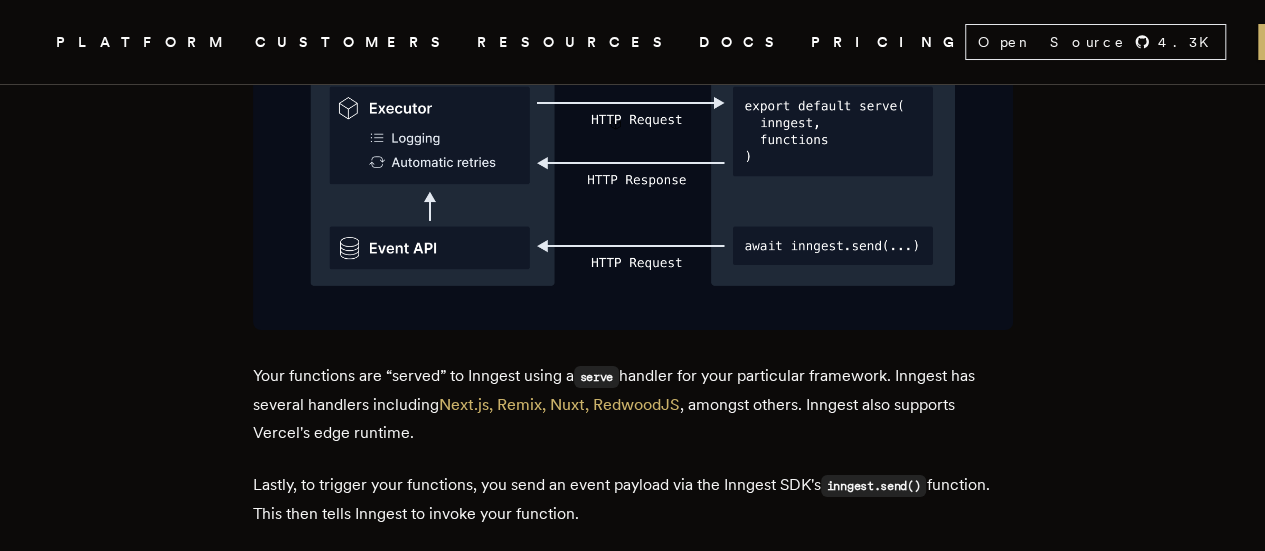 click on "Your functions are “served” to Inngest using a  serve  handler for your particular framework. Inngest has several handlers including  Next.js, Remix, Nuxt, RedwoodJS , amongst others. Inngest also supports Vercel's edge runtime." at bounding box center [633, 404] 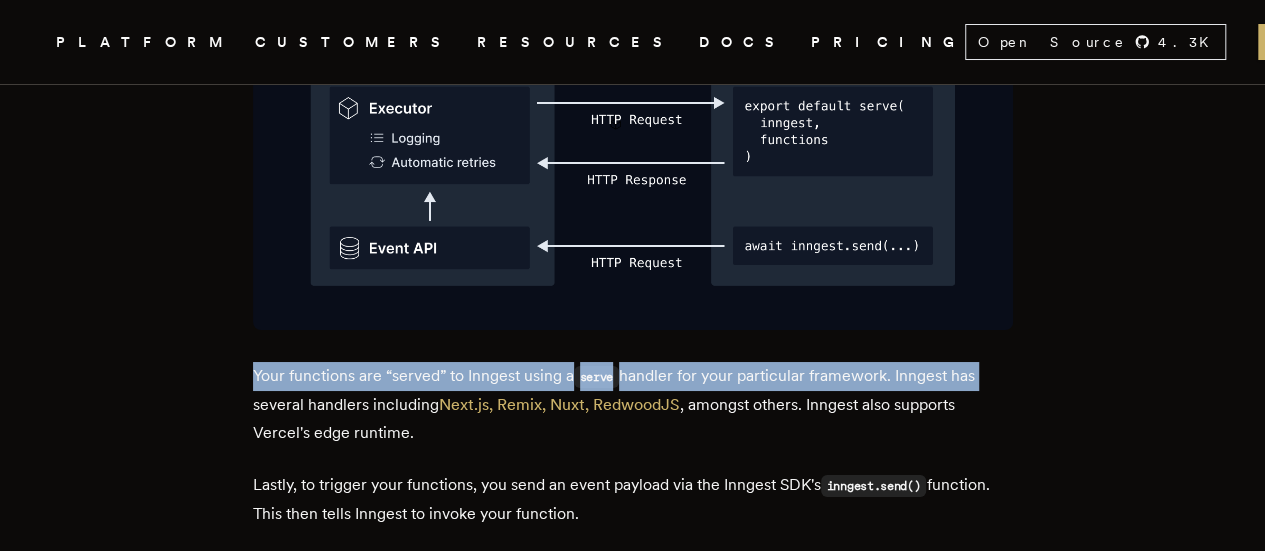 drag, startPoint x: 268, startPoint y: 363, endPoint x: 975, endPoint y: 350, distance: 707.1195 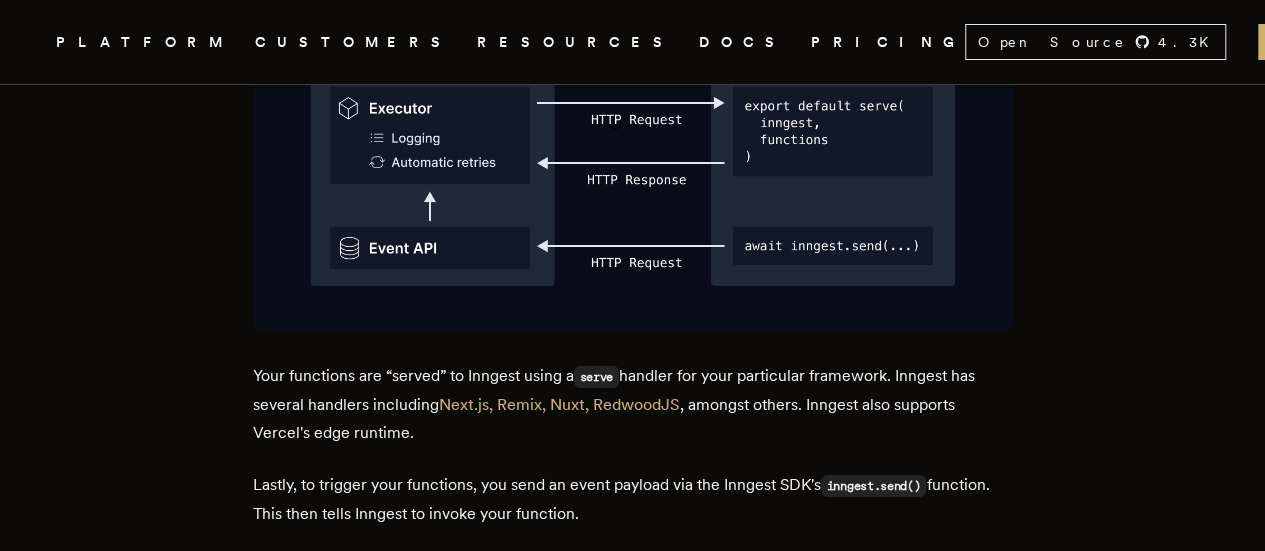 click on "Your functions are “served” to Inngest using a  serve  handler for your particular framework. Inngest has several handlers including  Next.js, Remix, Nuxt, RedwoodJS , amongst others. Inngest also supports Vercel's edge runtime." at bounding box center [633, 404] 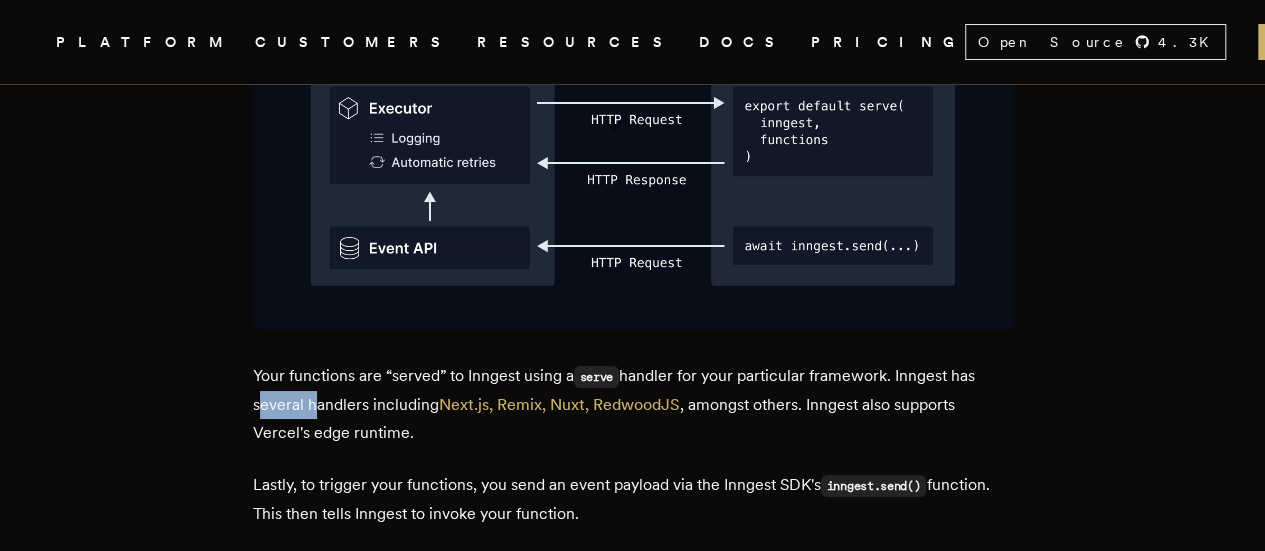 click on "Your functions are “served” to Inngest using a  serve  handler for your particular framework. Inngest has several handlers including  Next.js, Remix, Nuxt, RedwoodJS , amongst others. Inngest also supports Vercel's edge runtime." at bounding box center [633, 404] 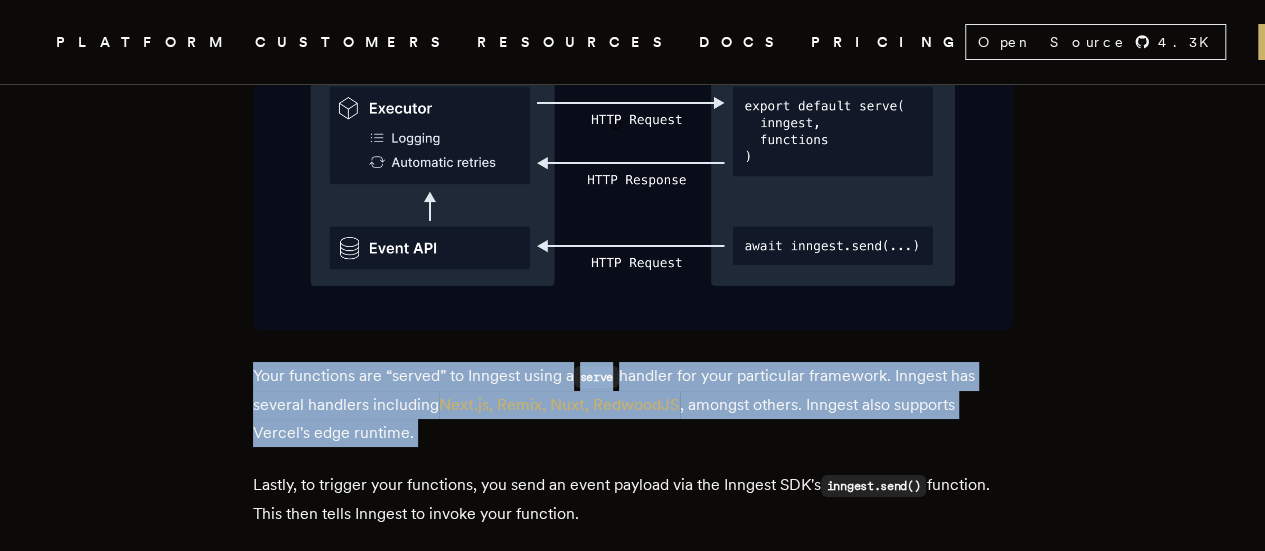 drag, startPoint x: 294, startPoint y: 395, endPoint x: 408, endPoint y: 406, distance: 114.52947 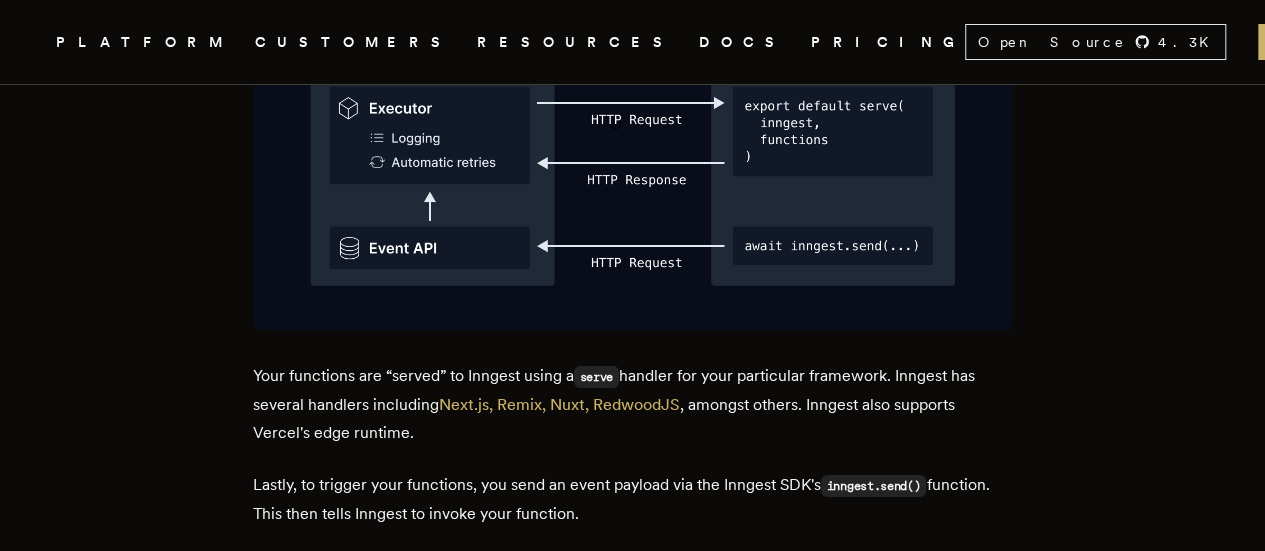 click on "Your functions are “served” to Inngest using a  serve  handler for your particular framework. Inngest has several handlers including  Next.js, Remix, Nuxt, RedwoodJS , amongst others. Inngest also supports Vercel's edge runtime." at bounding box center (633, 404) 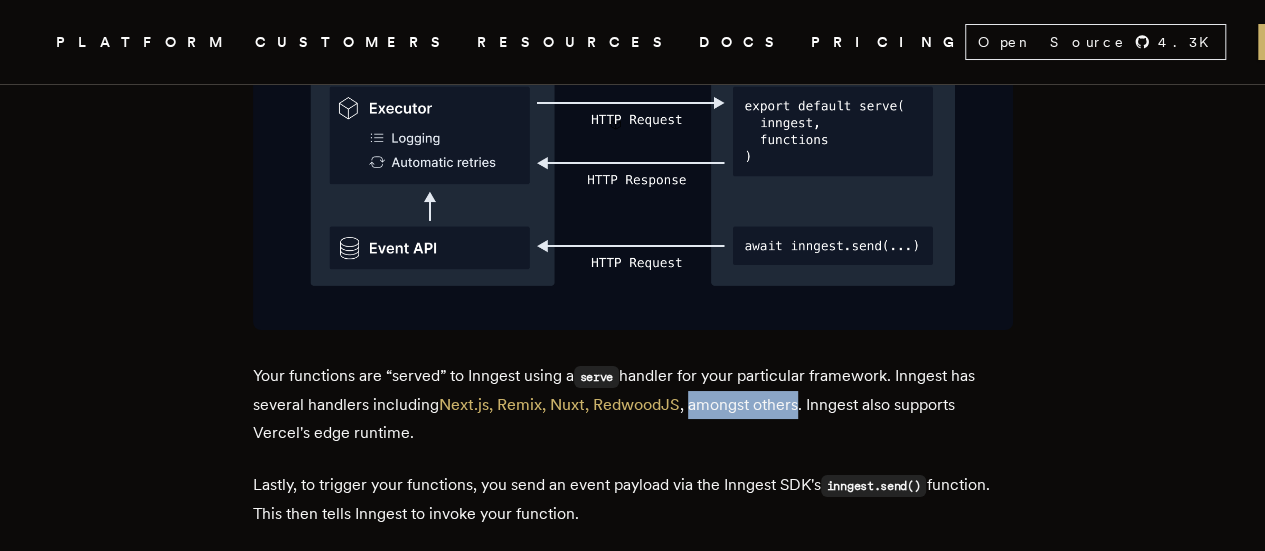 drag, startPoint x: 723, startPoint y: 389, endPoint x: 768, endPoint y: 391, distance: 45.044422 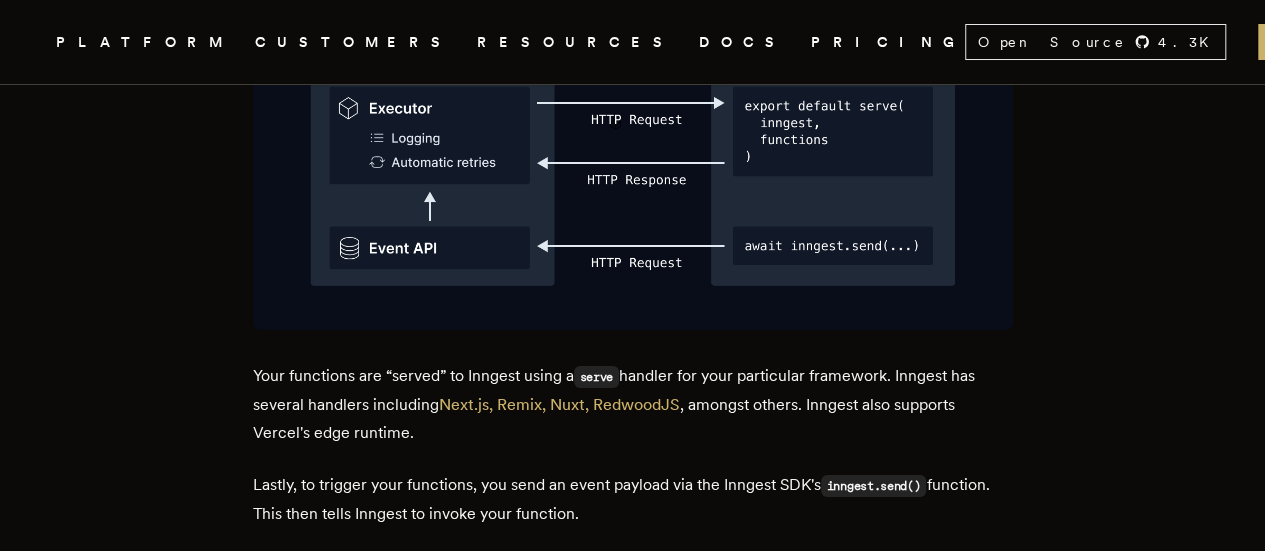 click on "Your functions are “served” to Inngest using a  serve  handler for your particular framework. Inngest has several handlers including  Next.js, Remix, Nuxt, RedwoodJS , amongst others. Inngest also supports Vercel's edge runtime." at bounding box center (633, 404) 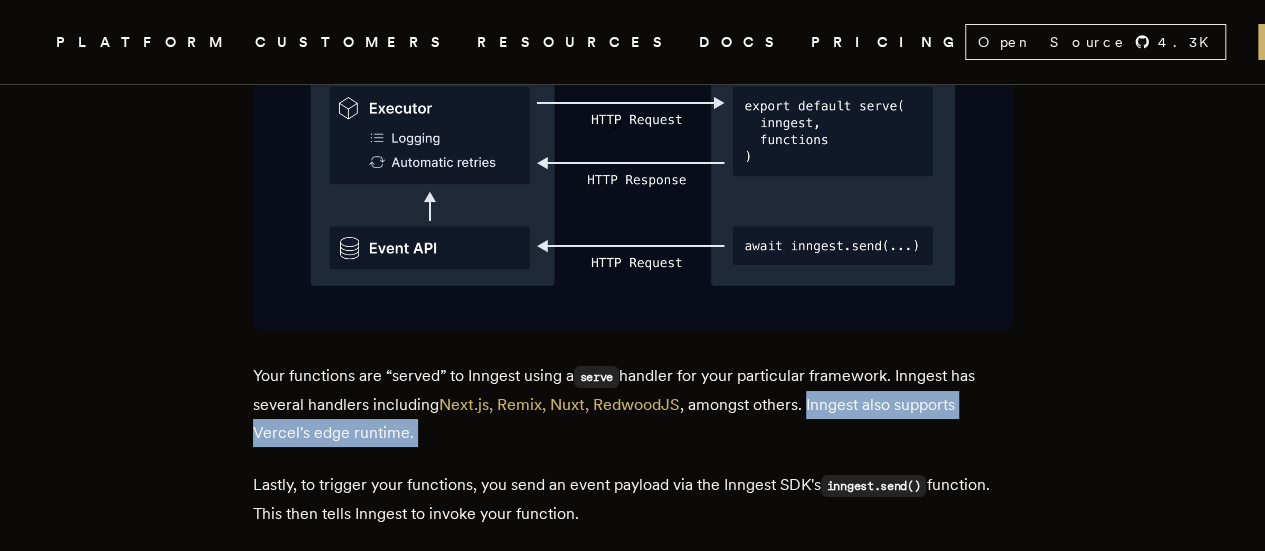 drag, startPoint x: 829, startPoint y: 396, endPoint x: 816, endPoint y: 413, distance: 21.400934 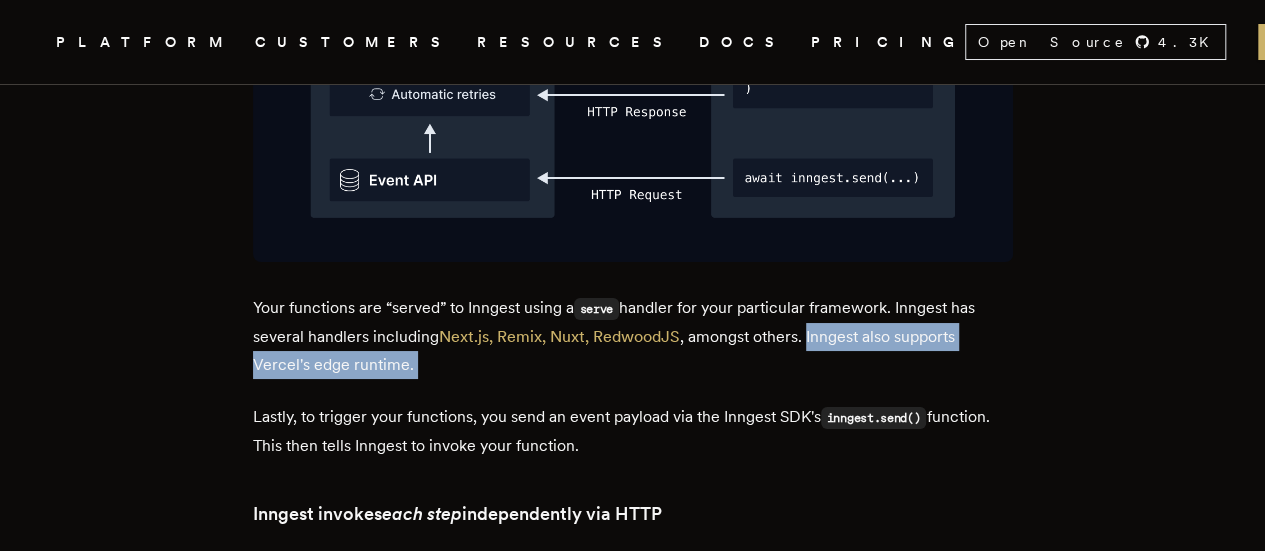 scroll, scrollTop: 3700, scrollLeft: 0, axis: vertical 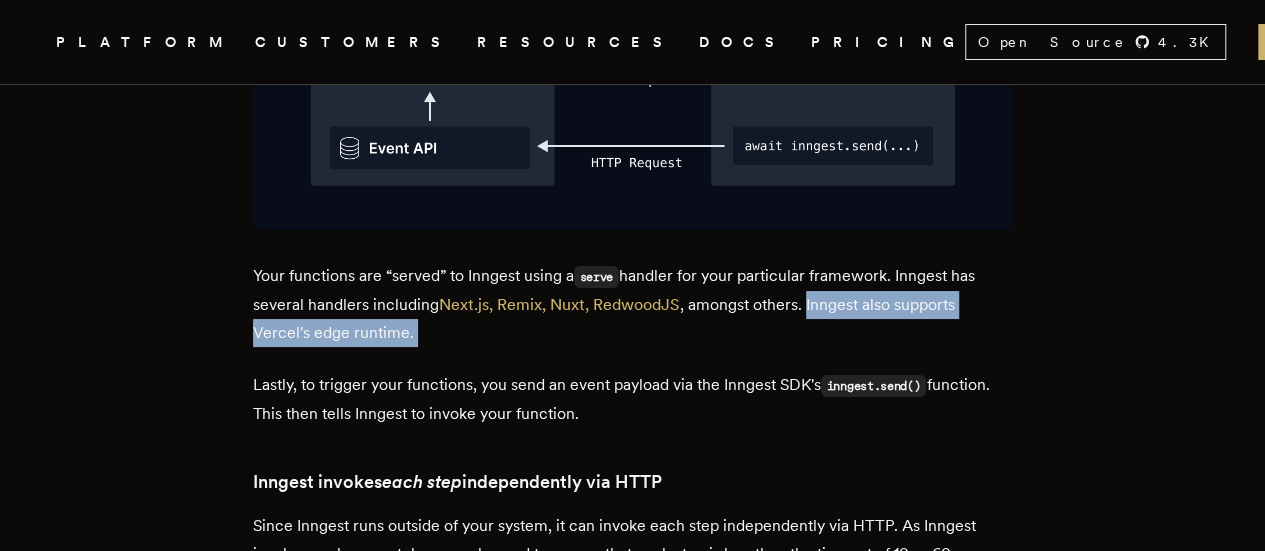 click on "Your functions are “served” to Inngest using a  serve  handler for your particular framework. Inngest has several handlers including  Next.js, Remix, Nuxt, RedwoodJS , amongst others. Inngest also supports Vercel's edge runtime." at bounding box center [633, 304] 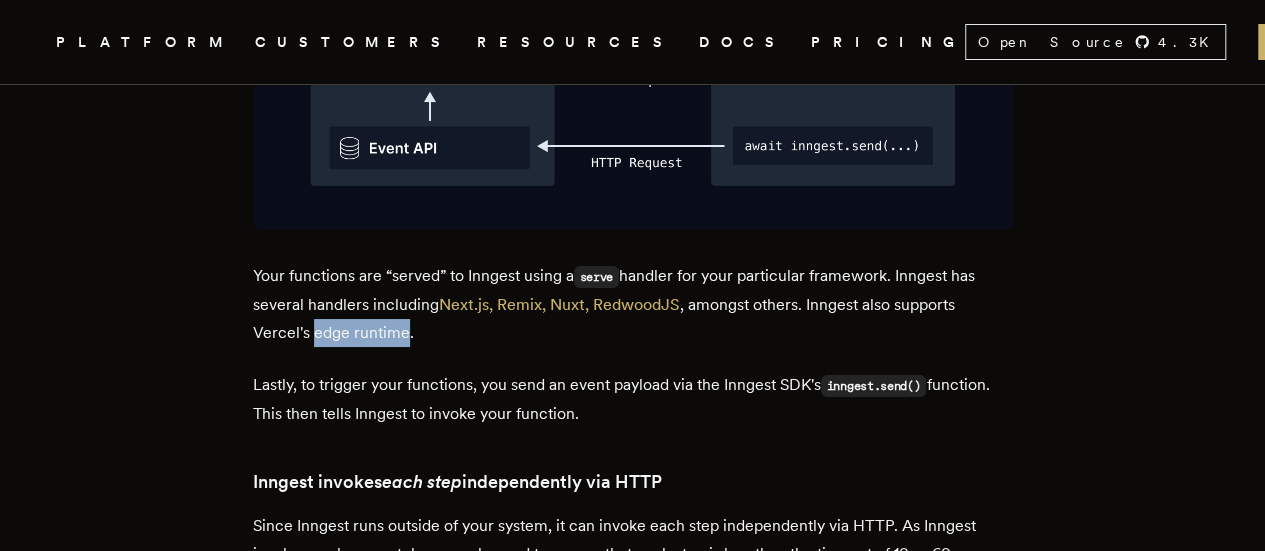 drag, startPoint x: 341, startPoint y: 331, endPoint x: 400, endPoint y: 327, distance: 59.135437 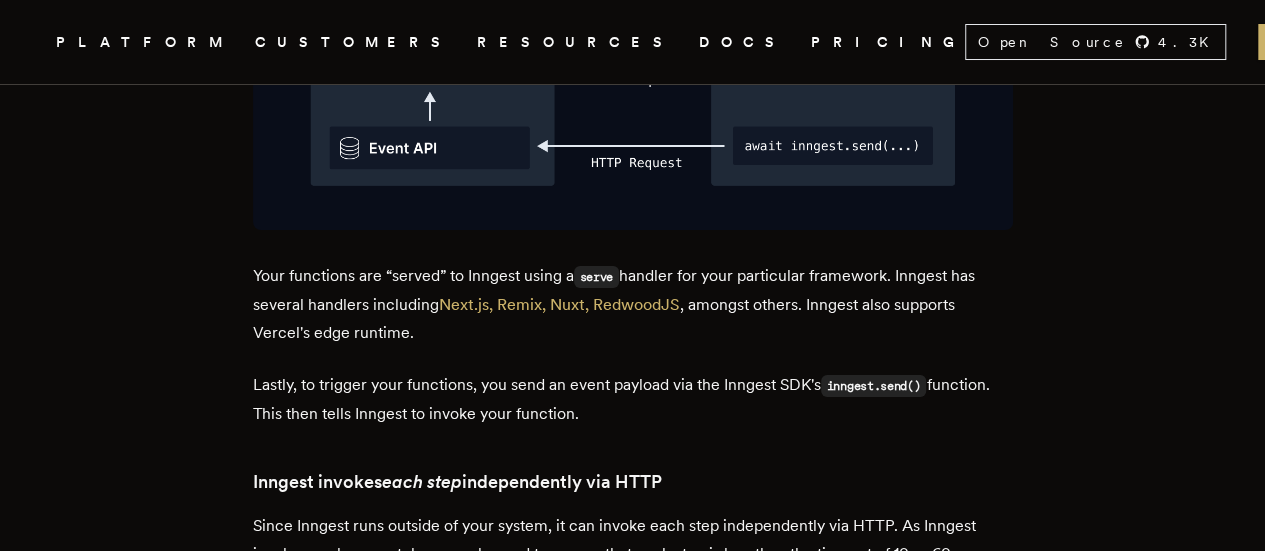 click on "Lastly, to trigger your functions, you send an event payload via the Inngest SDK's  inngest.send()  function. This then tells Inngest to invoke your function." at bounding box center [633, 399] 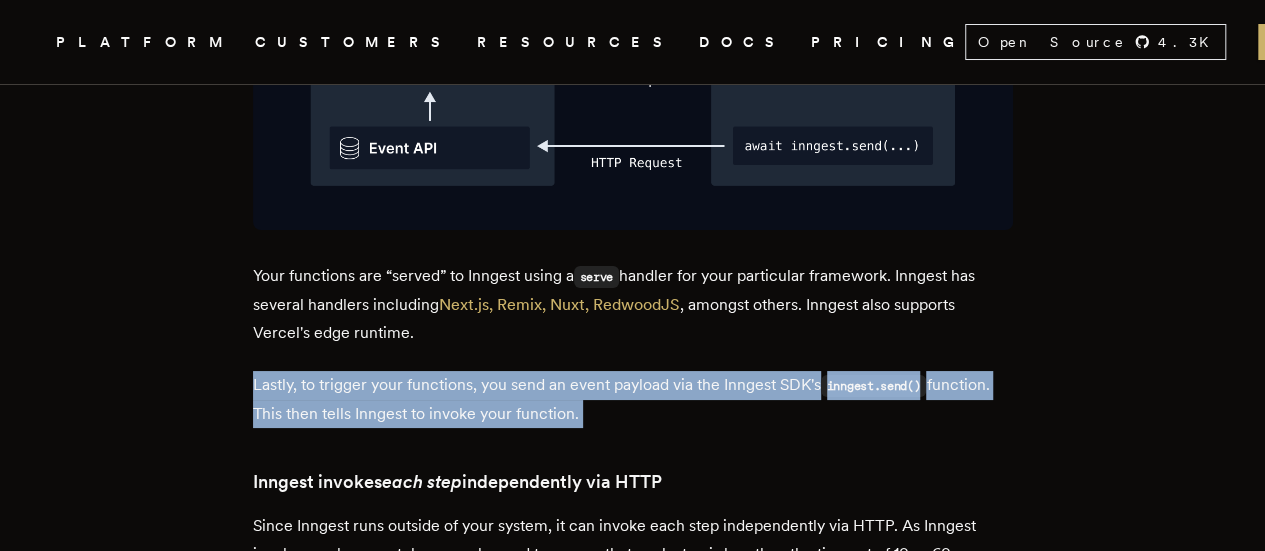 drag, startPoint x: 269, startPoint y: 376, endPoint x: 919, endPoint y: 399, distance: 650.4068 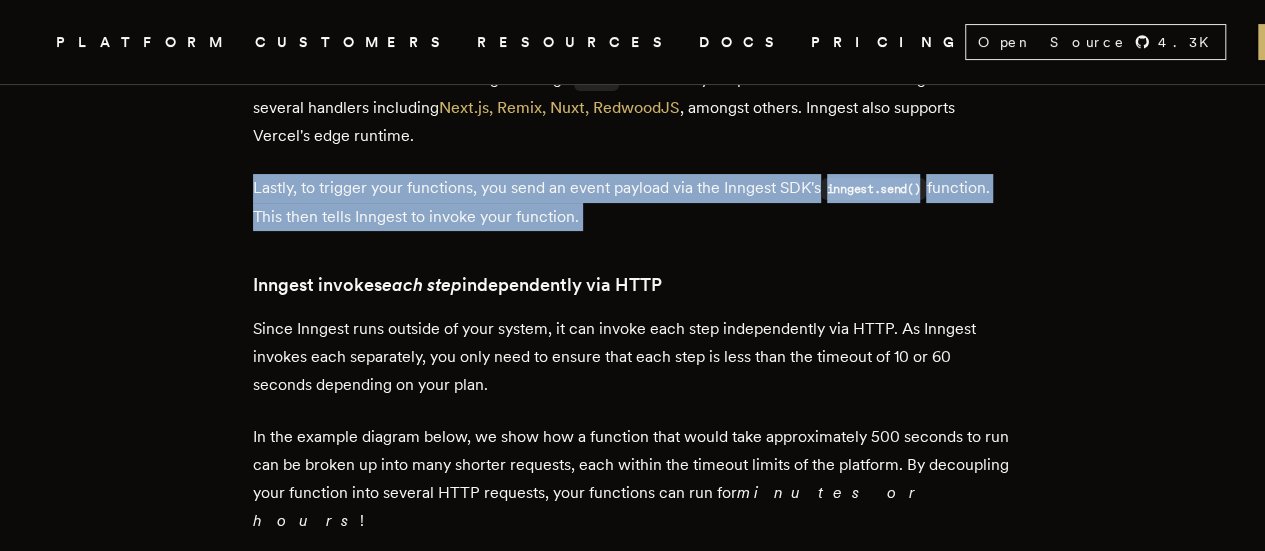 scroll, scrollTop: 3900, scrollLeft: 0, axis: vertical 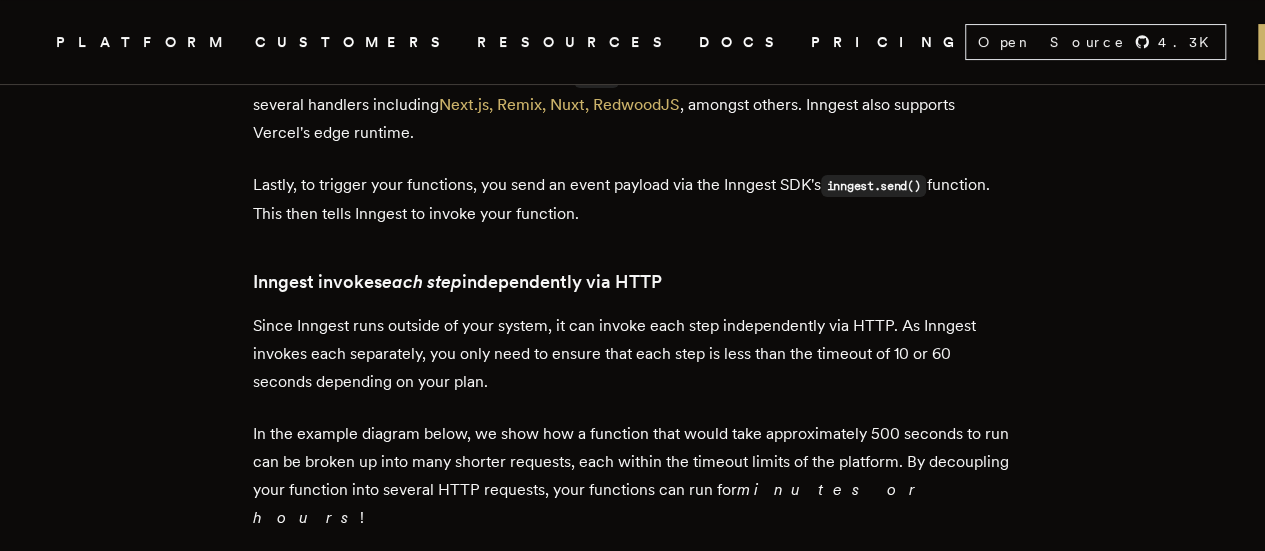 click on "Inngest invokes  each step  independently via HTTP" at bounding box center (633, 282) 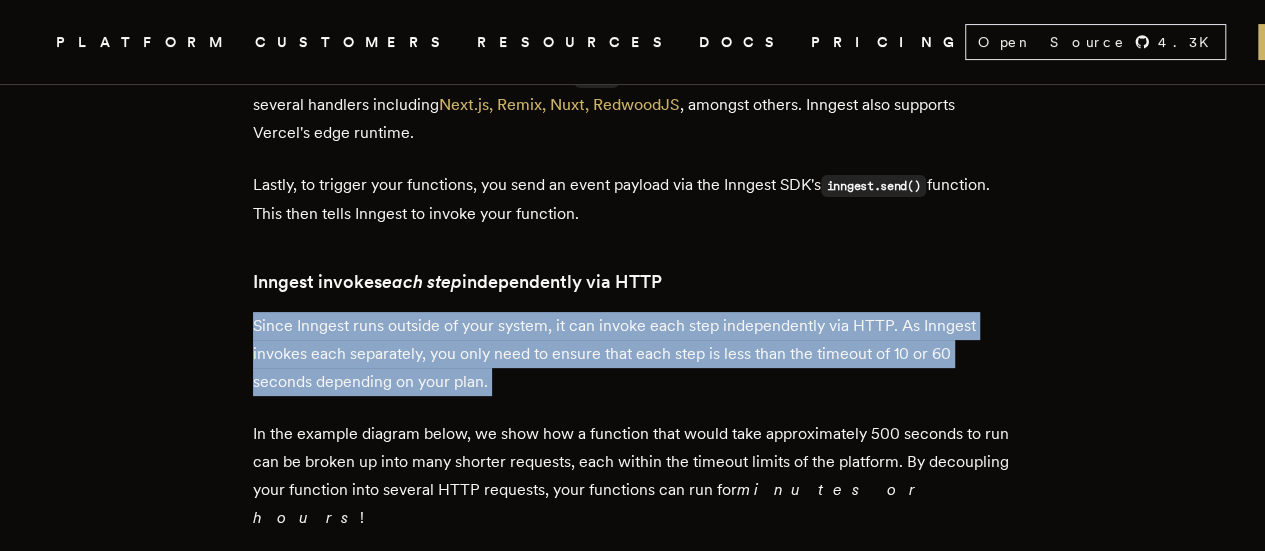 drag, startPoint x: 286, startPoint y: 312, endPoint x: 812, endPoint y: 371, distance: 529.2986 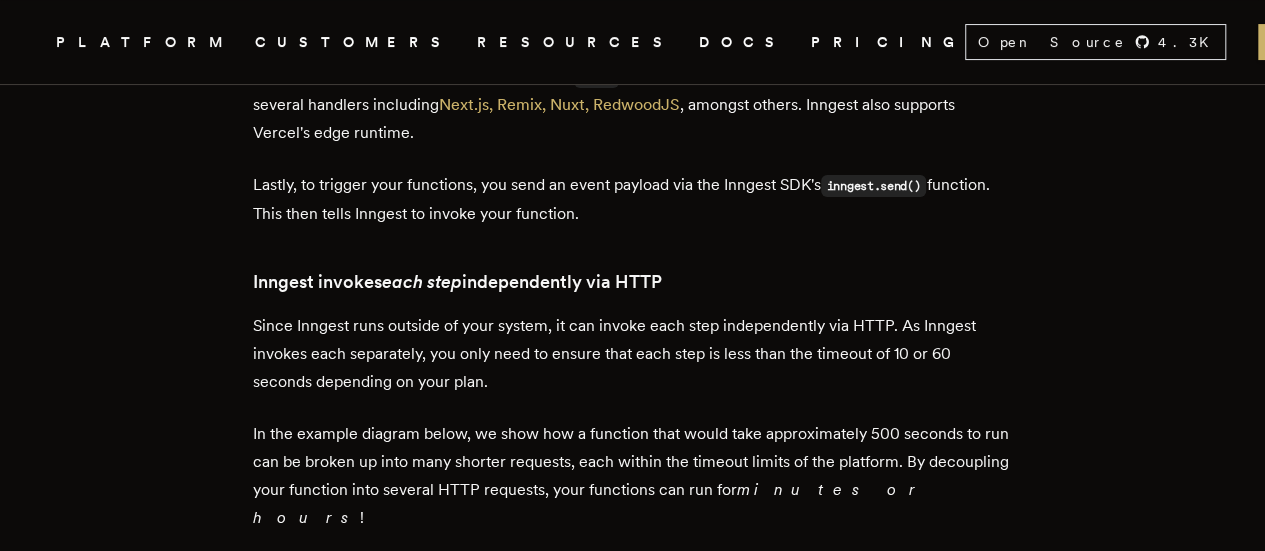 click on "Long-running background functions on Vercel [PERSON] ·     [DATE]    (Updated:  [DATE] )   ·  8 min read Serverless functions can be a game changer for devs building applications who want to get into production fast and elastically scale with usage. Today, developers primarily use serverless functions on platforms like Vercel to build synchronous APIs, but what do you do if you need to run critical business logic on top of serverless functions?
What happens when these critical workloads need to run longer than the typical short timeouts of platforms like Vercel (e.g. 10 to 60 seconds)?
You have to make some choices. Some developers choose to move these jobs to another infrastructure provider (e.g. AWS Lambda), but there are trade-offs. You then have multiple deploy targets and you lose some of the simplicity of shipping your application - you have more overhead, but maybe more flexibility - how do you choose?
You don't need to choose - you can keep everything in one app and platform." at bounding box center (633, 650) 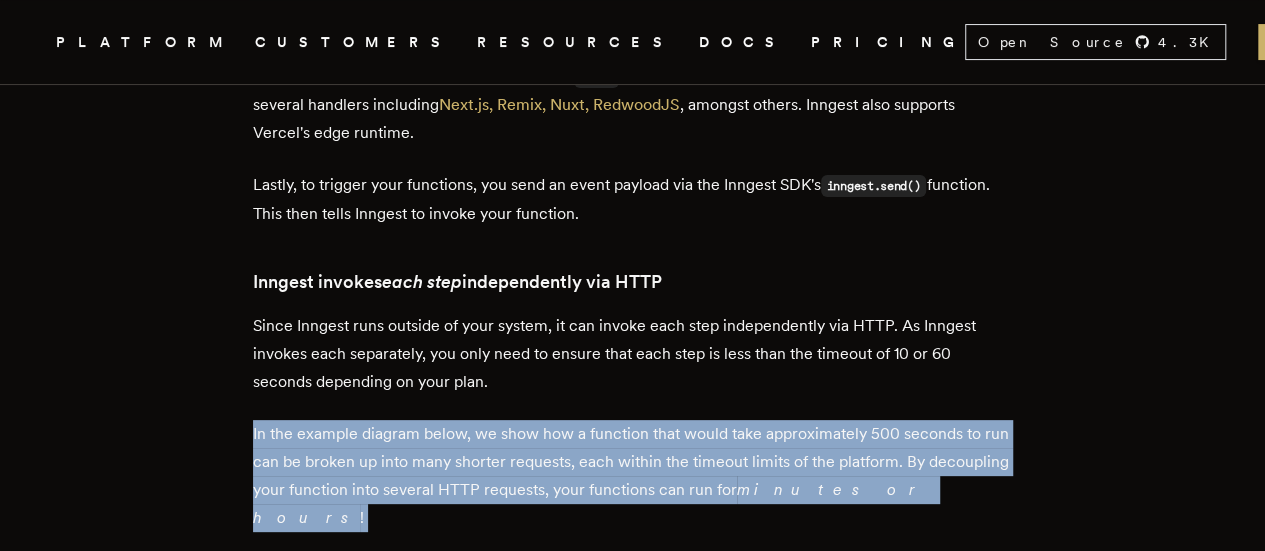 drag, startPoint x: 258, startPoint y: 420, endPoint x: 946, endPoint y: 490, distance: 691.5519 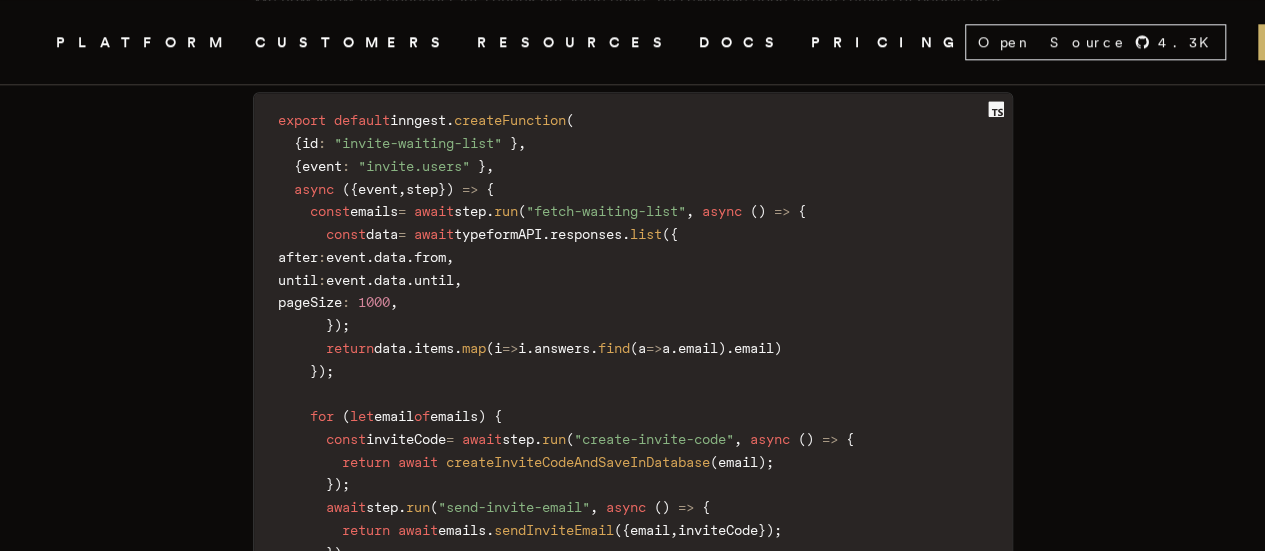 scroll, scrollTop: 4900, scrollLeft: 0, axis: vertical 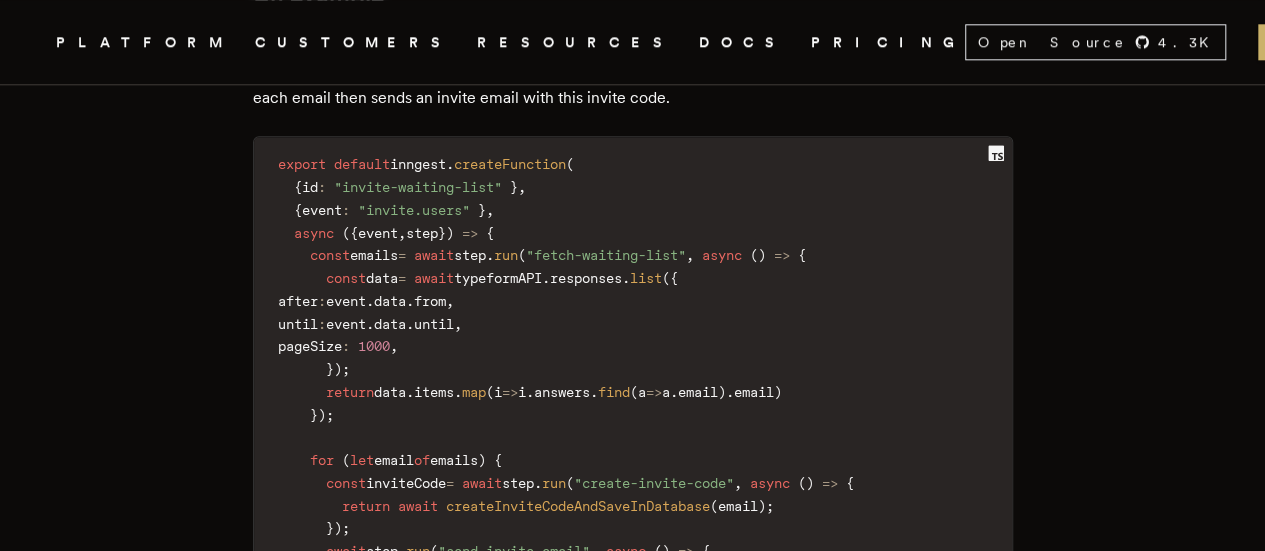 click on "step" at bounding box center [470, 255] 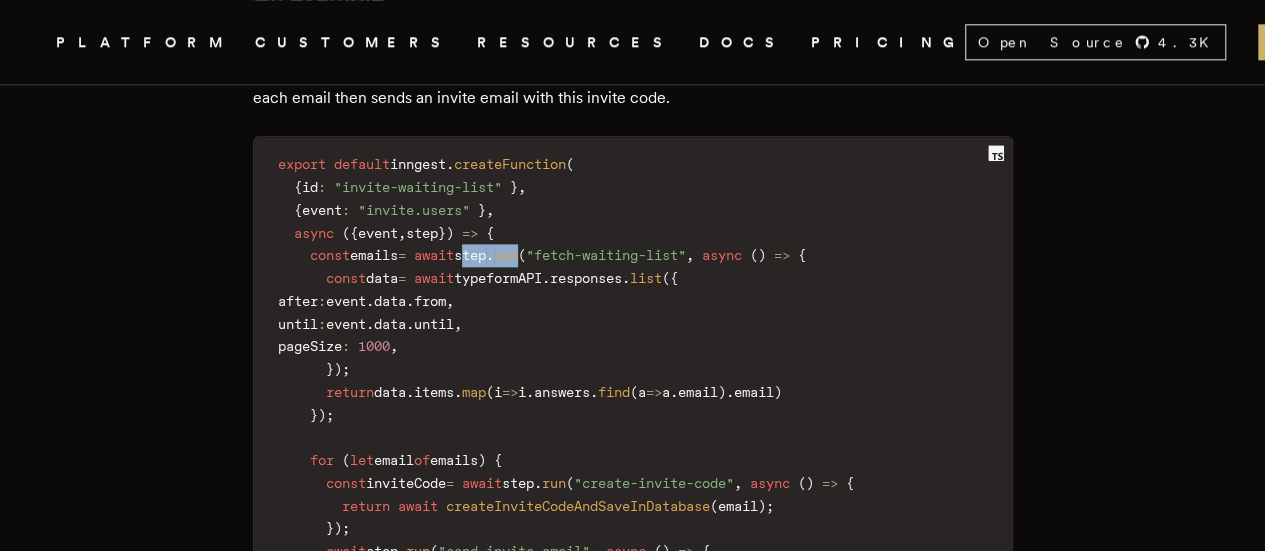 drag, startPoint x: 512, startPoint y: 216, endPoint x: 544, endPoint y: 219, distance: 32.140316 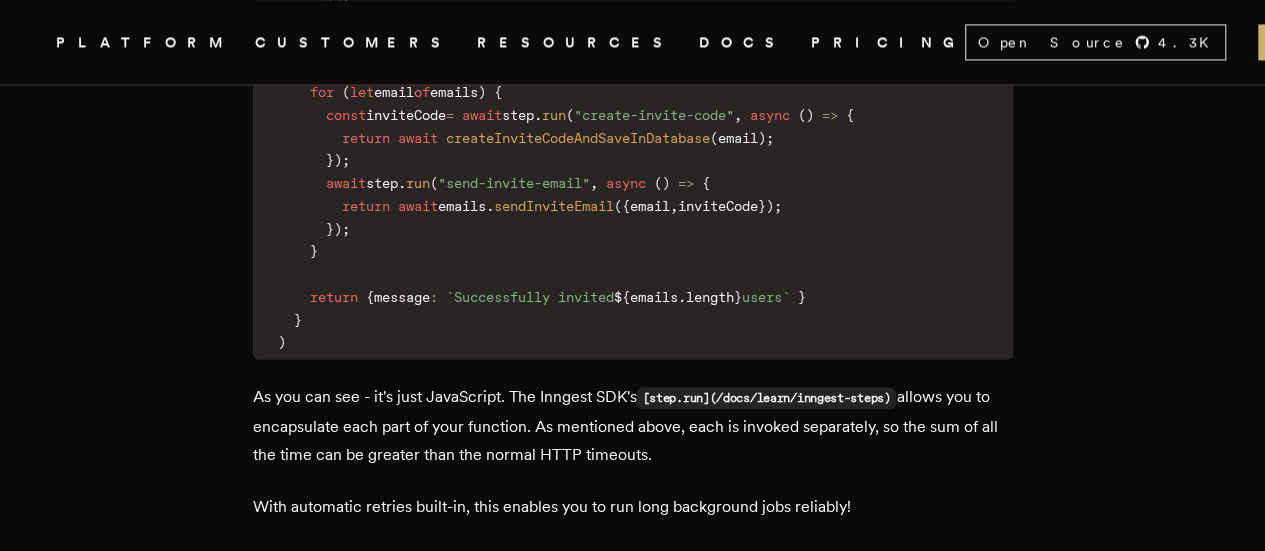 scroll, scrollTop: 5300, scrollLeft: 0, axis: vertical 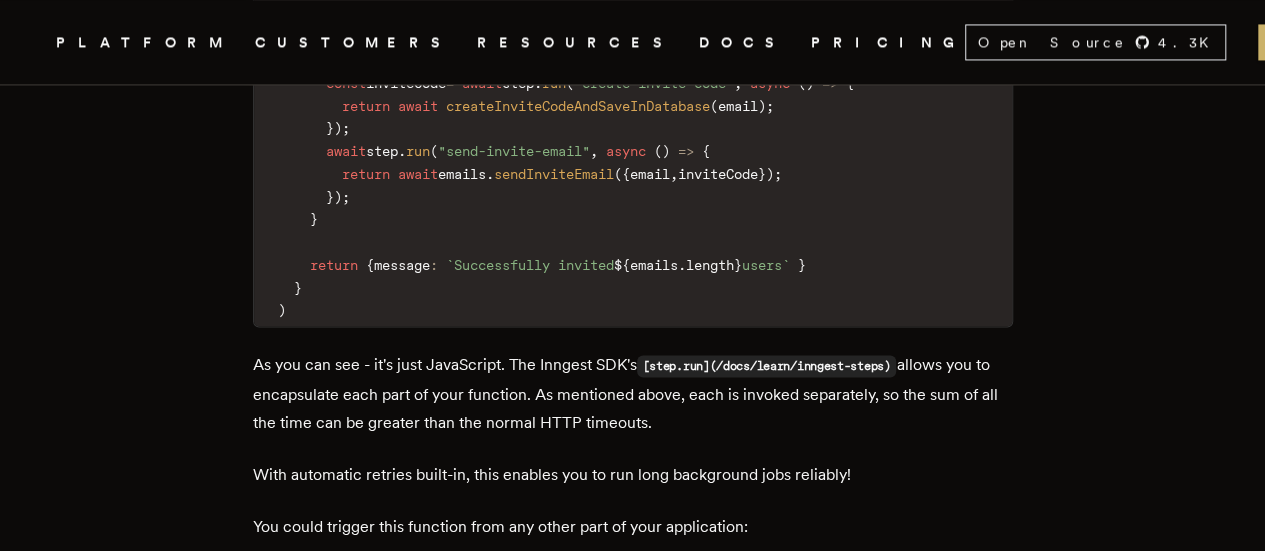 click on "Long-running background functions on Vercel [PERSON] ·     [DATE]    (Updated:  [DATE] )   ·  8 min read Serverless functions can be a game changer for devs building applications who want to get into production fast and elastically scale with usage. Today, developers primarily use serverless functions on platforms like Vercel to build synchronous APIs, but what do you do if you need to run critical business logic on top of serverless functions?
What happens when these critical workloads need to run longer than the typical short timeouts of platforms like Vercel (e.g. 10 to 60 seconds)?
You have to make some choices. Some developers choose to move these jobs to another infrastructure provider (e.g. AWS Lambda), but there are trade-offs. You then have multiple deploy targets and you lose some of the simplicity of shipping your application - you have more overhead, but maybe more flexibility - how do you choose?
You don't need to choose - you can keep everything in one app and platform." at bounding box center [633, -750] 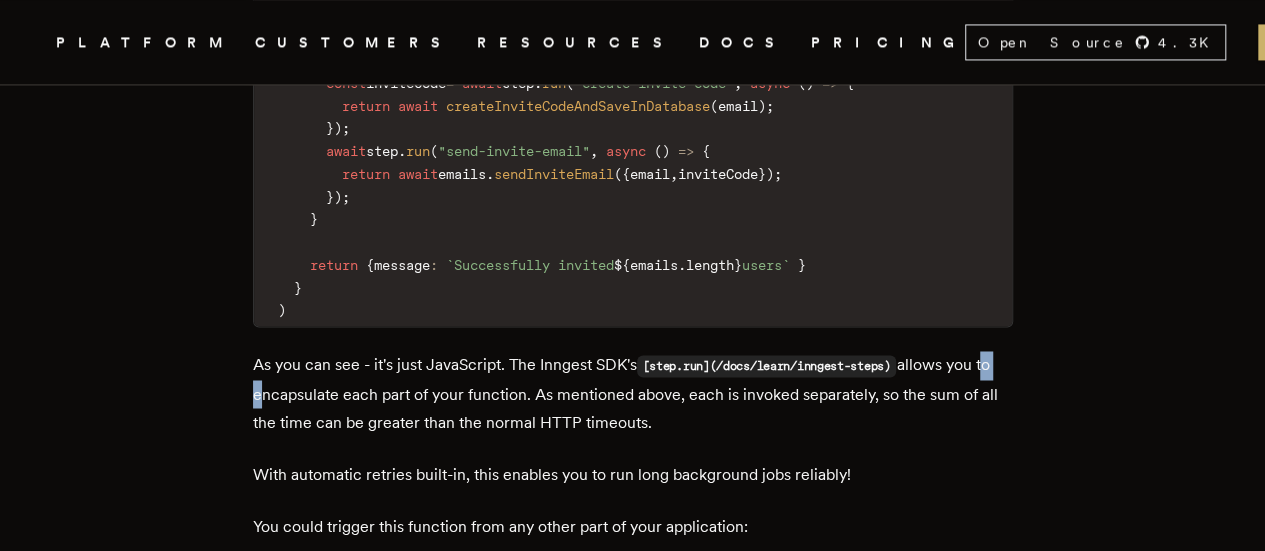 click on "Long-running background functions on Vercel [PERSON] ·     [DATE]    (Updated:  [DATE] )   ·  8 min read Serverless functions can be a game changer for devs building applications who want to get into production fast and elastically scale with usage. Today, developers primarily use serverless functions on platforms like Vercel to build synchronous APIs, but what do you do if you need to run critical business logic on top of serverless functions?
What happens when these critical workloads need to run longer than the typical short timeouts of platforms like Vercel (e.g. 10 to 60 seconds)?
You have to make some choices. Some developers choose to move these jobs to another infrastructure provider (e.g. AWS Lambda), but there are trade-offs. You then have multiple deploy targets and you lose some of the simplicity of shipping your application - you have more overhead, but maybe more flexibility - how do you choose?
You don't need to choose - you can keep everything in one app and platform." at bounding box center (633, -750) 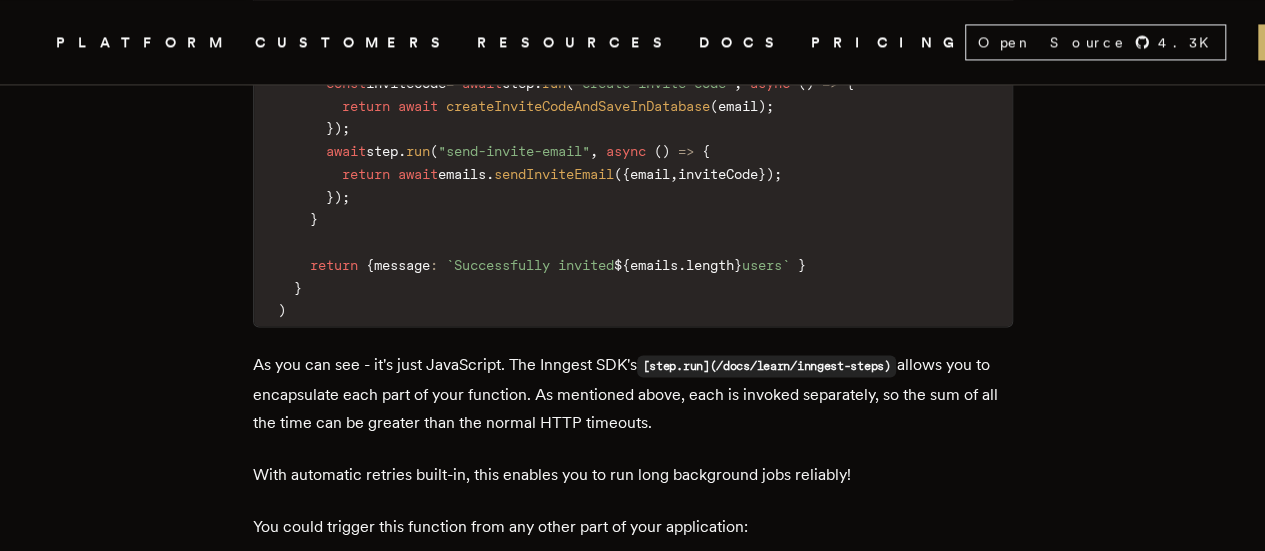 click on "As you can see - it's just JavaScript. The Inngest SDK's  [step.run](/docs/learn/inngest-steps)  allows you to encapsulate each part of your function. As mentioned above, each is invoked separately, so the sum of all the time can be greater than the normal HTTP timeouts." at bounding box center [633, 393] 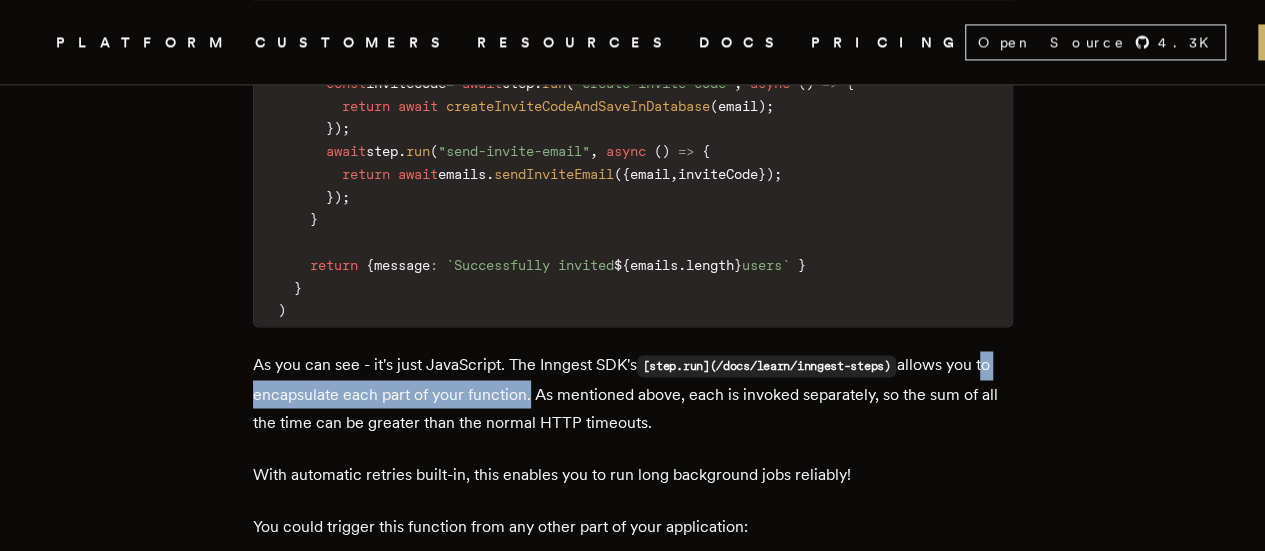 drag, startPoint x: 537, startPoint y: 351, endPoint x: 226, endPoint y: 344, distance: 311.07877 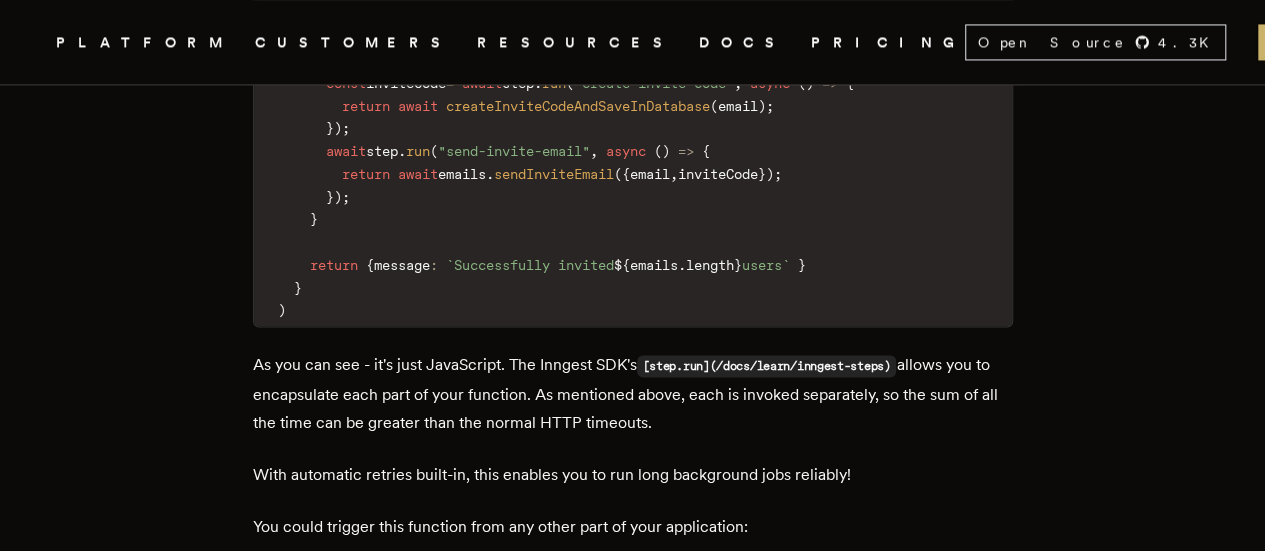 click on "As you can see - it's just JavaScript. The Inngest SDK's  [step.run](/docs/learn/inngest-steps)  allows you to encapsulate each part of your function. As mentioned above, each is invoked separately, so the sum of all the time can be greater than the normal HTTP timeouts." at bounding box center [633, 393] 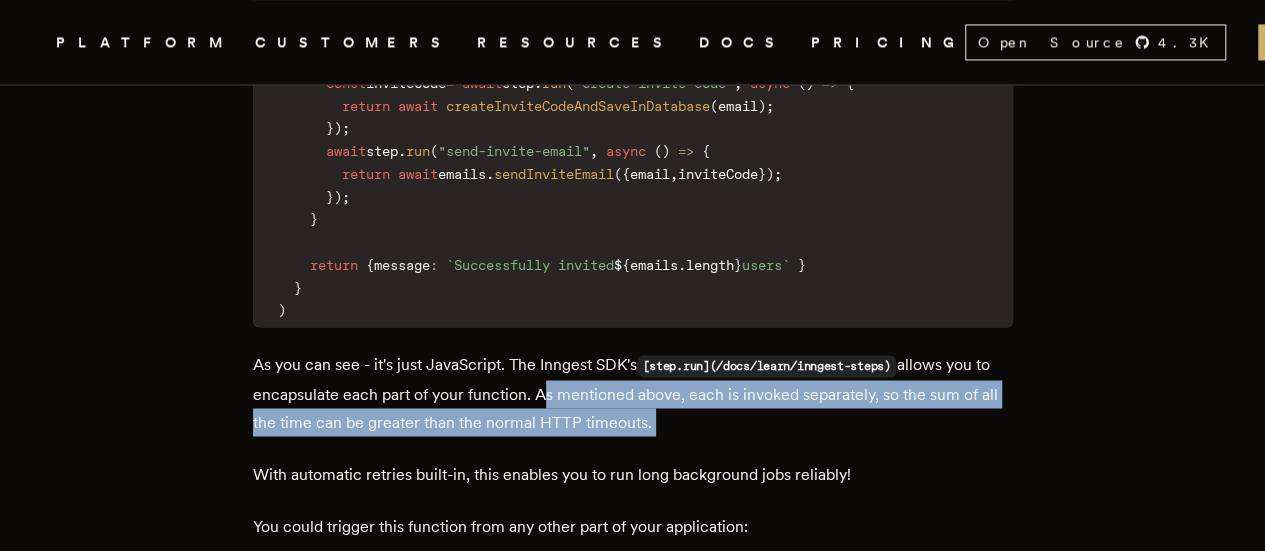 drag, startPoint x: 562, startPoint y: 349, endPoint x: 722, endPoint y: 365, distance: 160.798 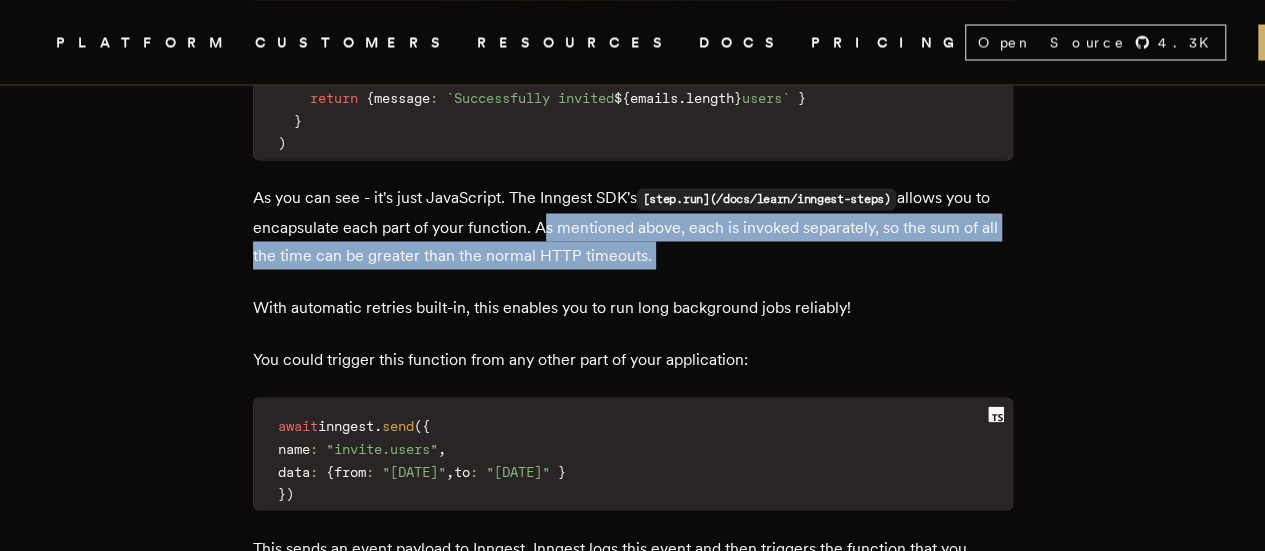 scroll, scrollTop: 5500, scrollLeft: 0, axis: vertical 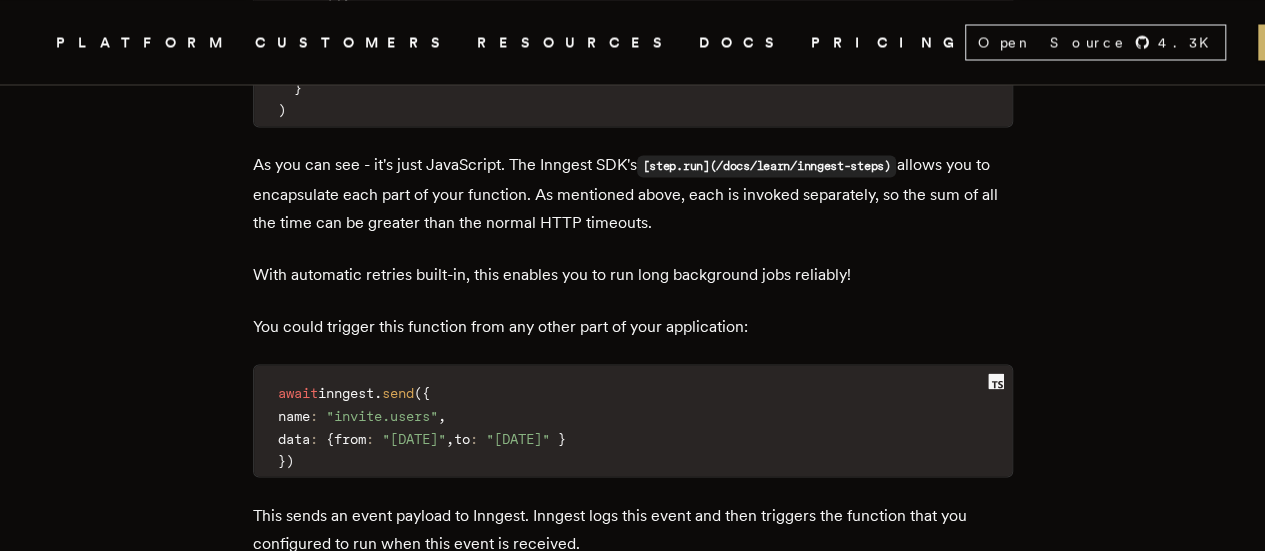 click on "With automatic retries built-in, this enables you to run long background jobs reliably!" at bounding box center [633, 274] 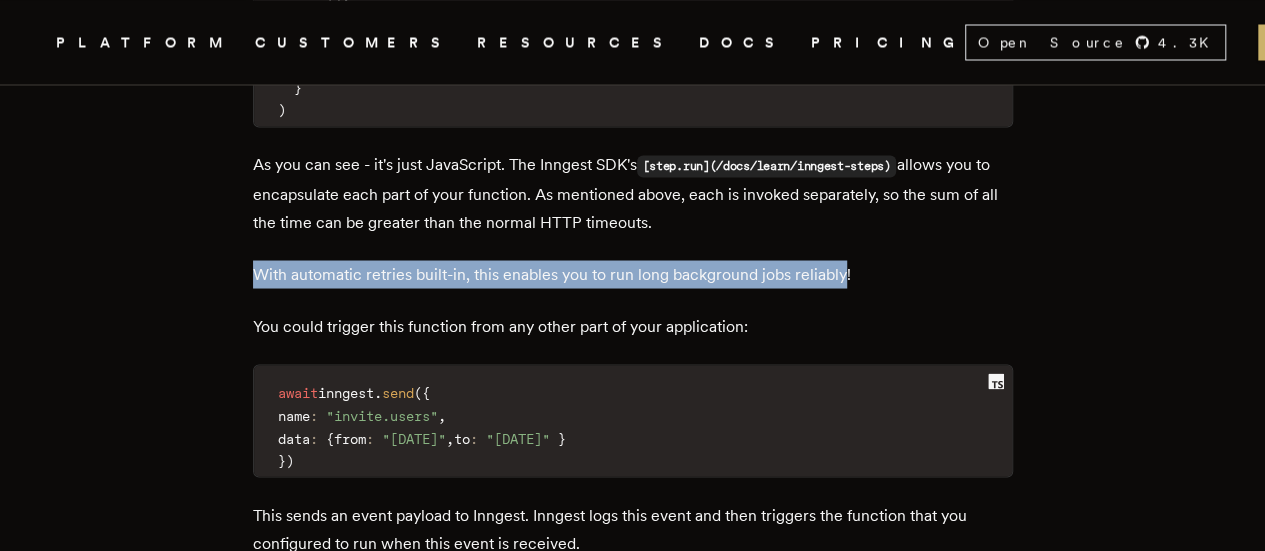 drag, startPoint x: 270, startPoint y: 233, endPoint x: 846, endPoint y: 232, distance: 576.00085 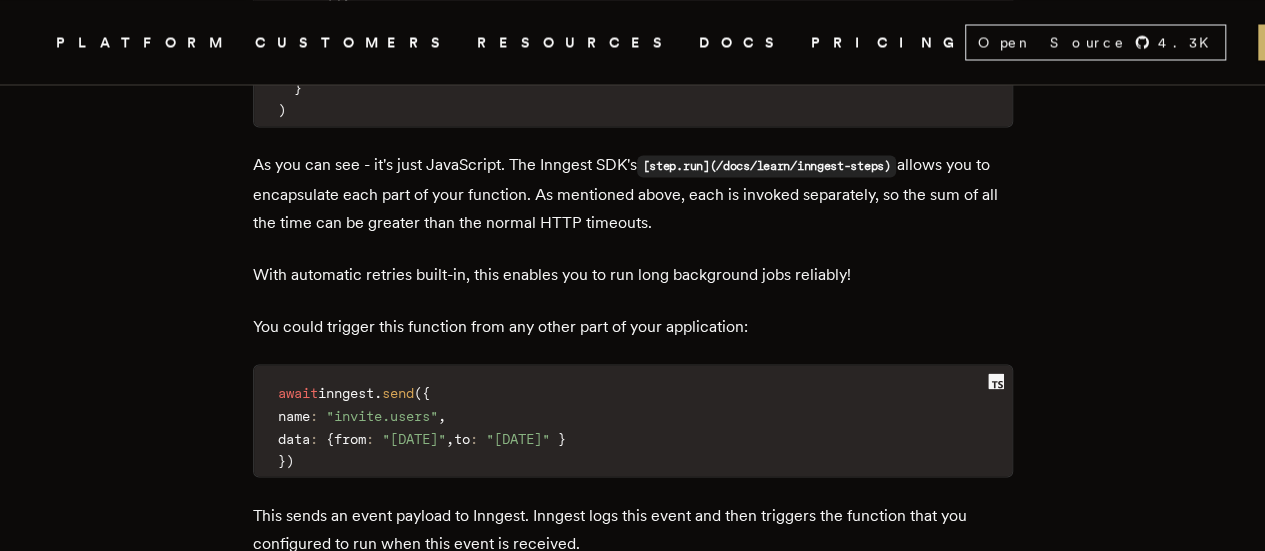 click on "You could trigger this function from any other part of your application:" at bounding box center (633, 326) 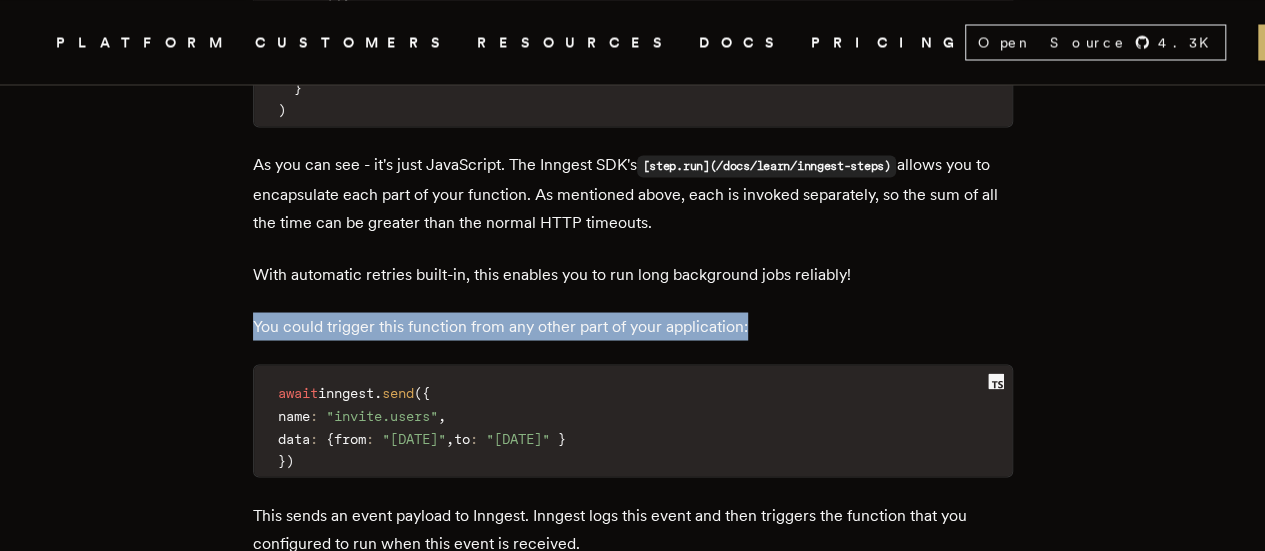 drag, startPoint x: 263, startPoint y: 282, endPoint x: 750, endPoint y: 290, distance: 487.0657 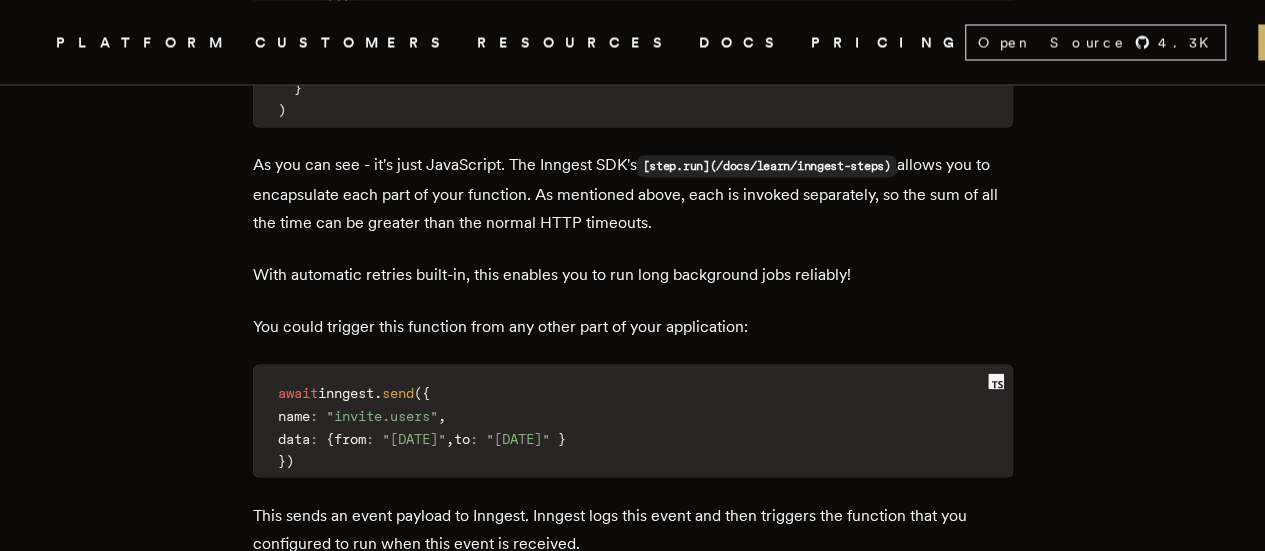 click on "await" at bounding box center (298, 392) 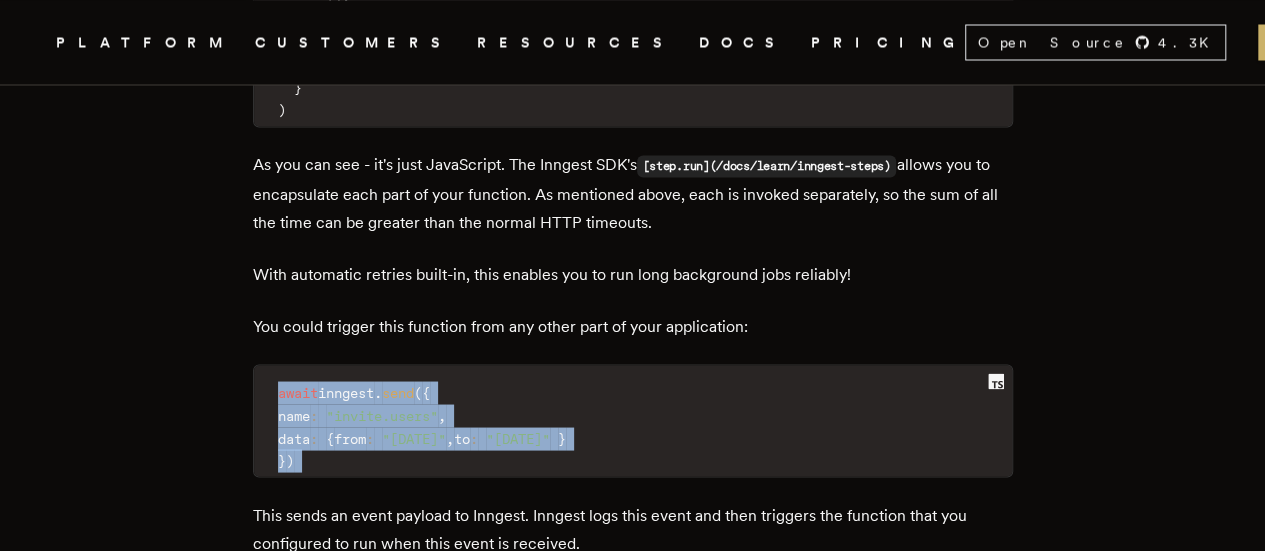 drag, startPoint x: 312, startPoint y: 350, endPoint x: 307, endPoint y: 416, distance: 66.189125 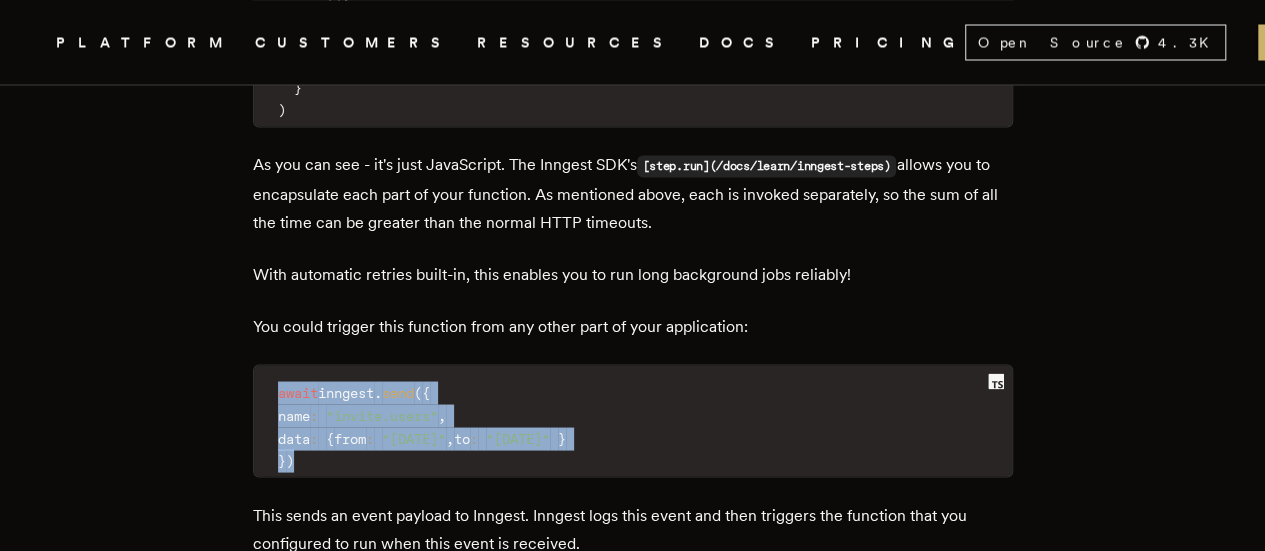 drag, startPoint x: 314, startPoint y: 409, endPoint x: 274, endPoint y: 343, distance: 77.175125 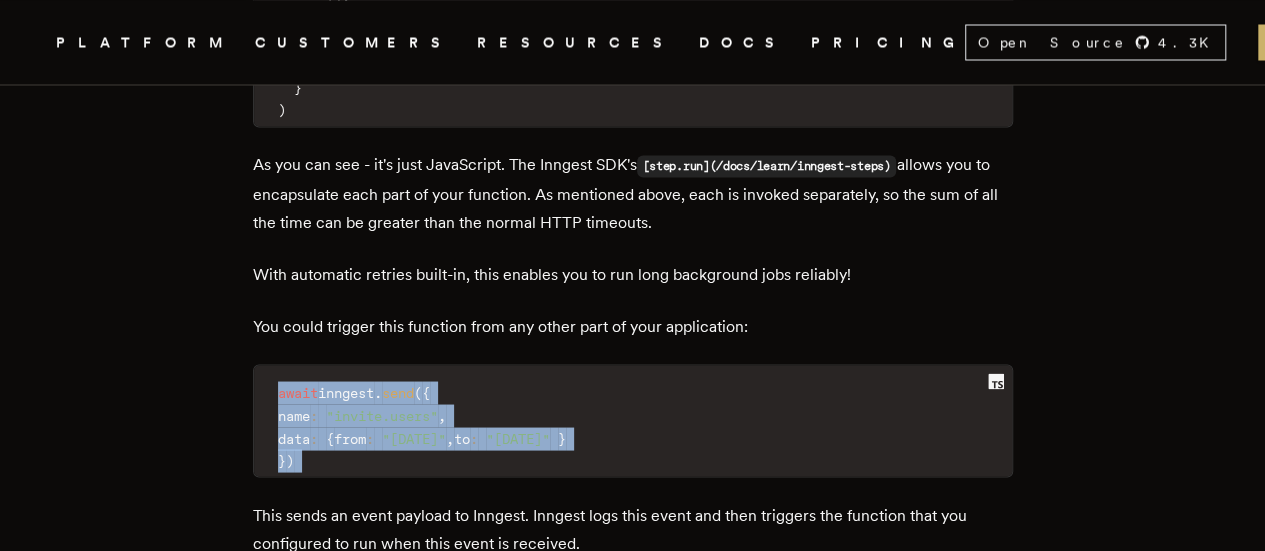 drag, startPoint x: 292, startPoint y: 337, endPoint x: 308, endPoint y: 414, distance: 78.64477 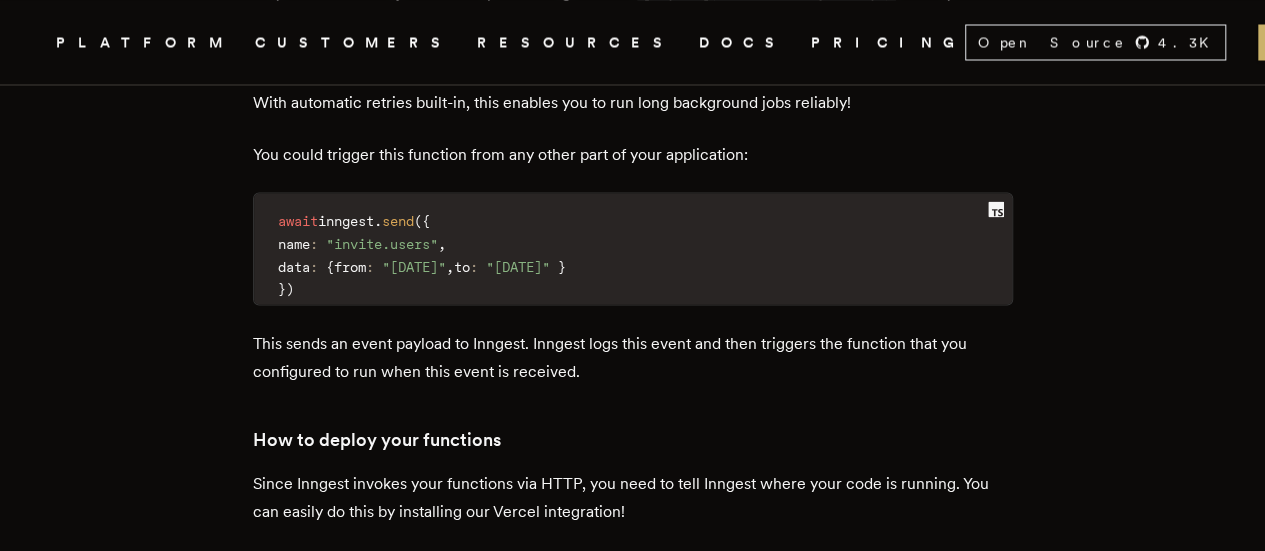 scroll, scrollTop: 5700, scrollLeft: 0, axis: vertical 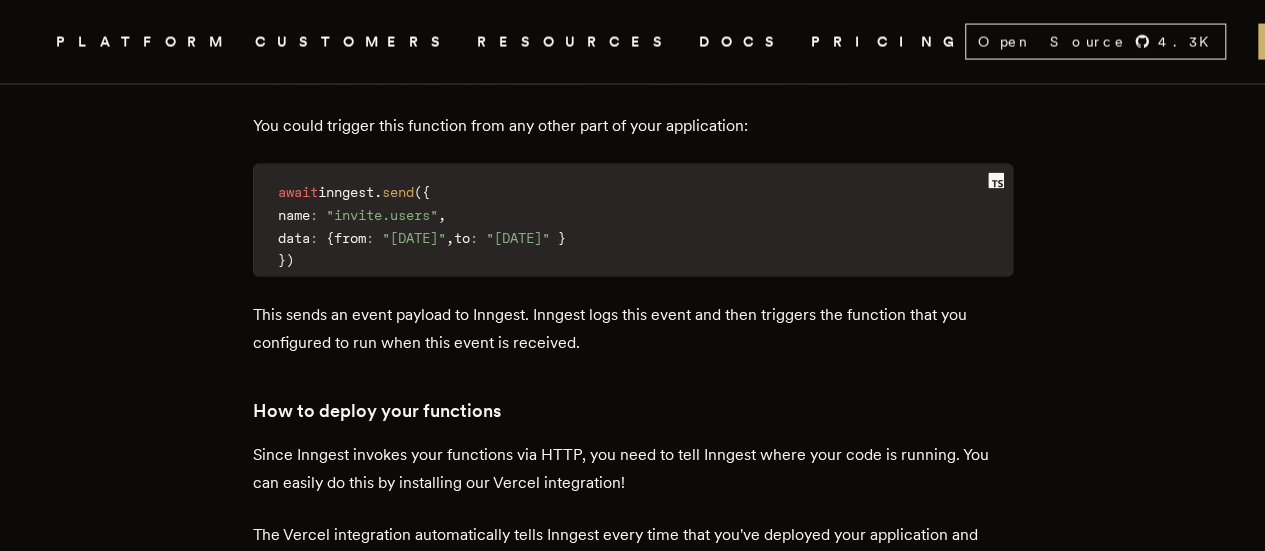 click on "This sends an event payload to Inngest. Inngest logs this event and then triggers the function that you configured to run when this event is received." at bounding box center (633, 329) 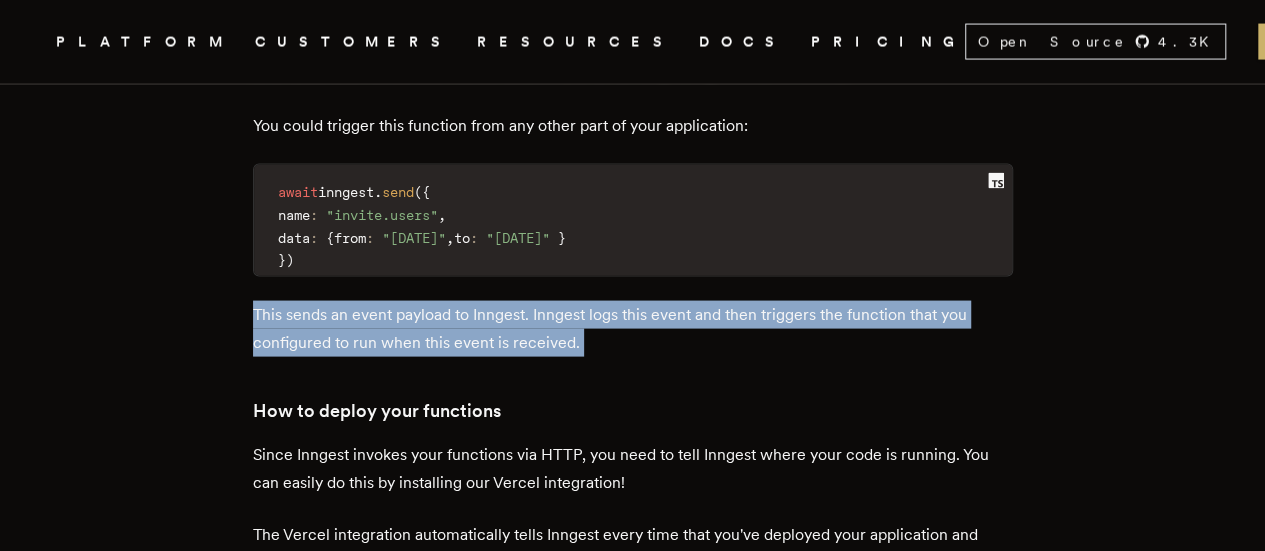drag, startPoint x: 262, startPoint y: 271, endPoint x: 883, endPoint y: 291, distance: 621.32196 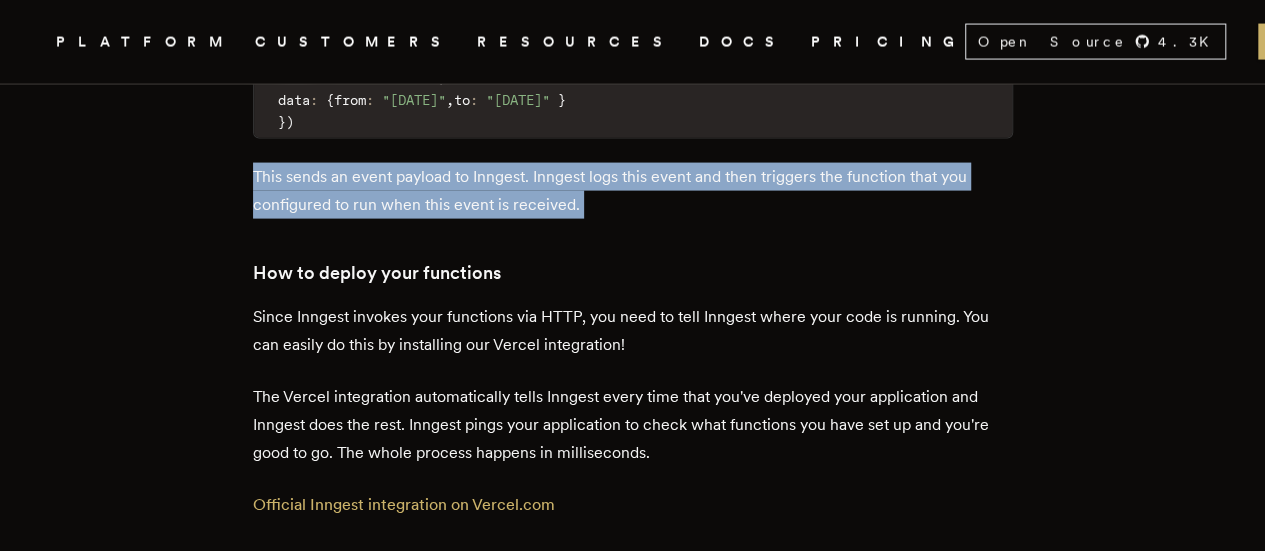 scroll, scrollTop: 5900, scrollLeft: 0, axis: vertical 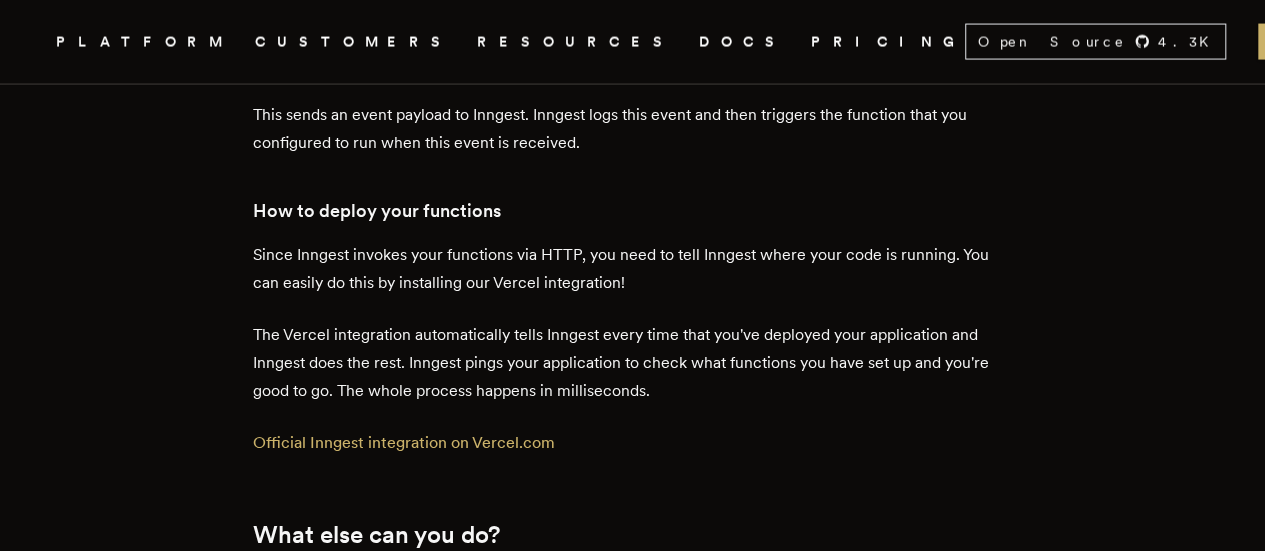 click on "Since Inngest invokes your functions via HTTP, you need to tell Inngest where your code is running. You can easily do this by installing our Vercel integration!" at bounding box center (633, 269) 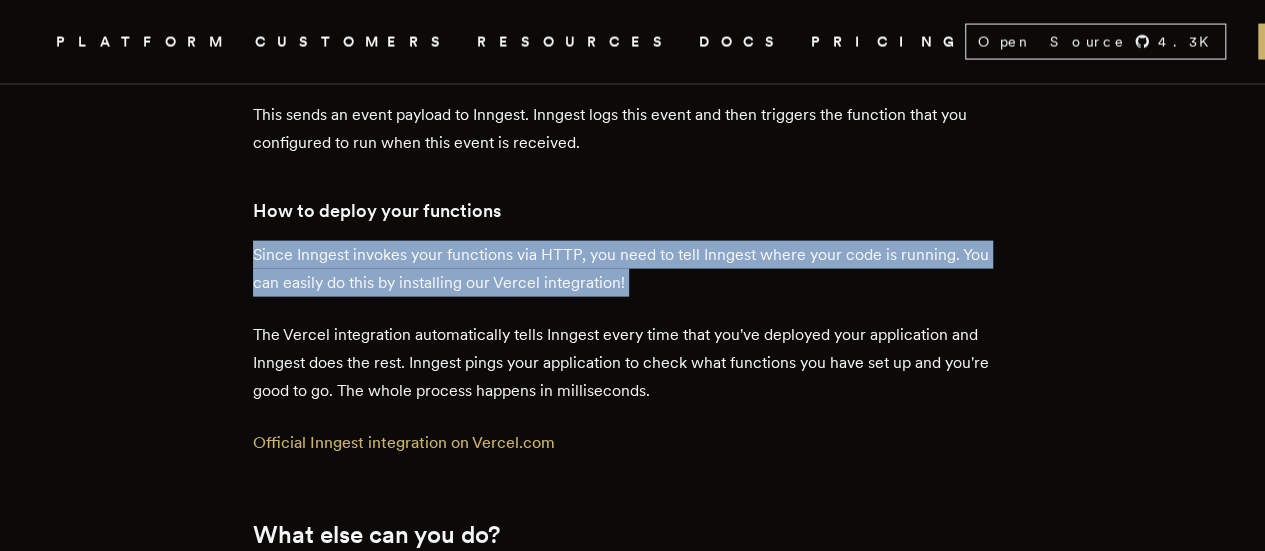 drag, startPoint x: 280, startPoint y: 211, endPoint x: 633, endPoint y: 239, distance: 354.10873 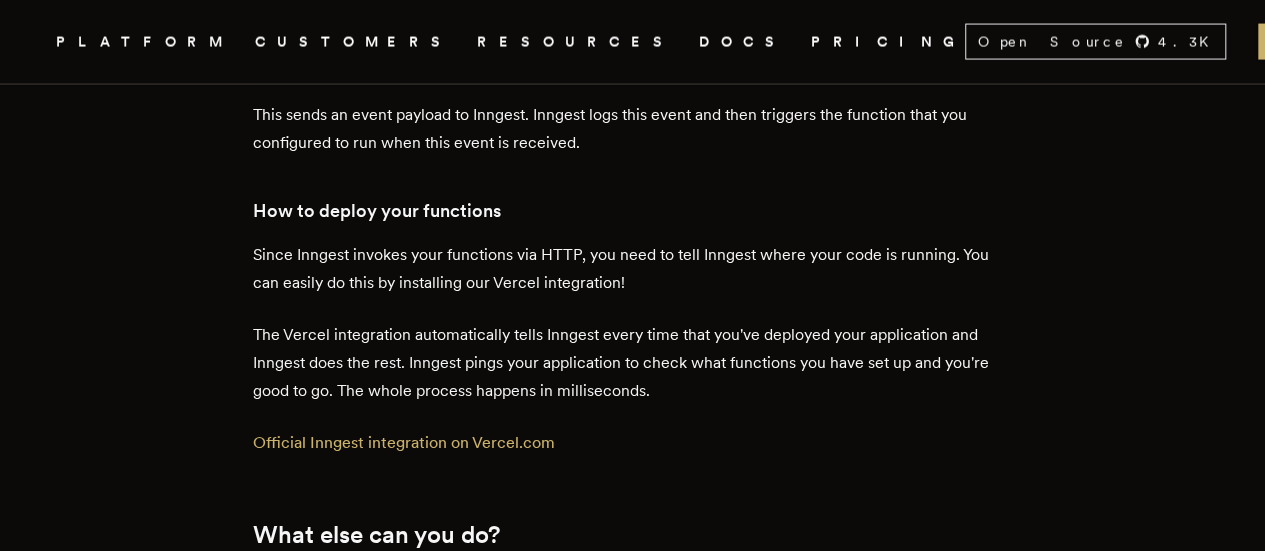 click on "The Vercel integration automatically tells Inngest every time that you've deployed your application and Inngest does the rest. Inngest pings your application to check what functions you have set up and you're good to go. The whole process happens in milliseconds." at bounding box center [633, 363] 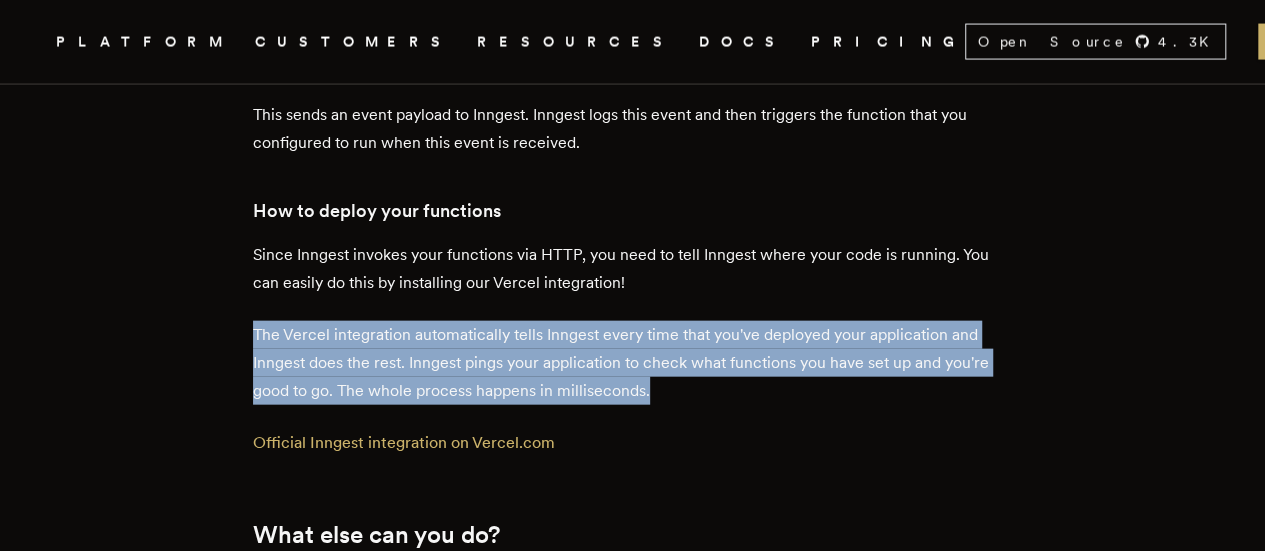 drag, startPoint x: 266, startPoint y: 280, endPoint x: 654, endPoint y: 351, distance: 394.44266 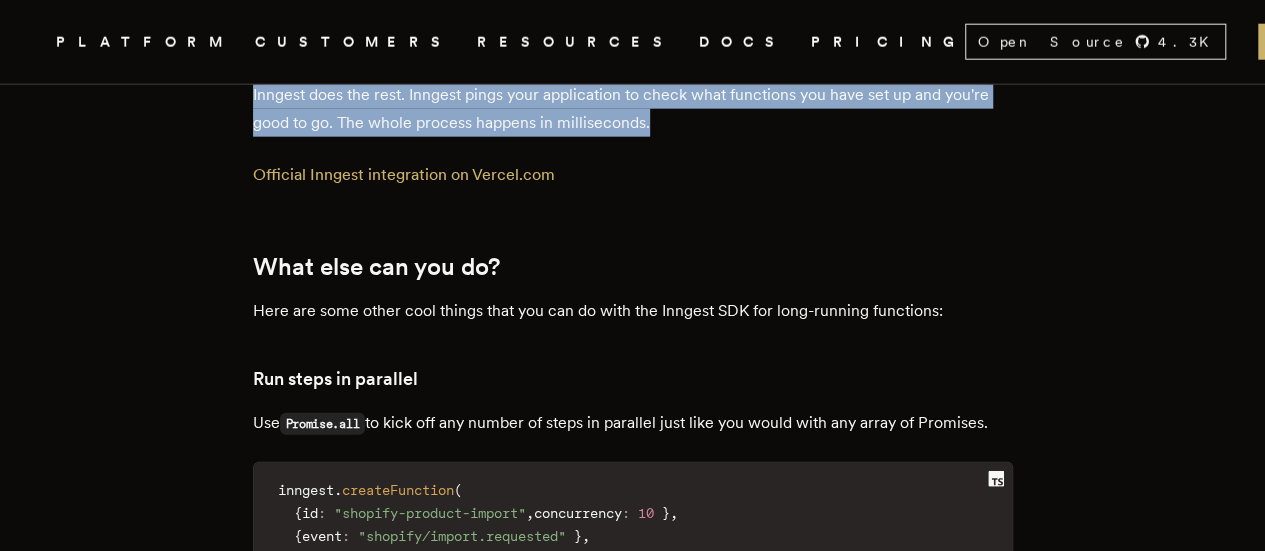 scroll, scrollTop: 6200, scrollLeft: 0, axis: vertical 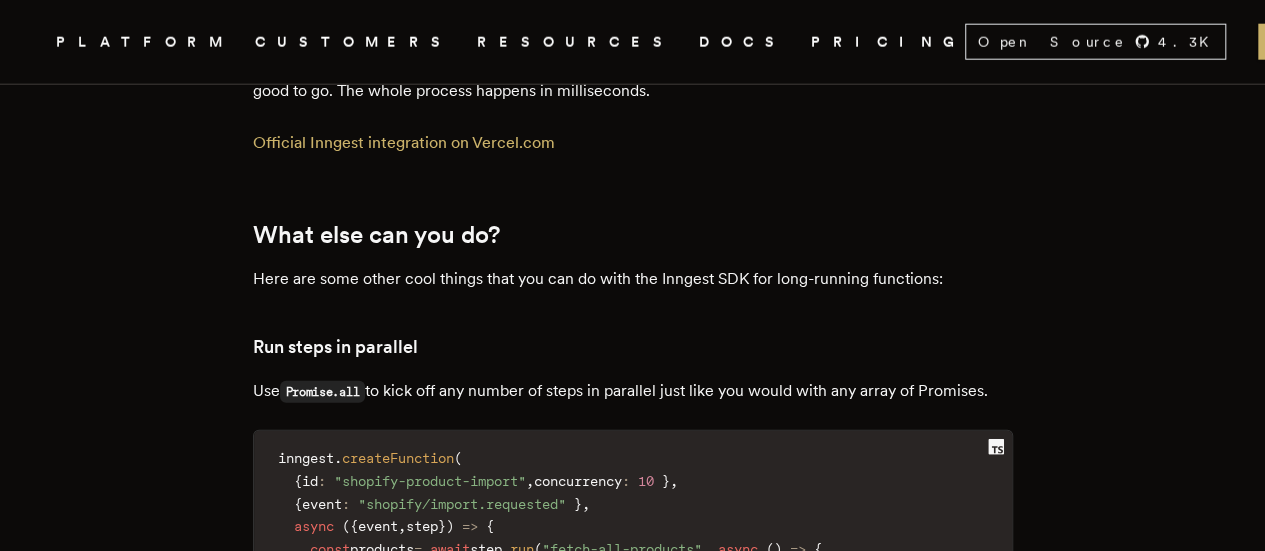 click on "Here are some other cool things that you can do with the Inngest SDK for long-running functions:" at bounding box center [633, 279] 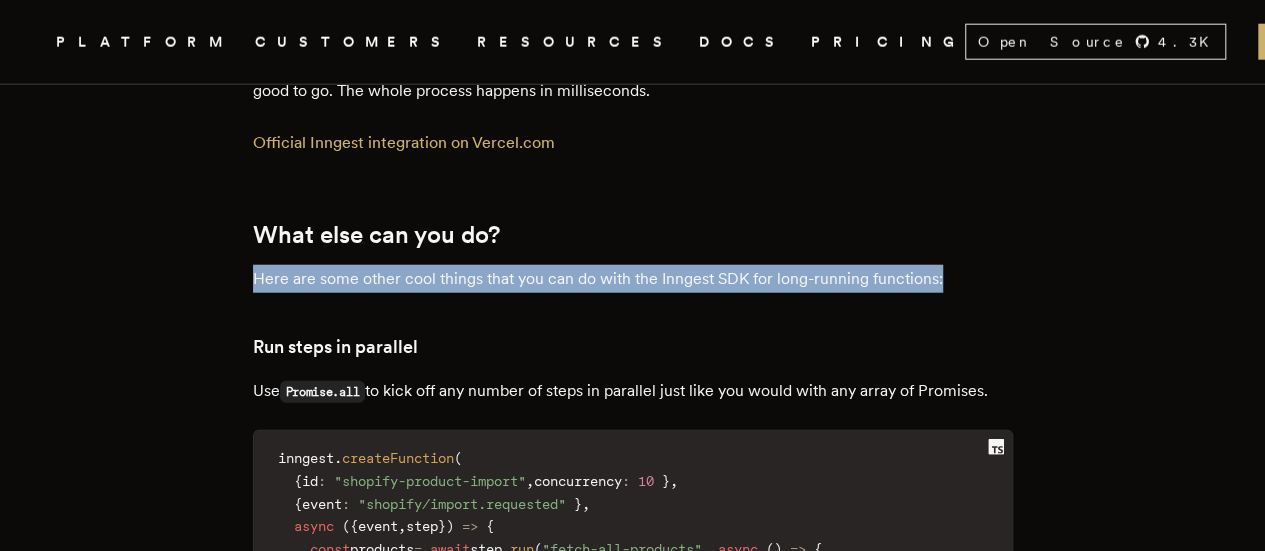drag, startPoint x: 274, startPoint y: 228, endPoint x: 930, endPoint y: 232, distance: 656.0122 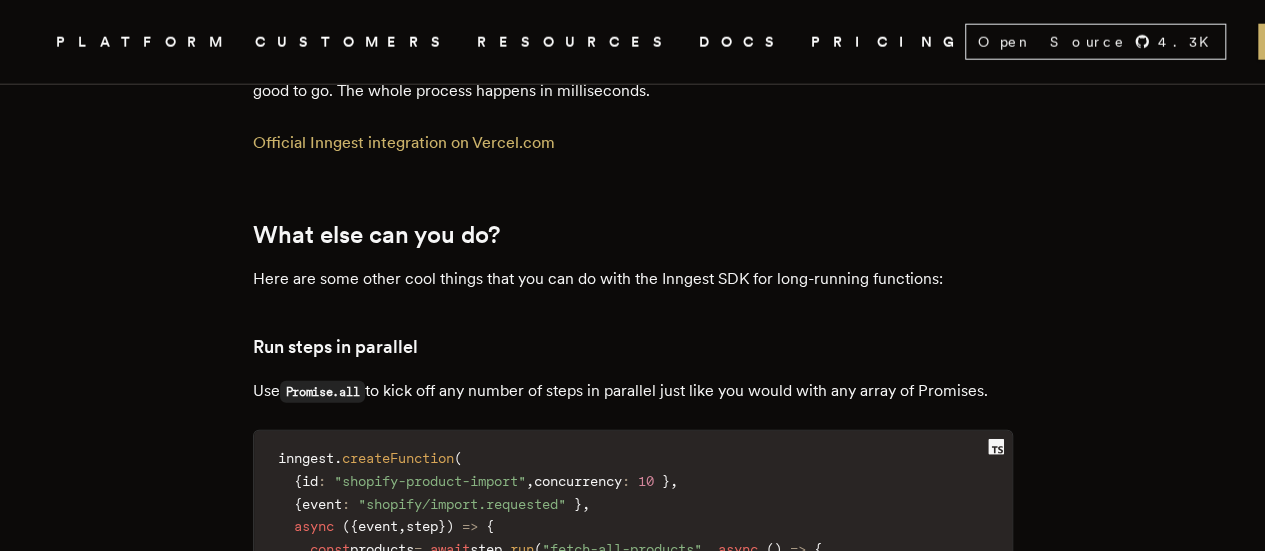 click on "Use  Promise.all  to kick off any number of steps in parallel just like you would with any array of Promises." at bounding box center [633, 391] 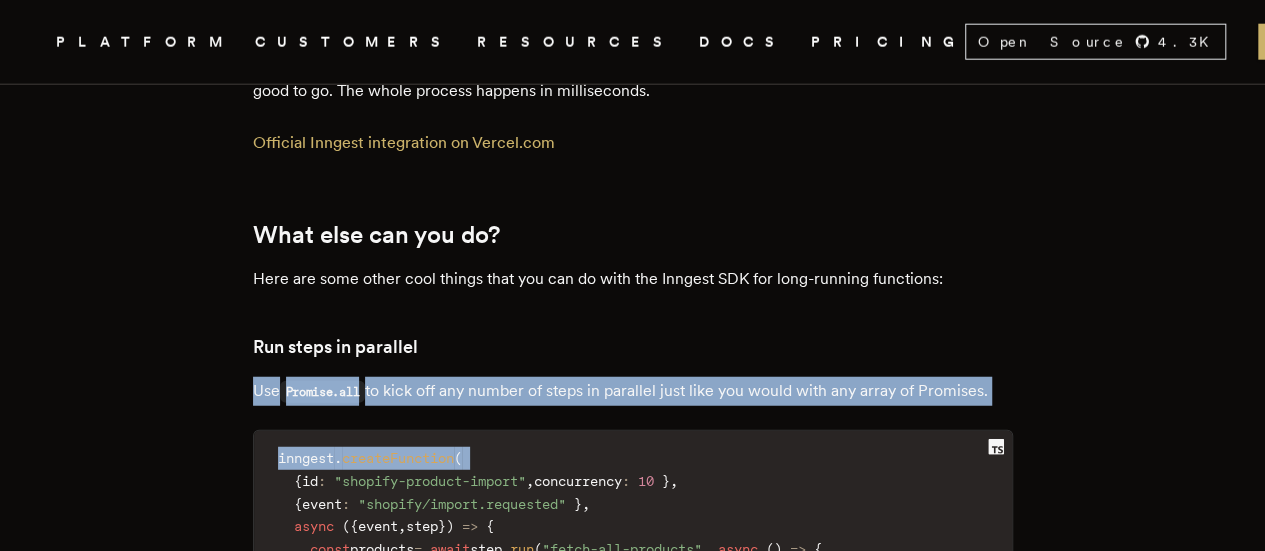 drag, startPoint x: 274, startPoint y: 338, endPoint x: 983, endPoint y: 363, distance: 709.4406 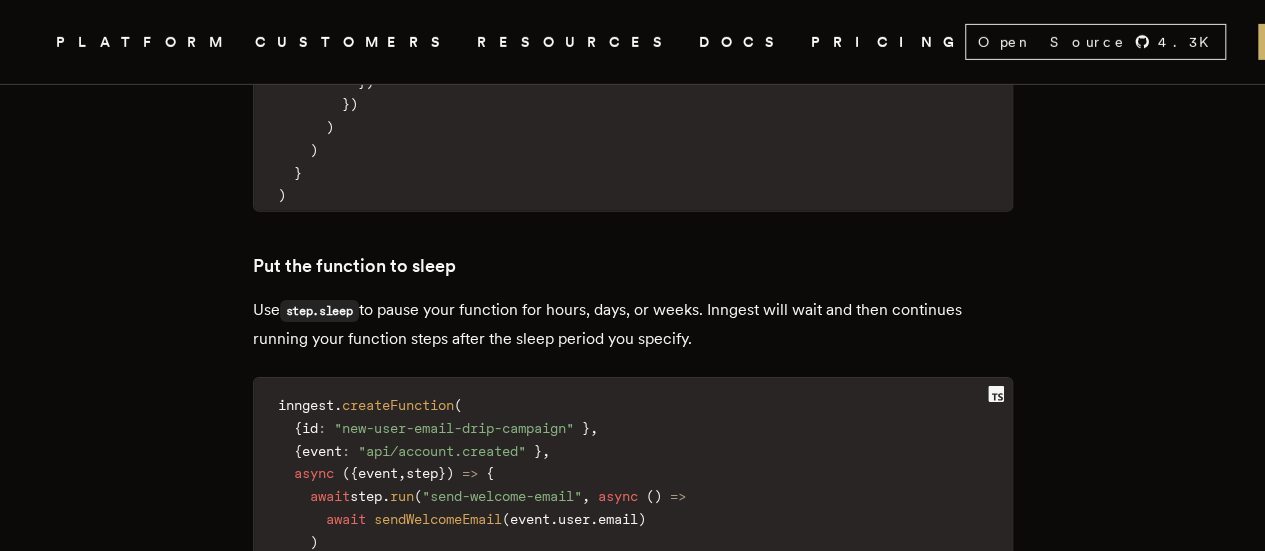 scroll, scrollTop: 6900, scrollLeft: 0, axis: vertical 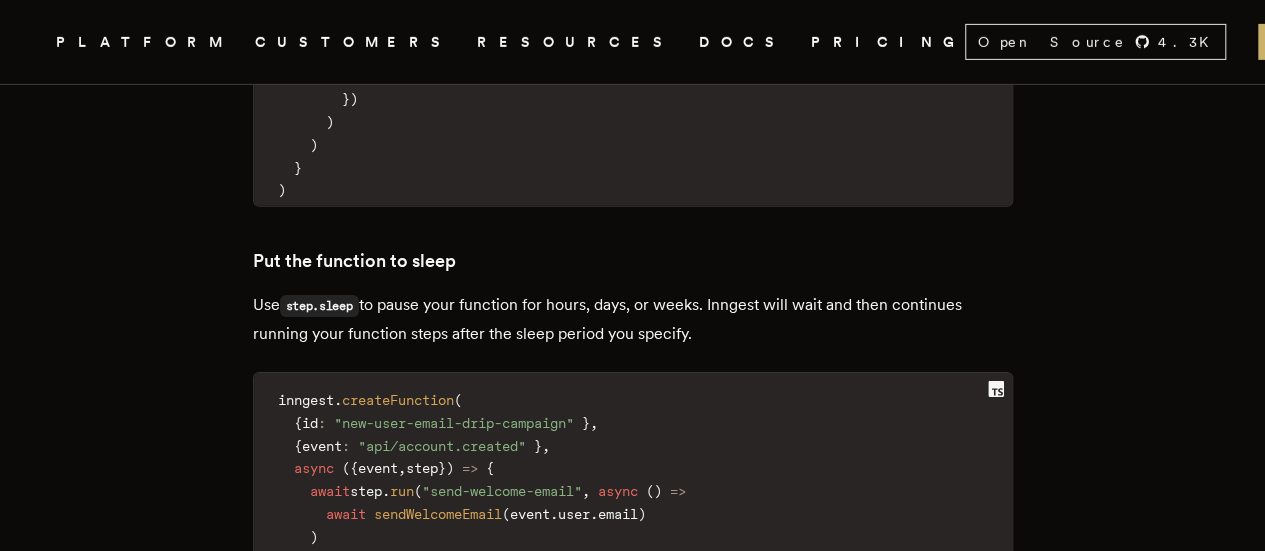 click on "Put the function to sleep" at bounding box center (633, 261) 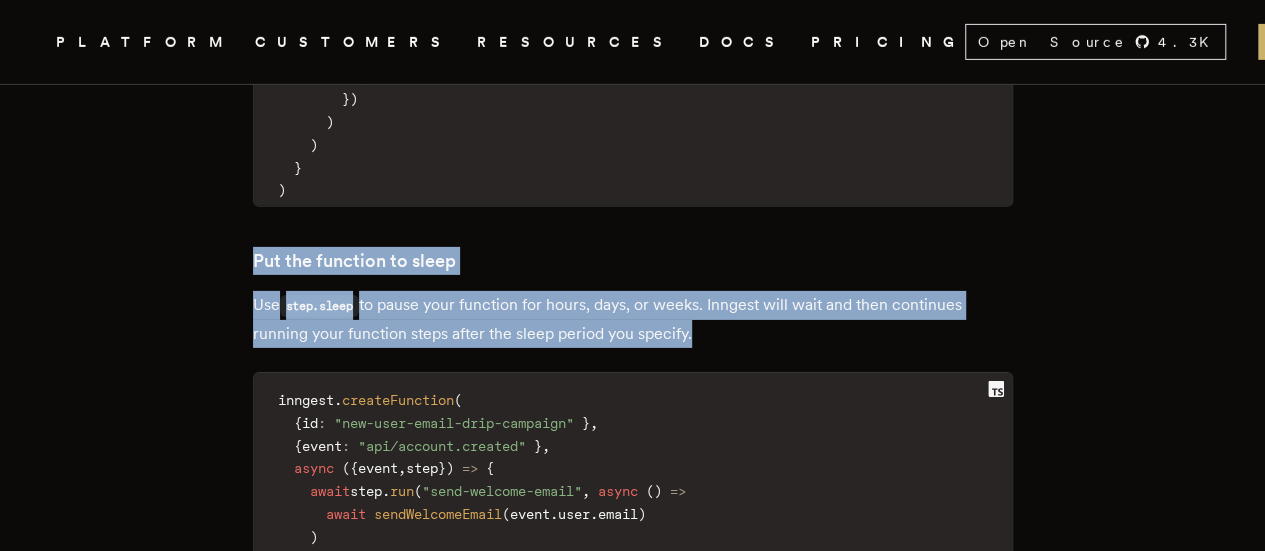 drag, startPoint x: 261, startPoint y: 208, endPoint x: 748, endPoint y: 297, distance: 495.06564 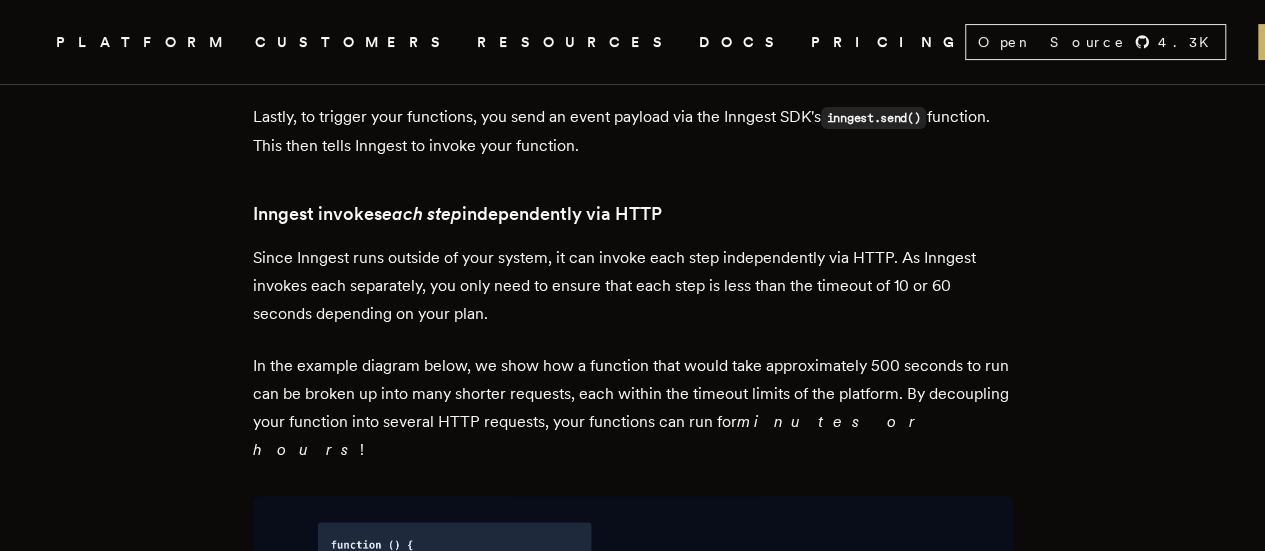 scroll, scrollTop: 4000, scrollLeft: 0, axis: vertical 